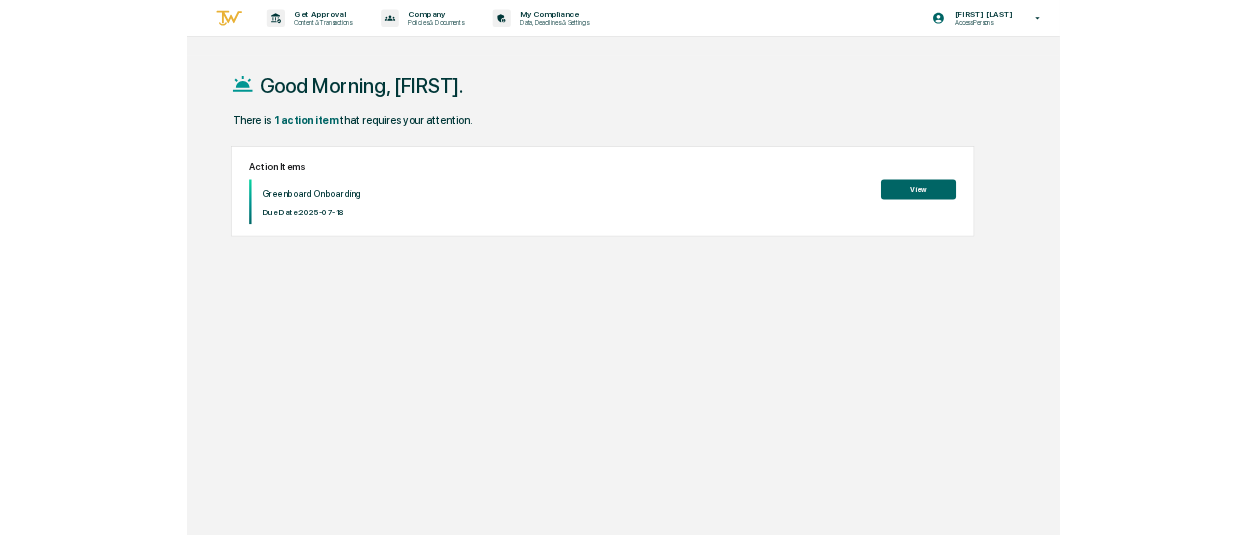 scroll, scrollTop: 0, scrollLeft: 0, axis: both 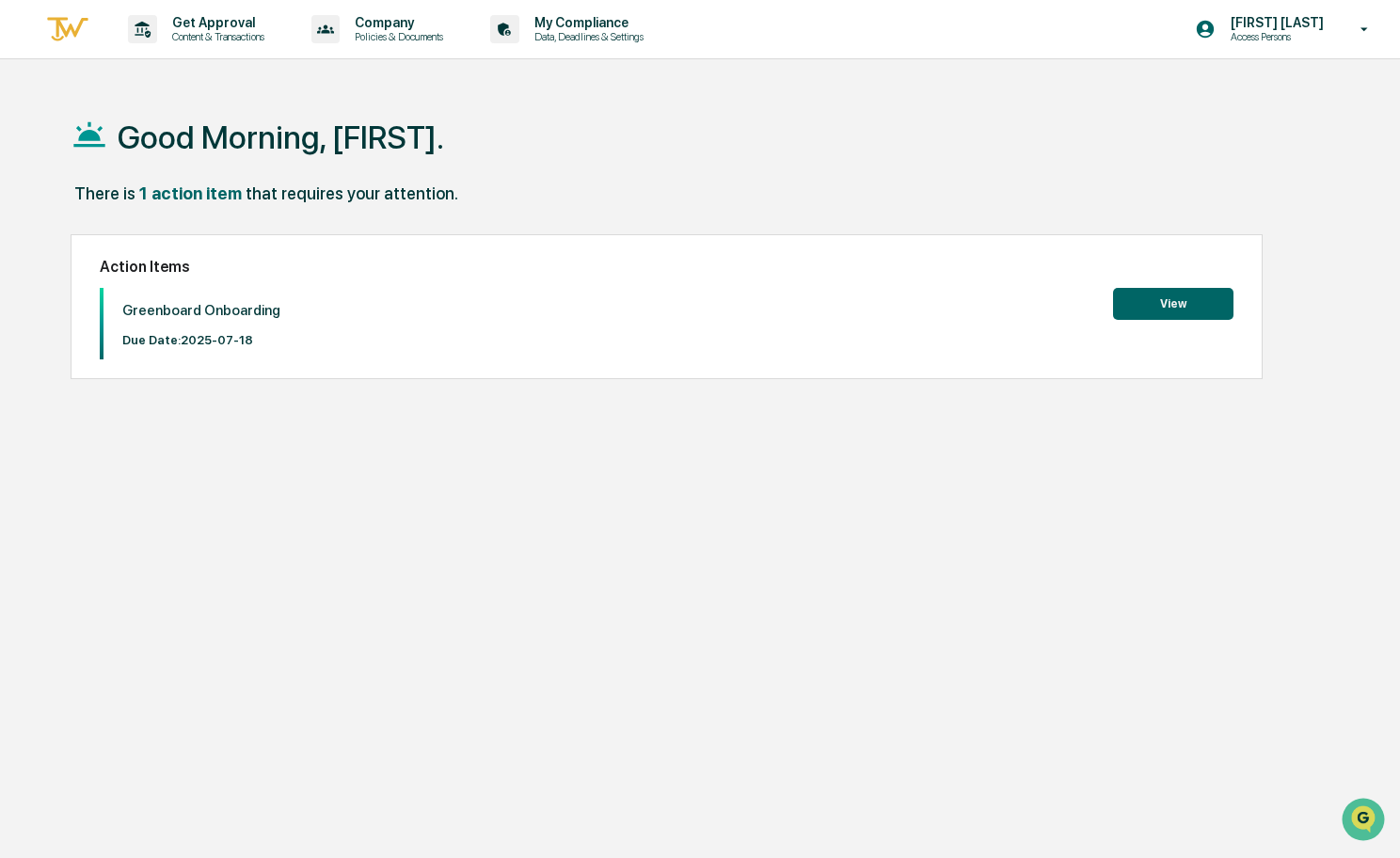 click on "View" at bounding box center (1173, 304) 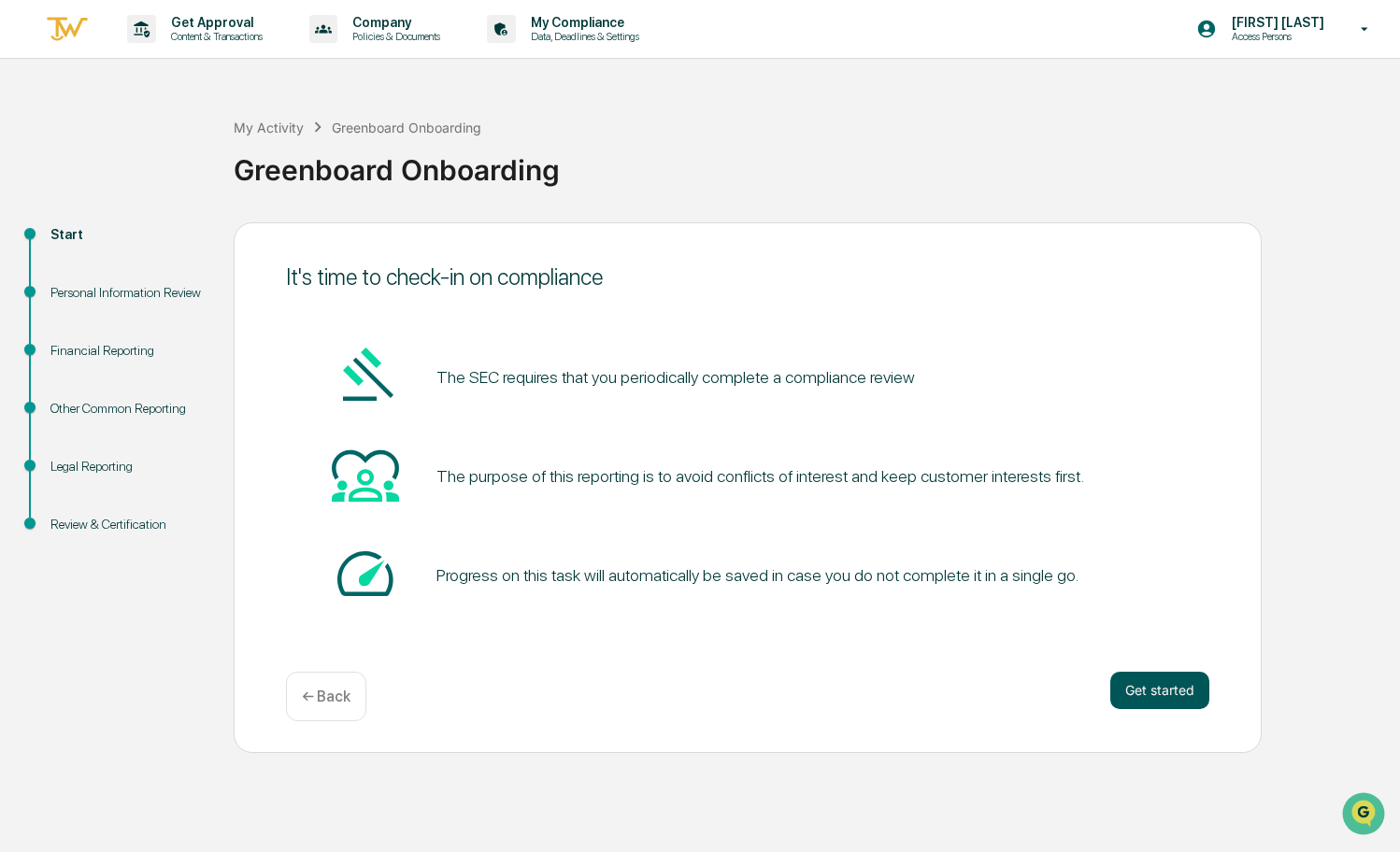 click on "Get started" at bounding box center [1160, 690] 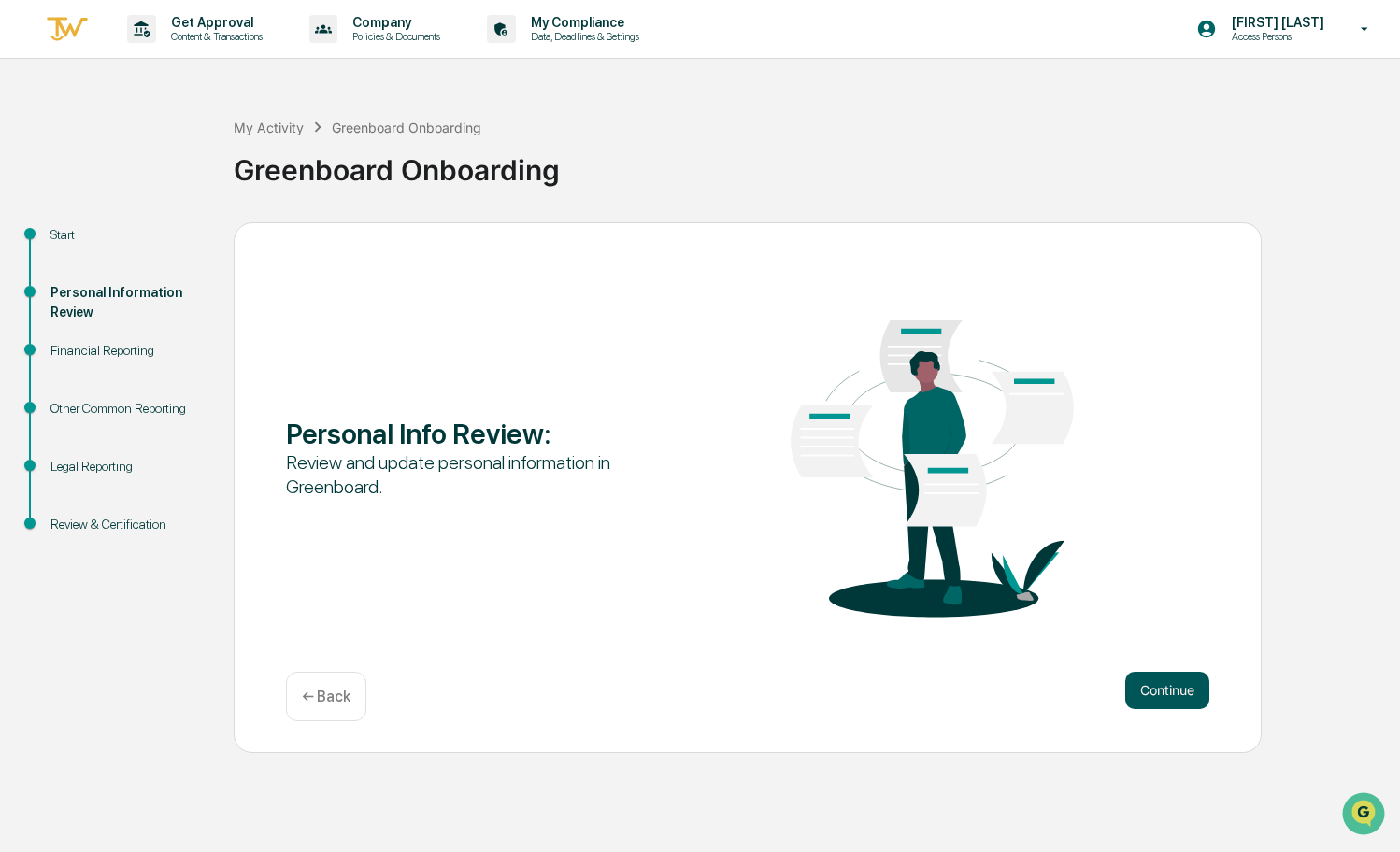 click on "Continue" at bounding box center [1167, 690] 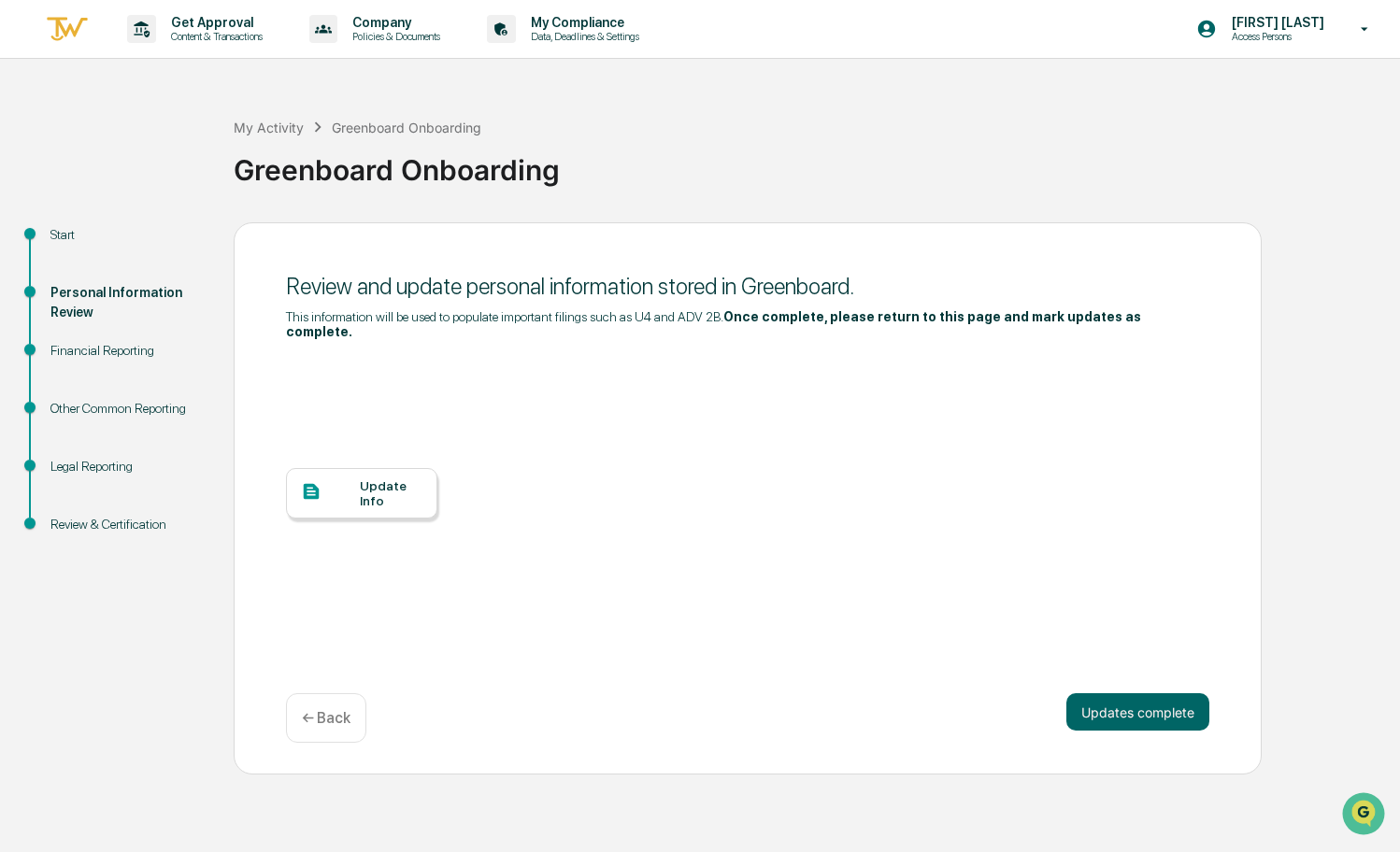 click on "Update Info" at bounding box center [391, 493] 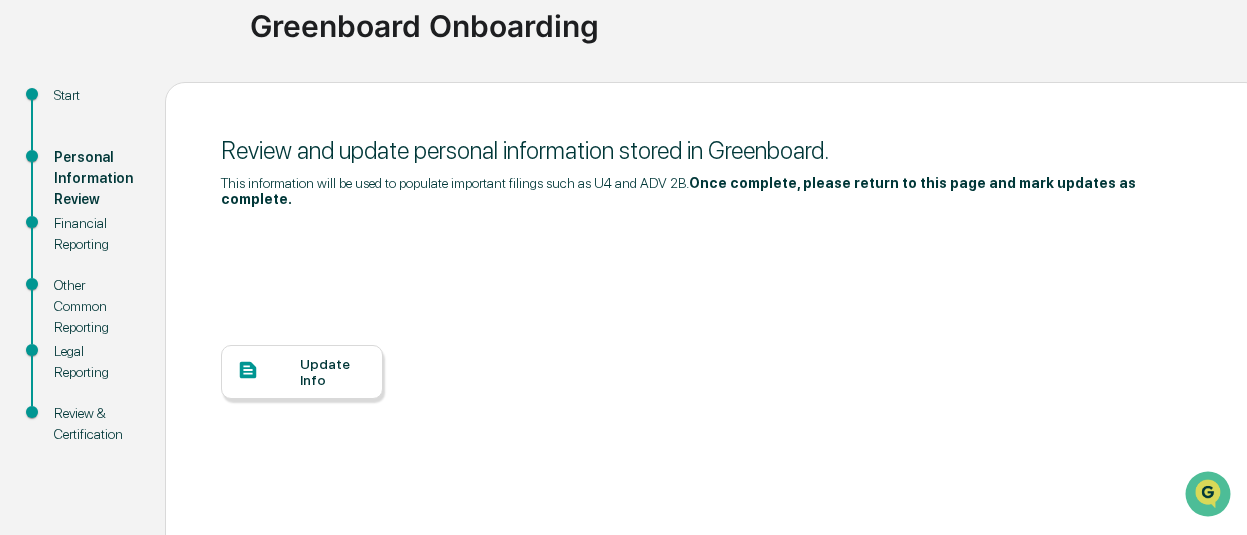 scroll, scrollTop: 168, scrollLeft: 0, axis: vertical 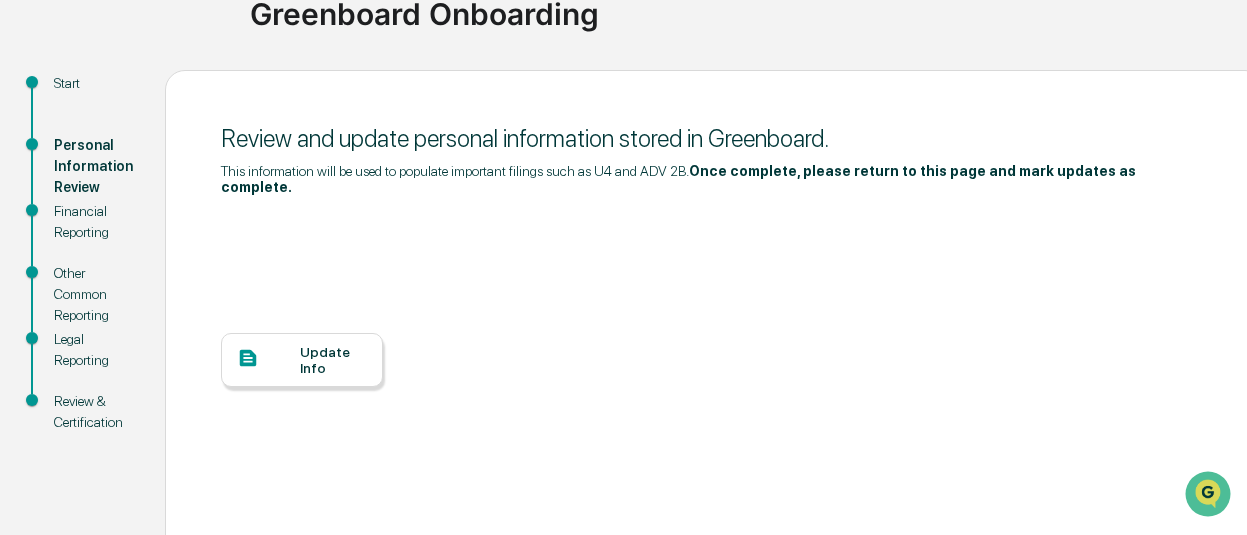 click on "Update Info" at bounding box center [333, 360] 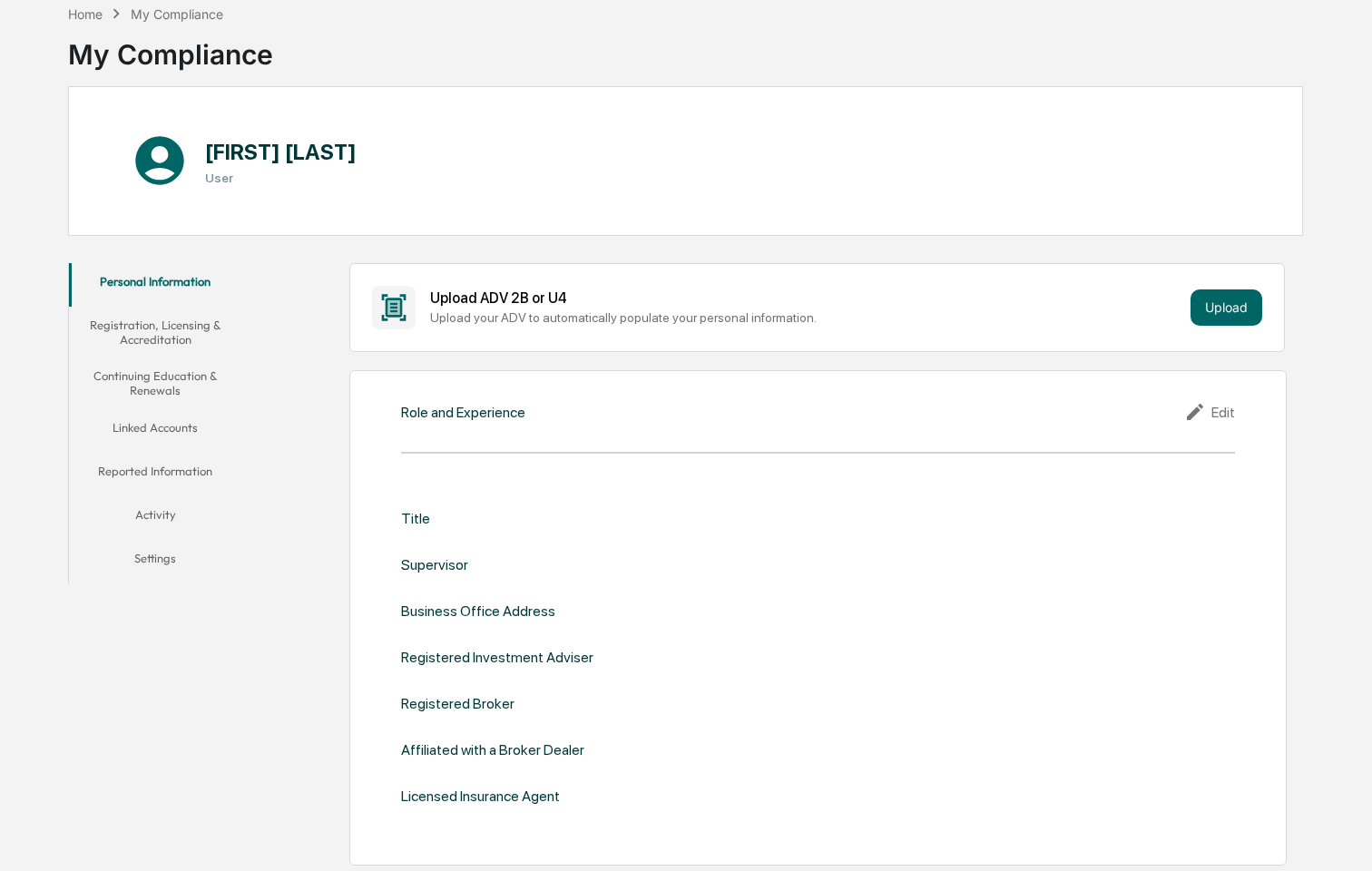 scroll, scrollTop: 0, scrollLeft: 0, axis: both 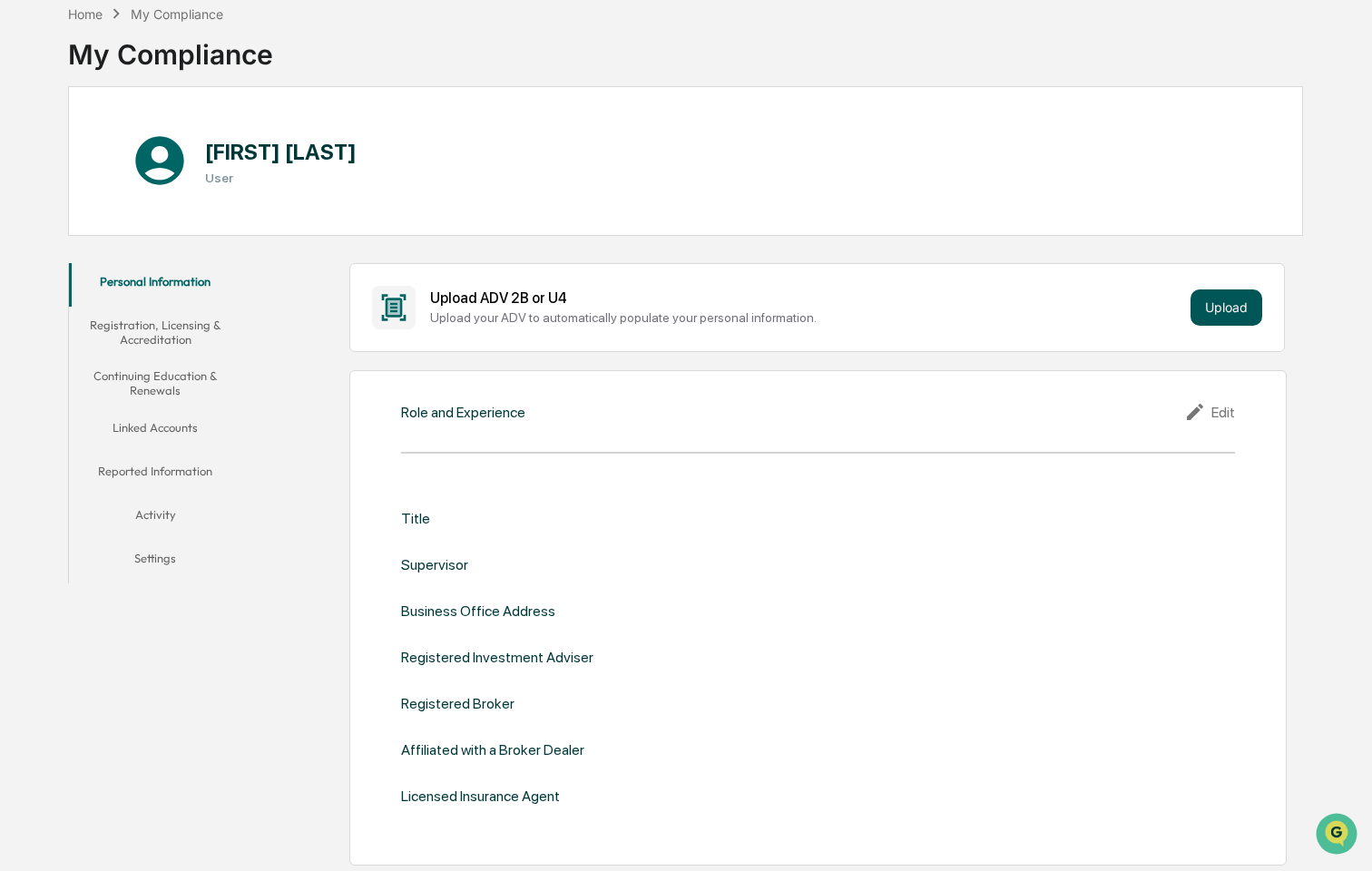 click on "Upload" at bounding box center [1226, 308] 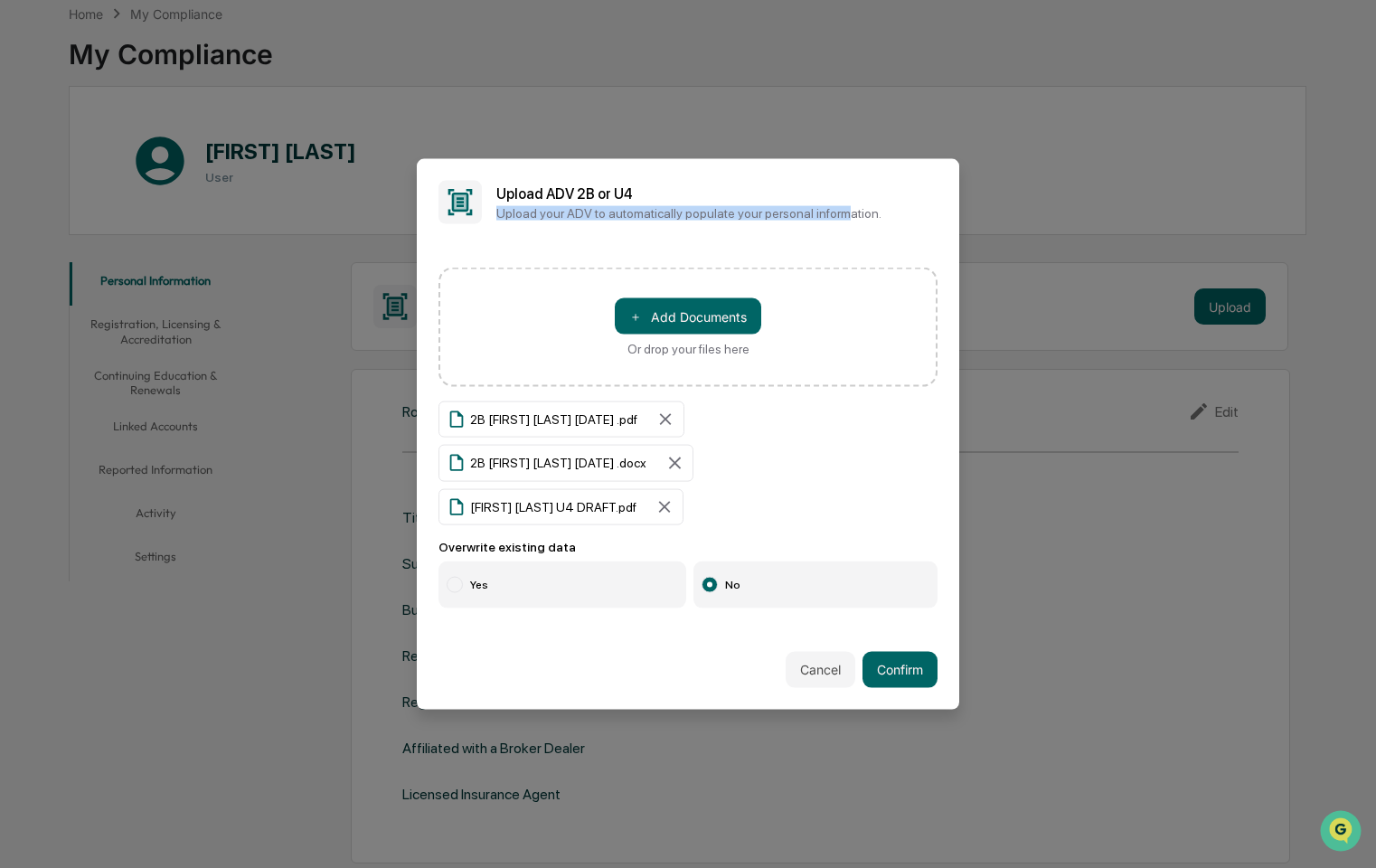 drag, startPoint x: 734, startPoint y: 188, endPoint x: 837, endPoint y: 212, distance: 105.75916 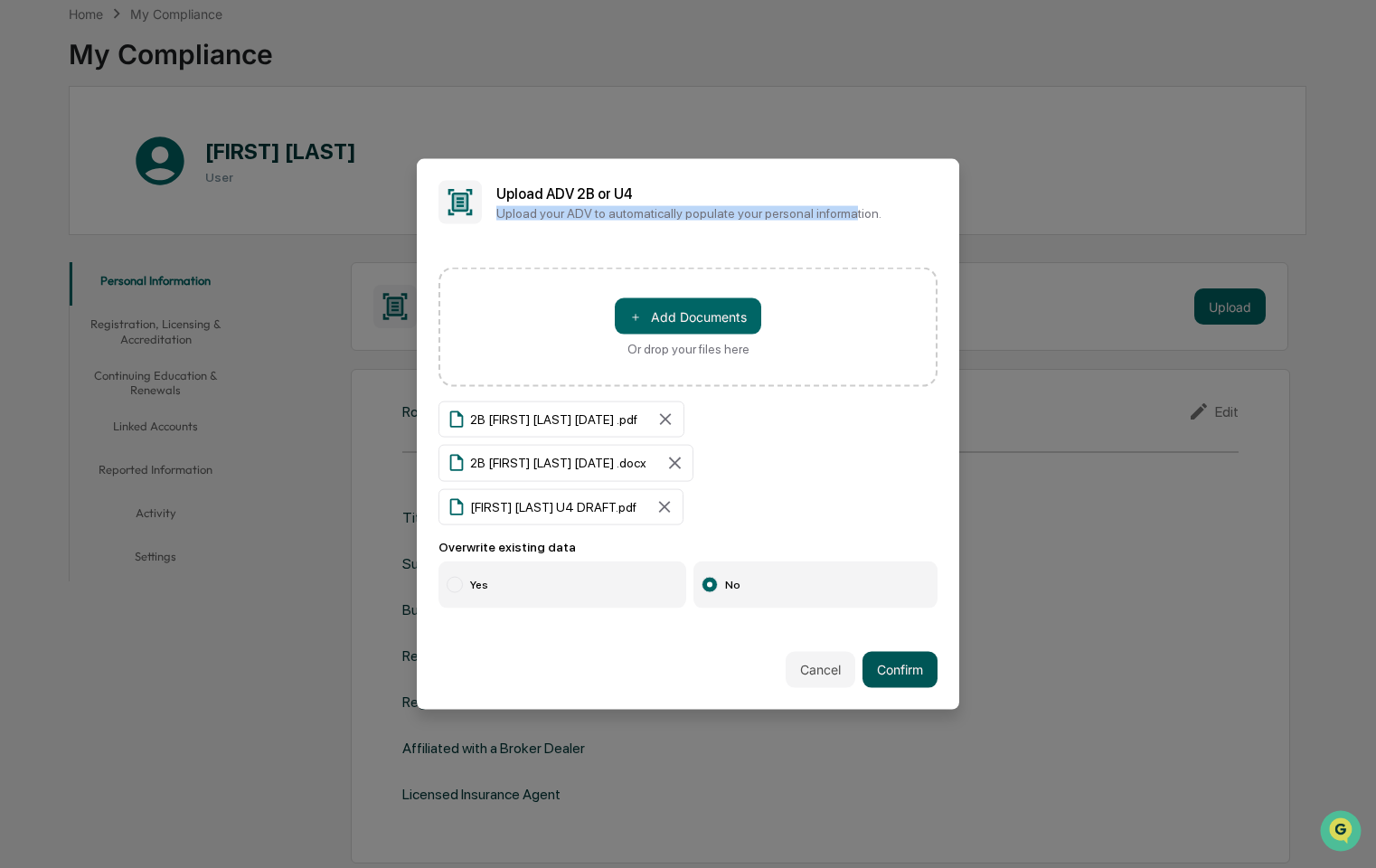 click on "Confirm" at bounding box center [900, 669] 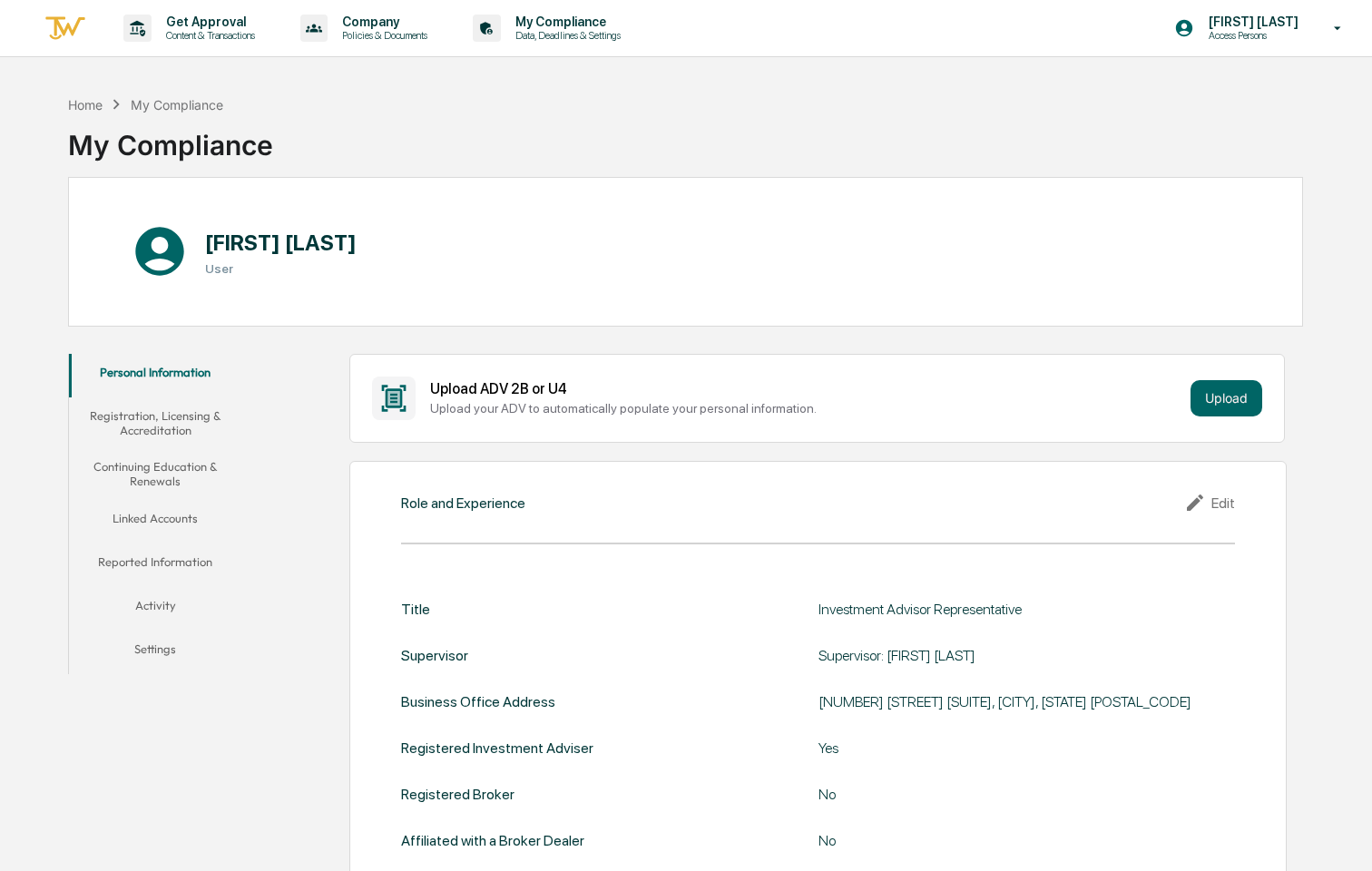 scroll, scrollTop: 0, scrollLeft: 0, axis: both 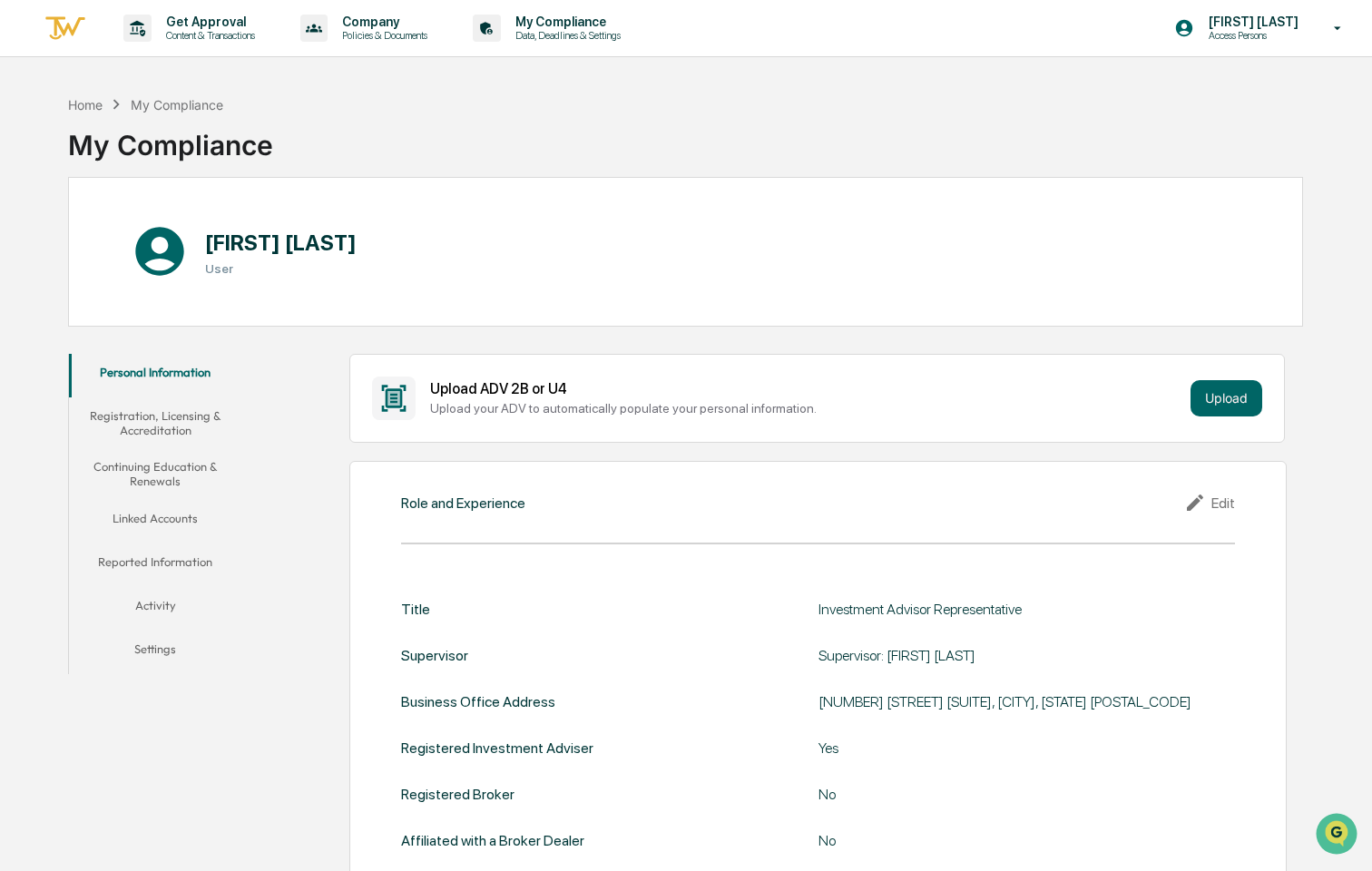click on "Business Office Address [NUMBER] [STREET] [SUITE], [CITY], [STATE] [POSTAL_CODE]" at bounding box center (818, 701) 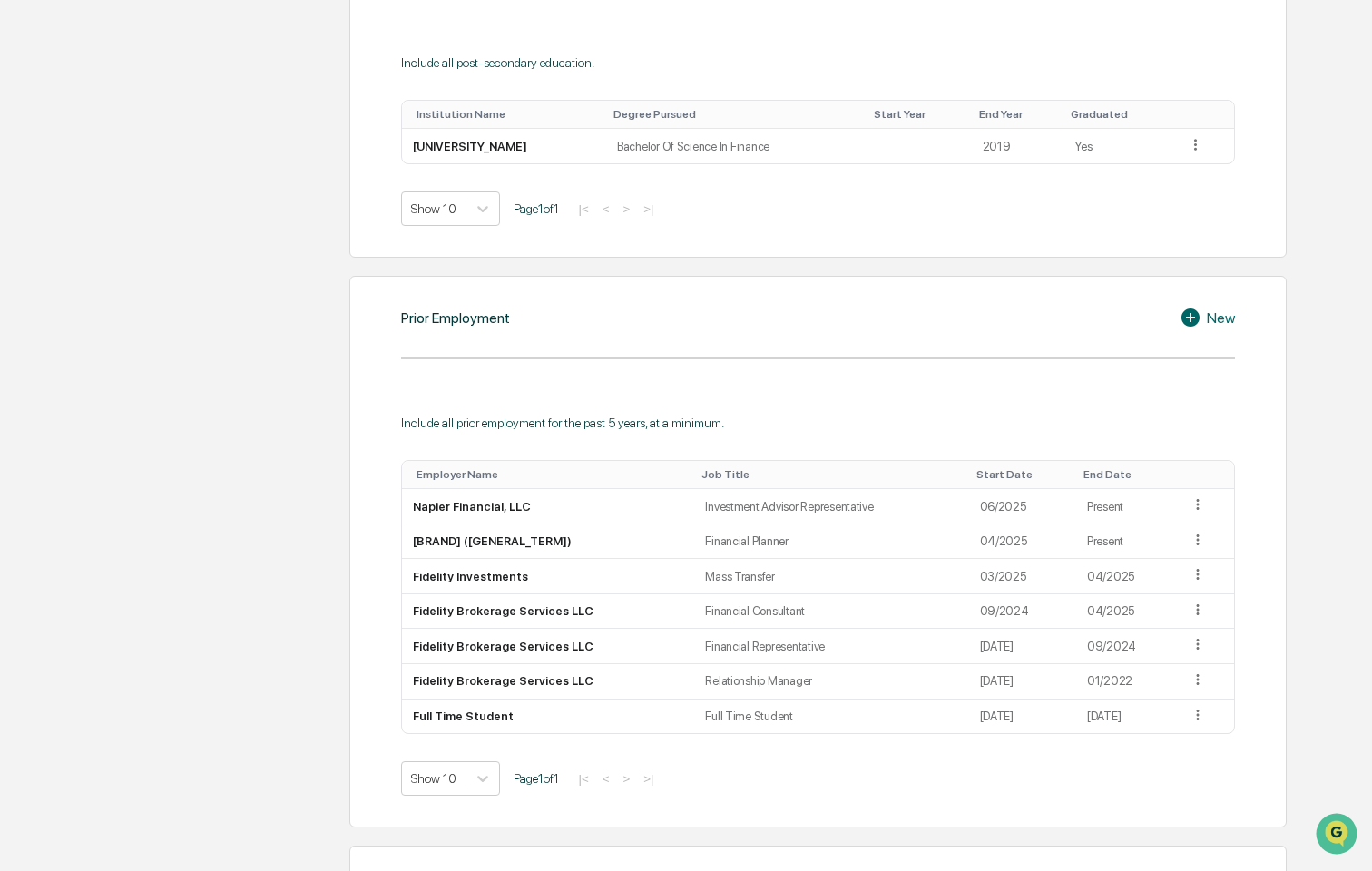 scroll, scrollTop: 1089, scrollLeft: 0, axis: vertical 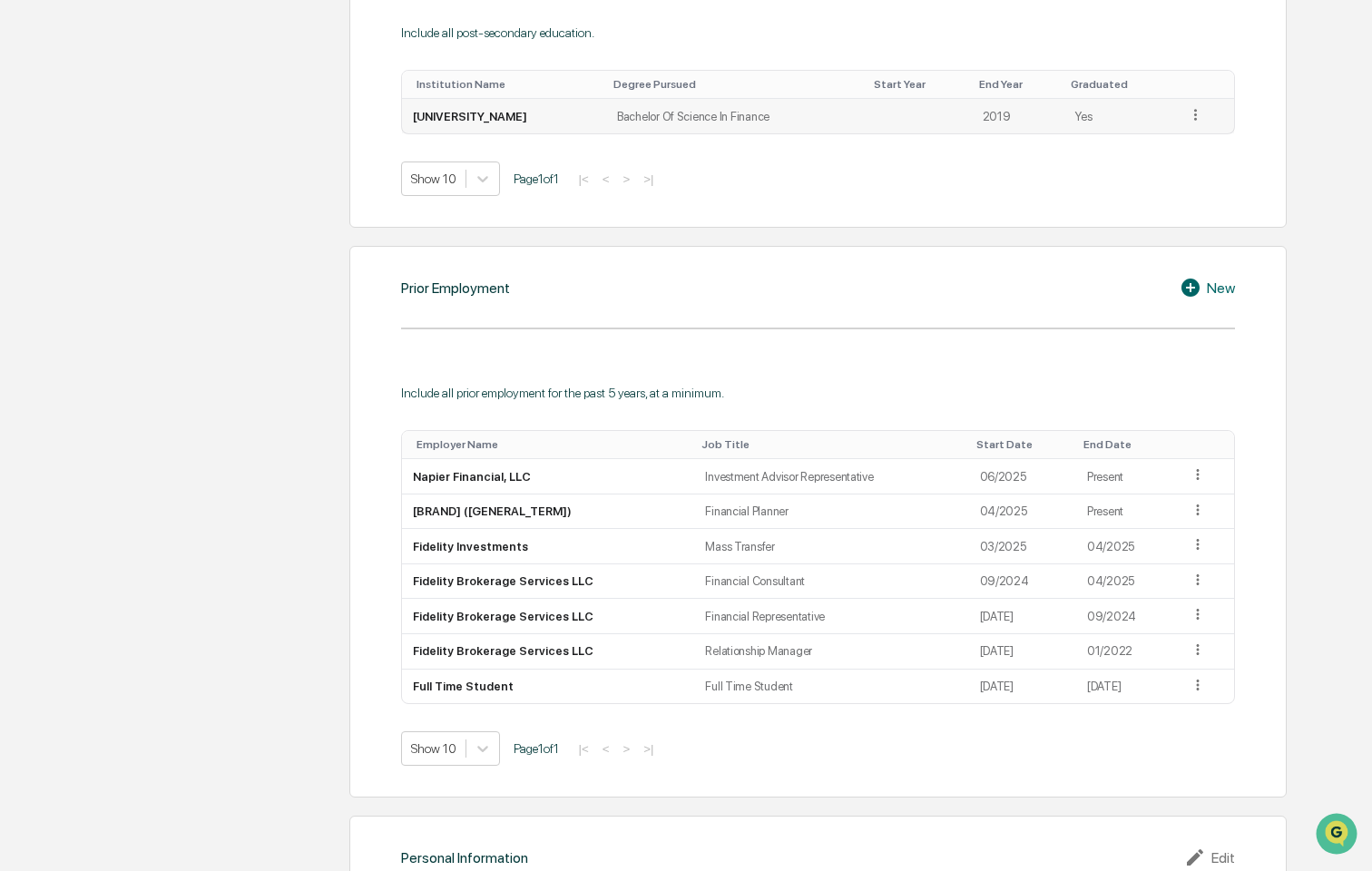 click 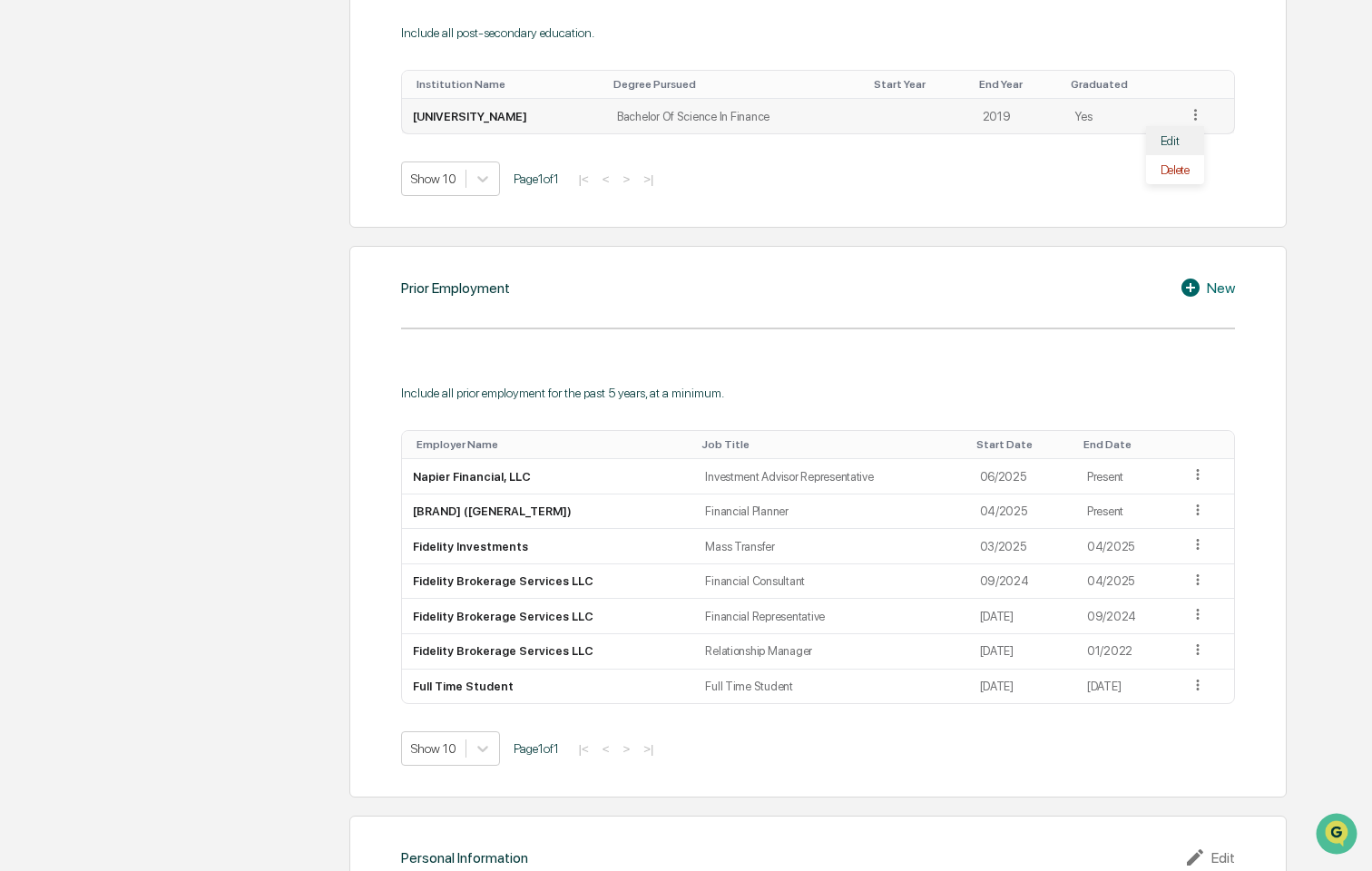 click on "Edit" at bounding box center (1175, 141) 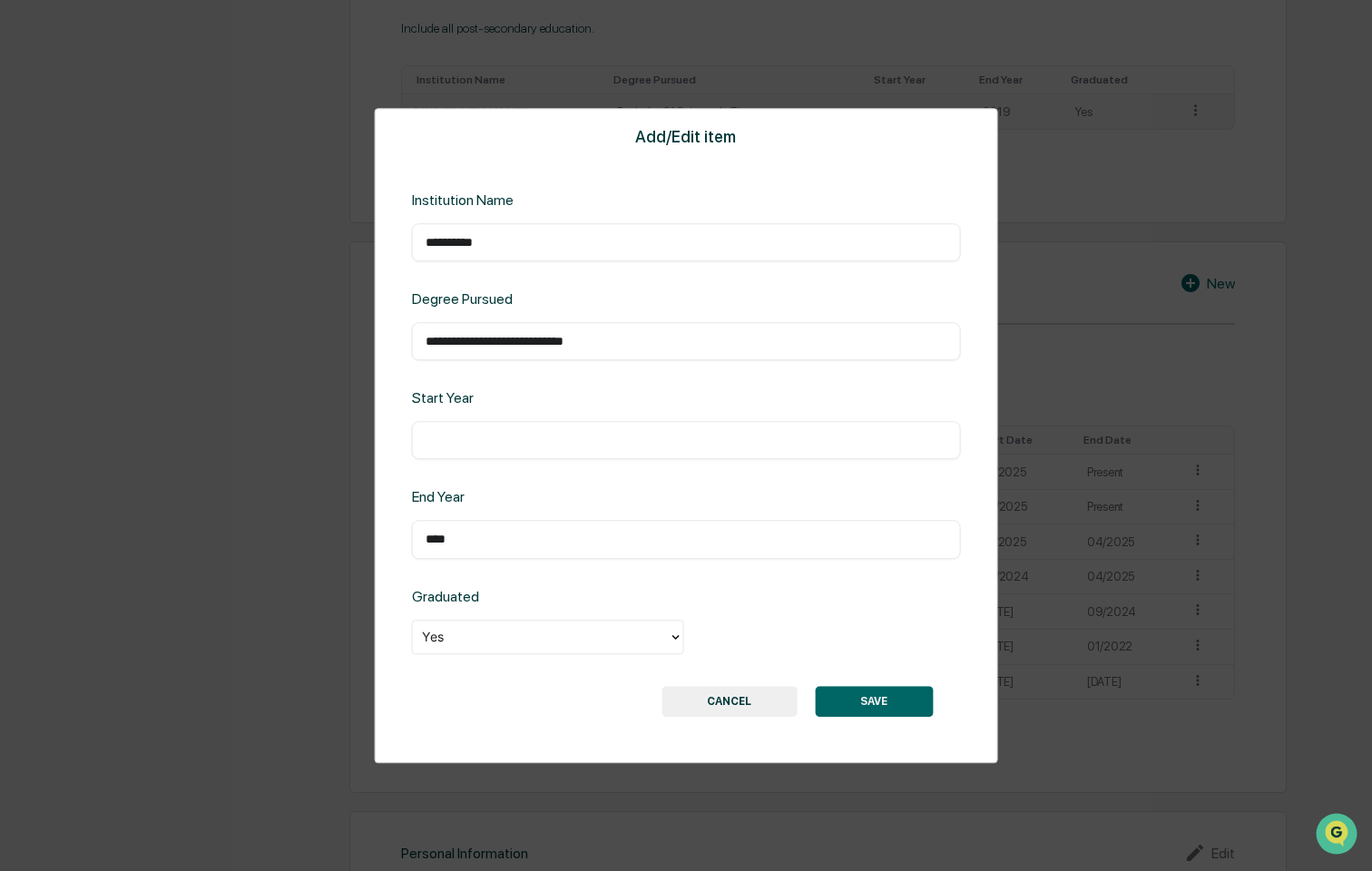 scroll, scrollTop: 1084, scrollLeft: 0, axis: vertical 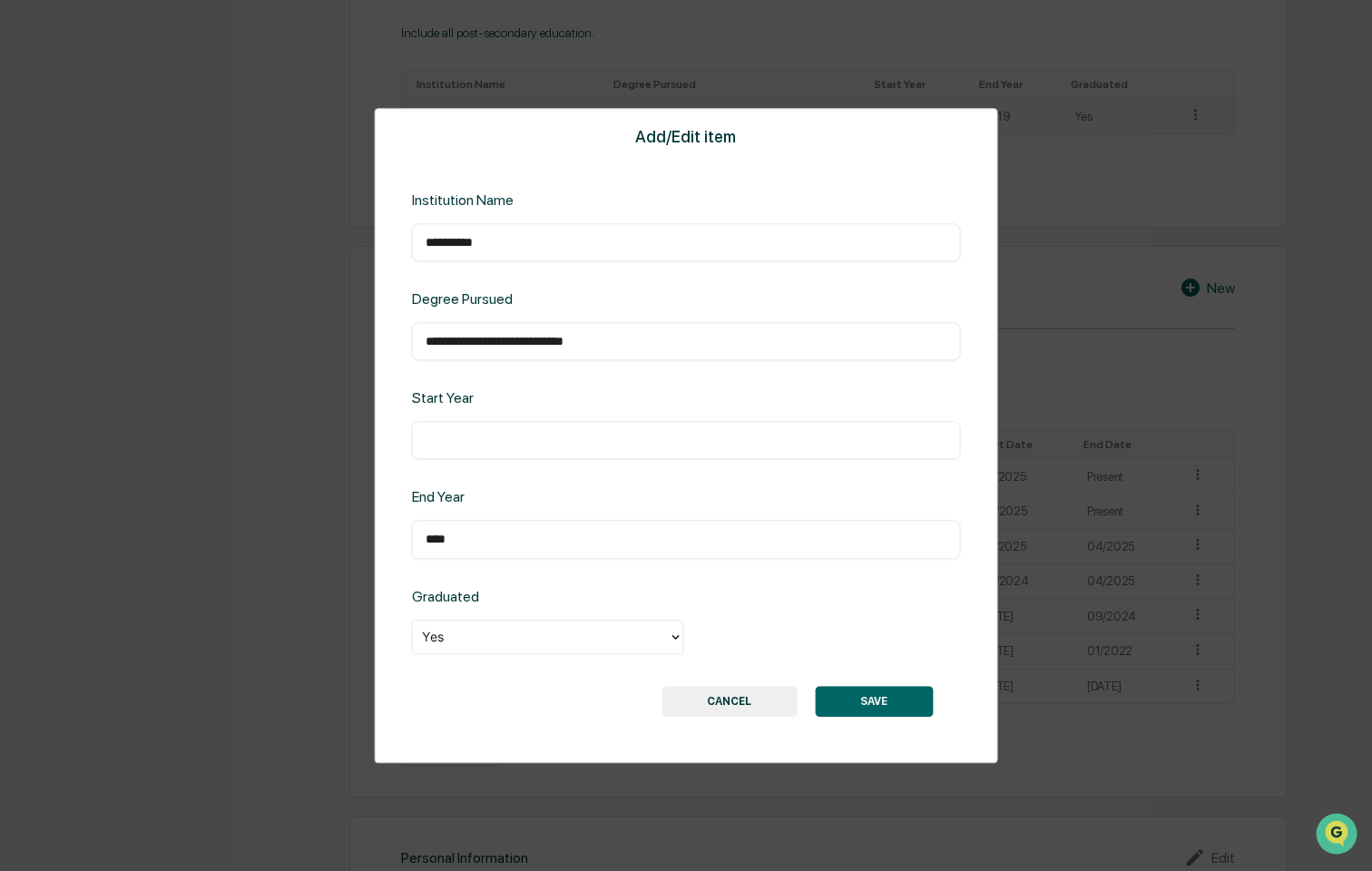 click on "​" at bounding box center (686, 441) 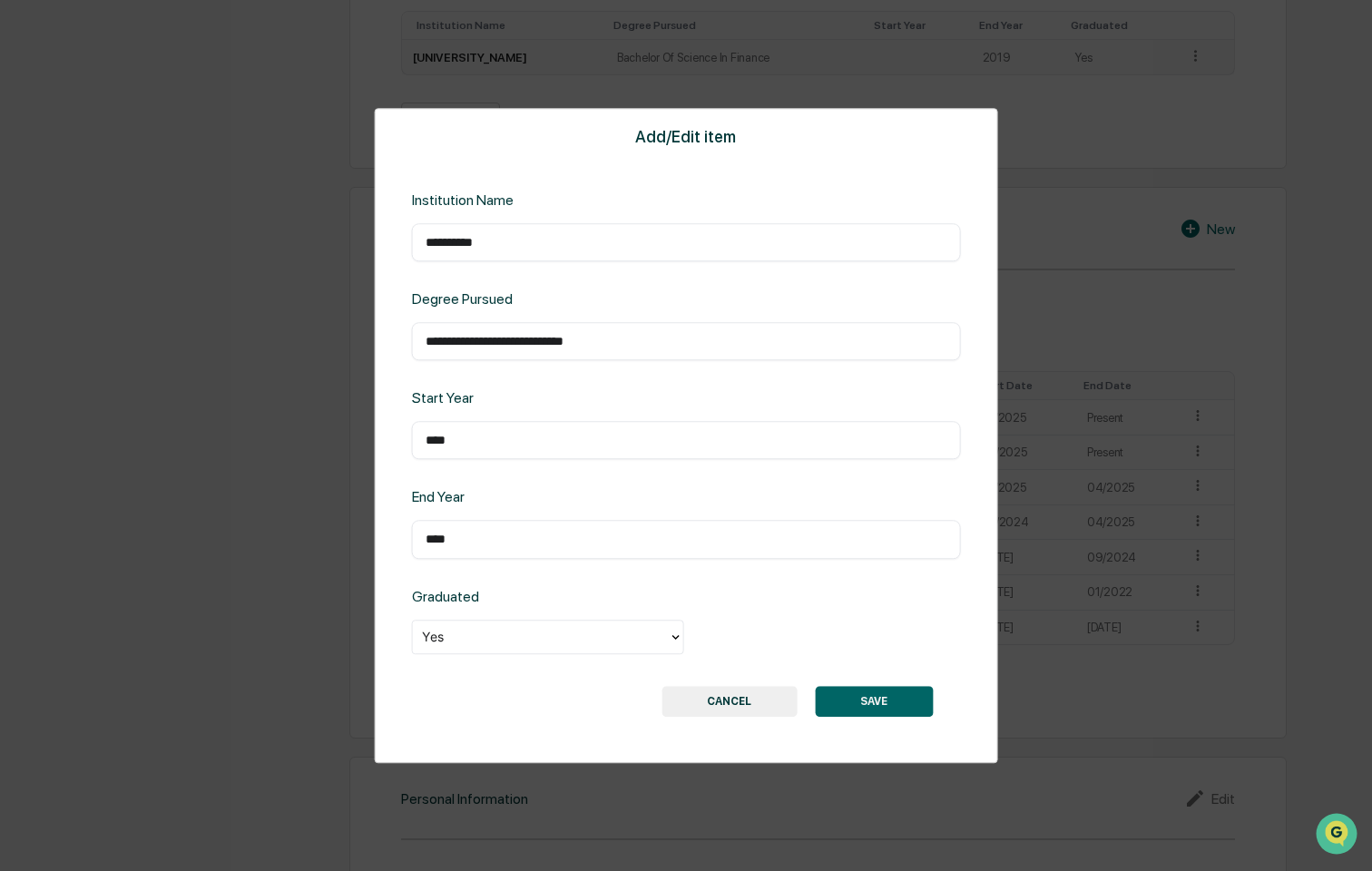 scroll, scrollTop: 1175, scrollLeft: 0, axis: vertical 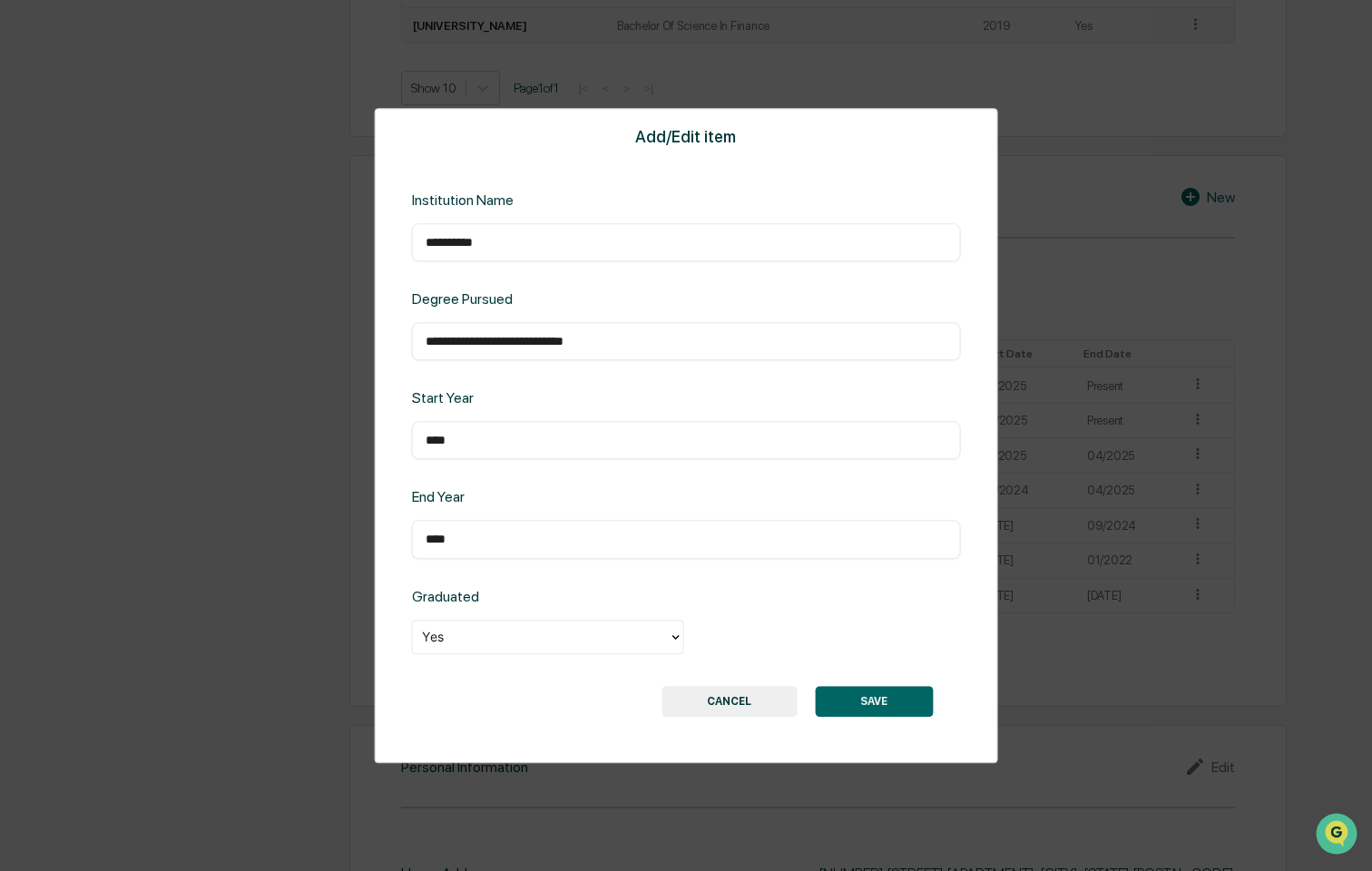 type on "****" 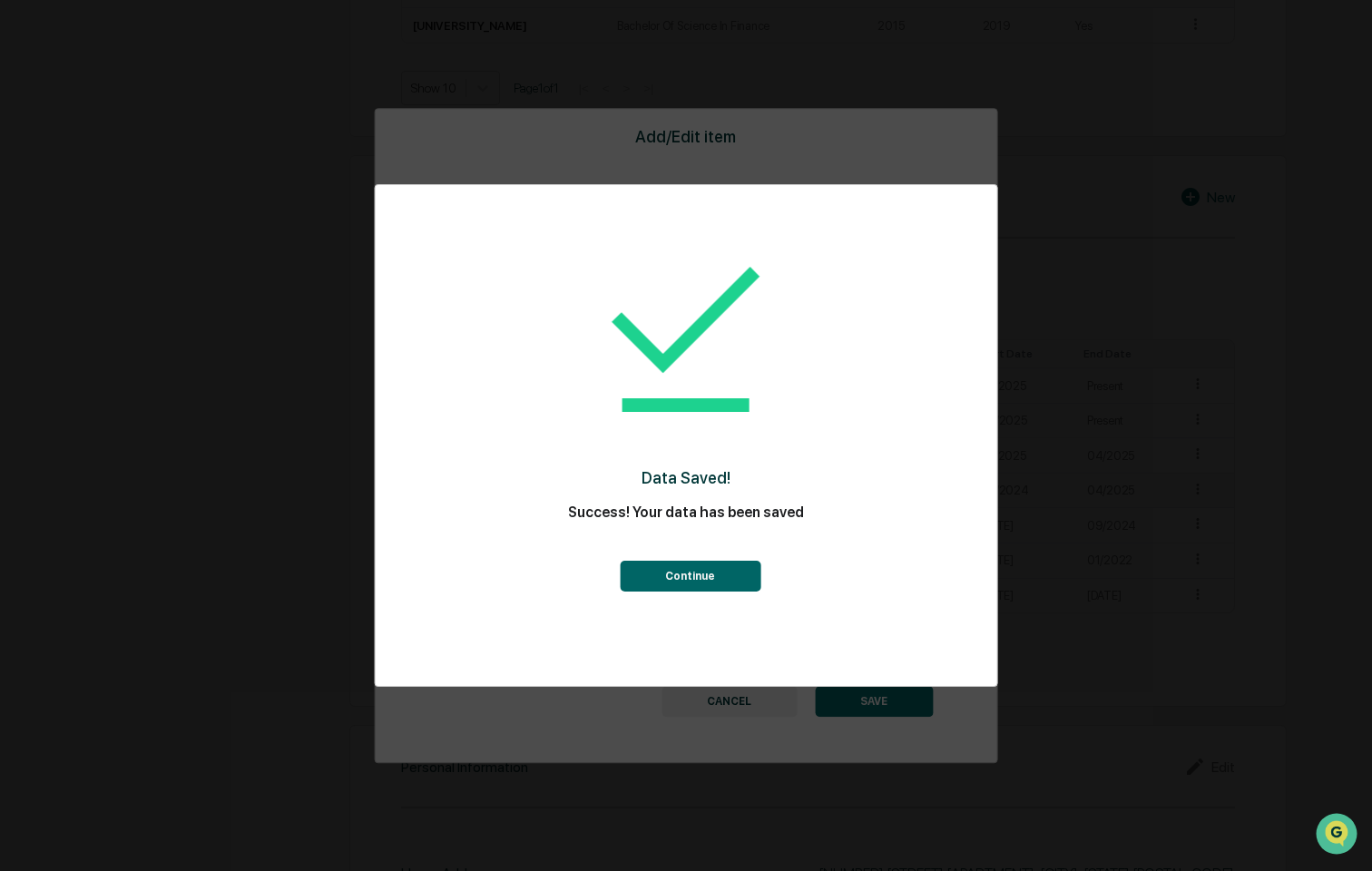 click on "Continue" at bounding box center [690, 576] 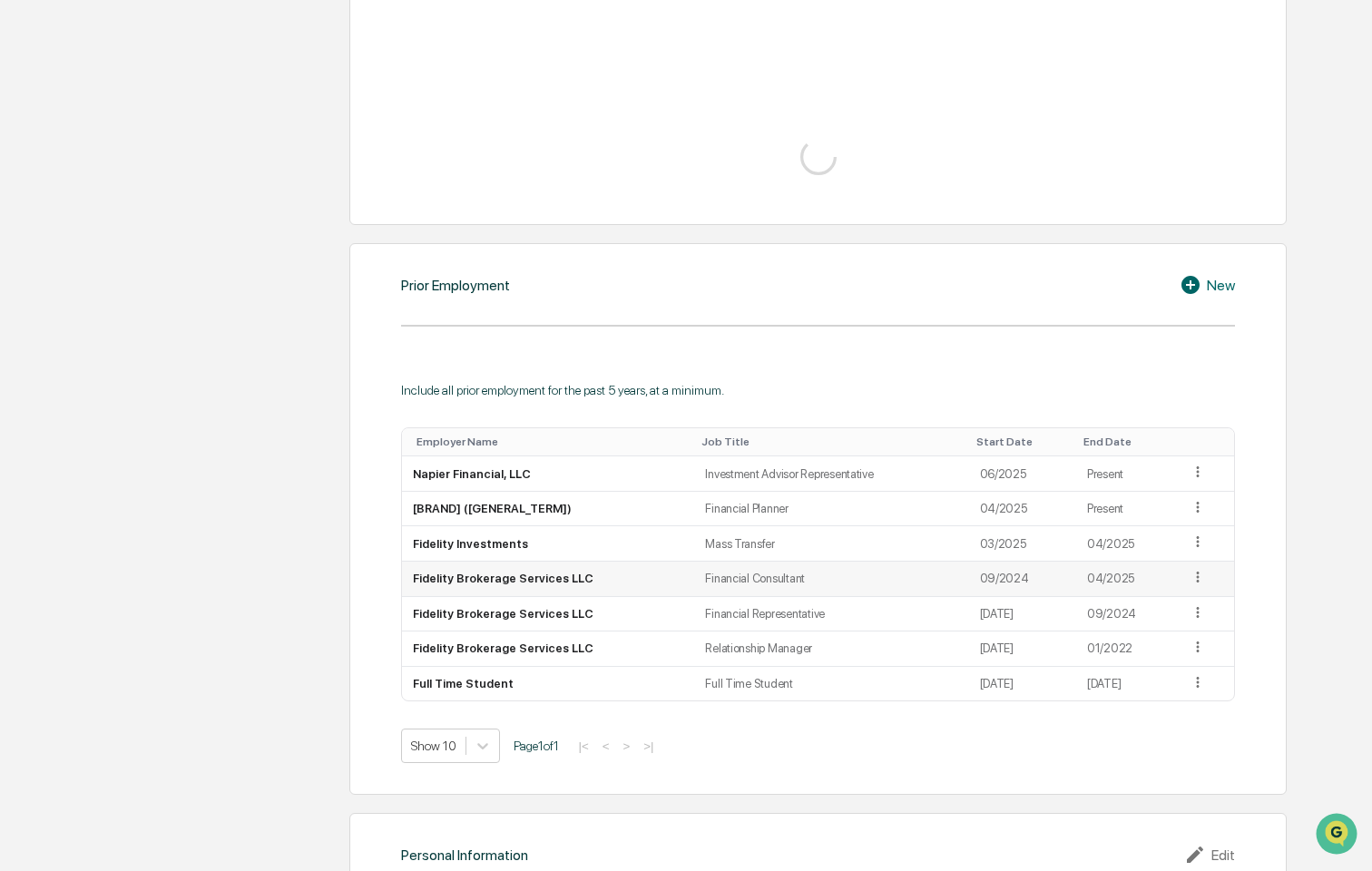 scroll, scrollTop: 1179, scrollLeft: 0, axis: vertical 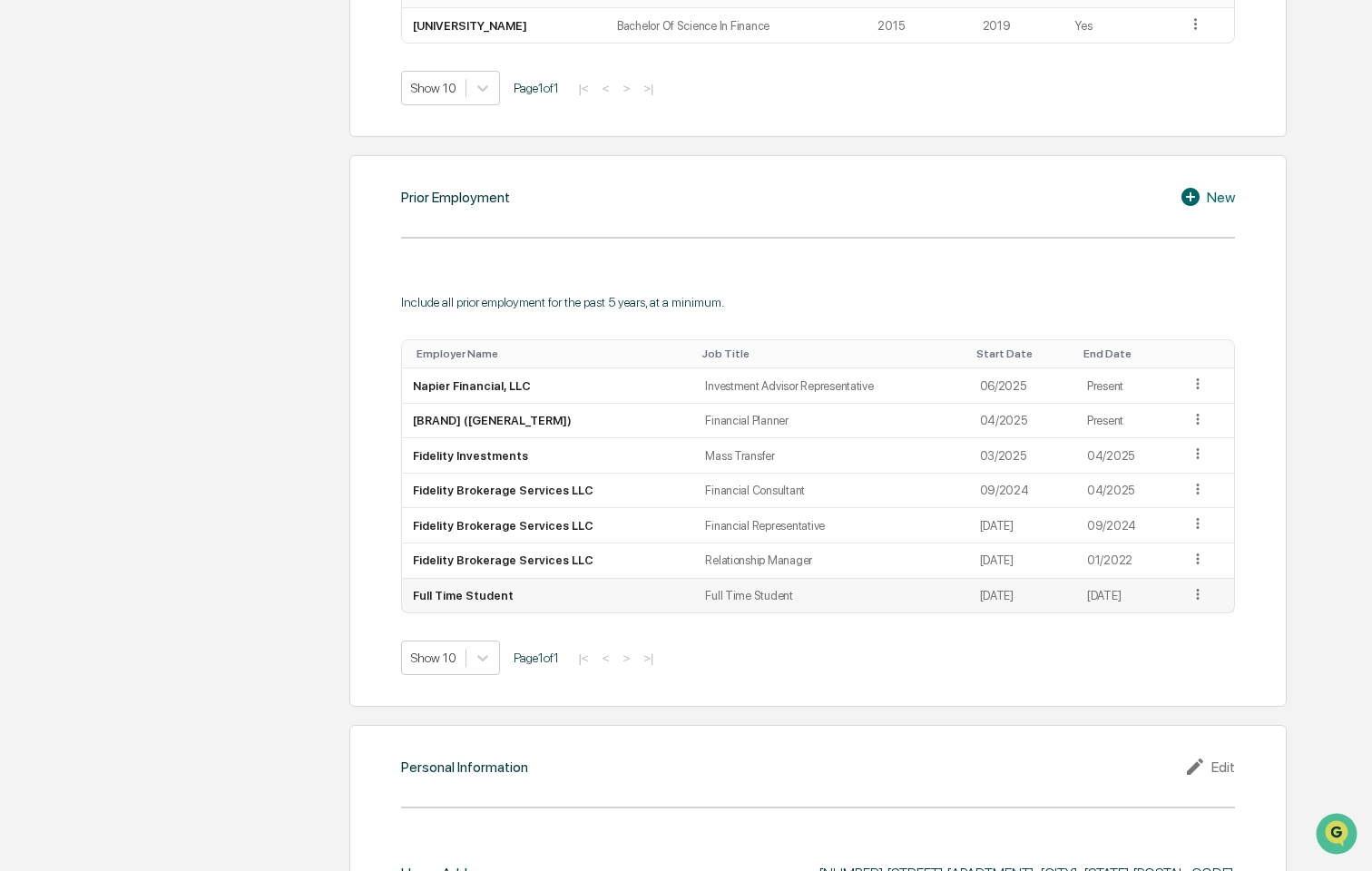 click 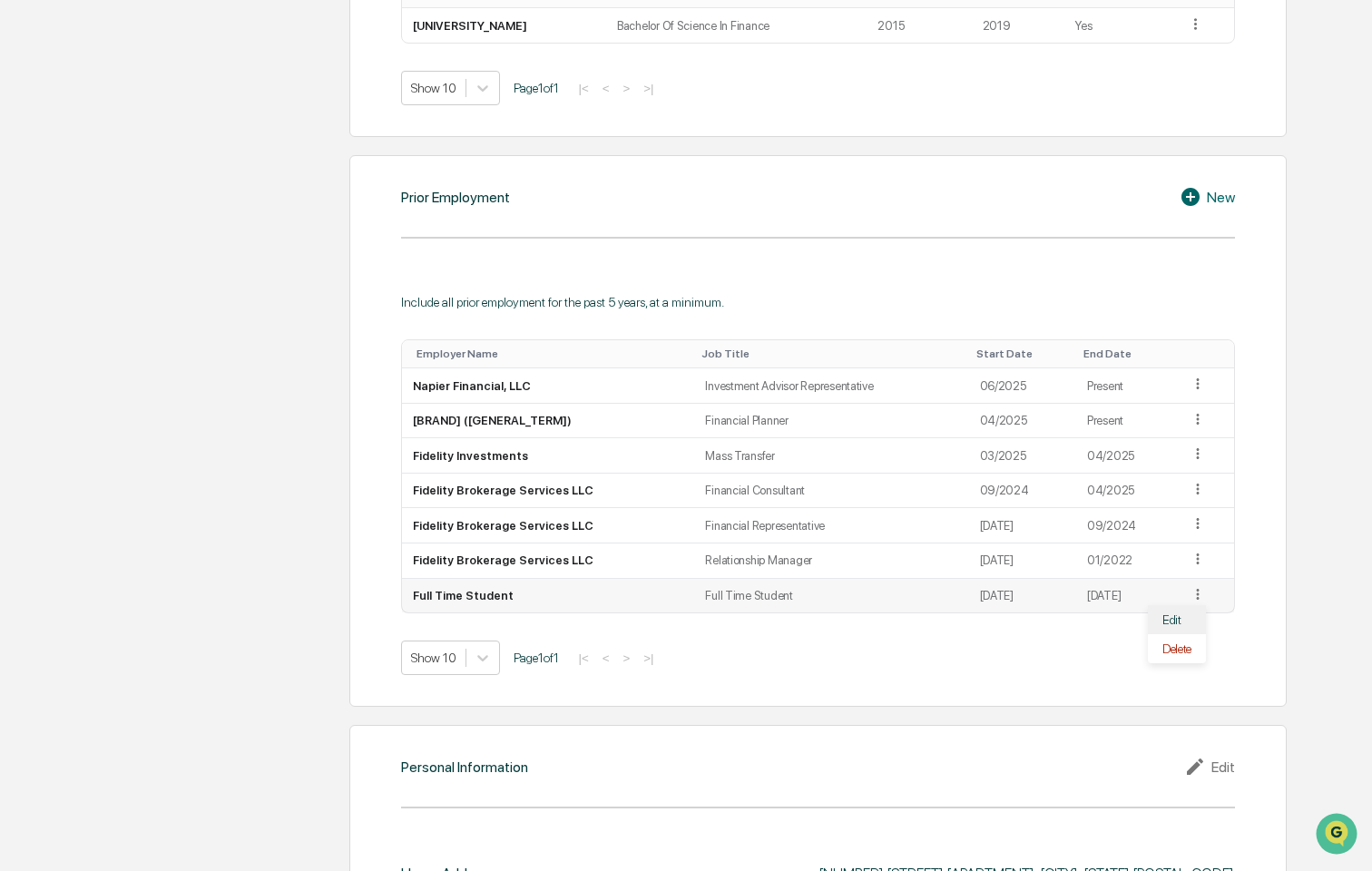 click on "Edit" at bounding box center [1177, 620] 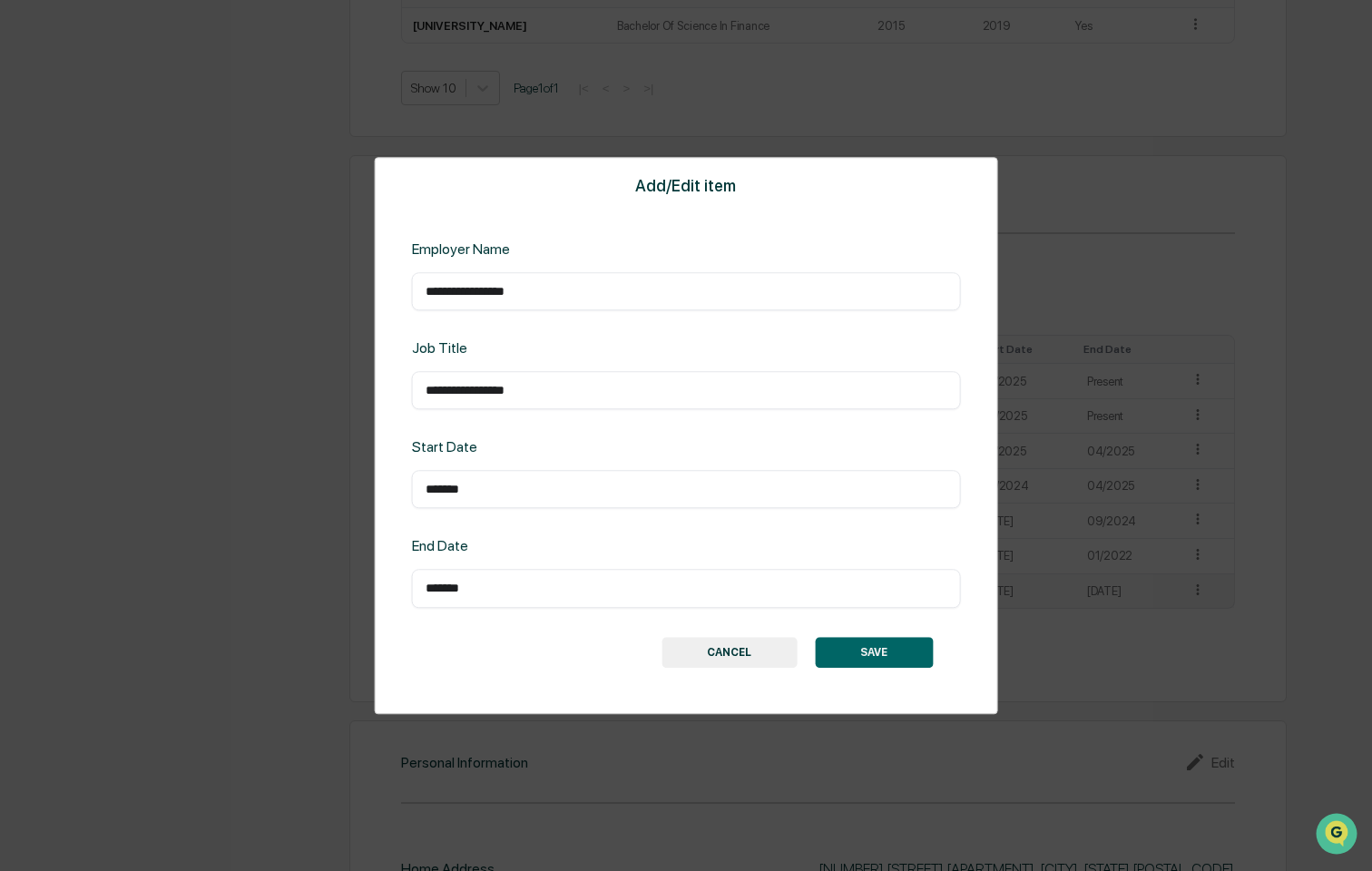 drag, startPoint x: 560, startPoint y: 289, endPoint x: 275, endPoint y: 303, distance: 285.34365 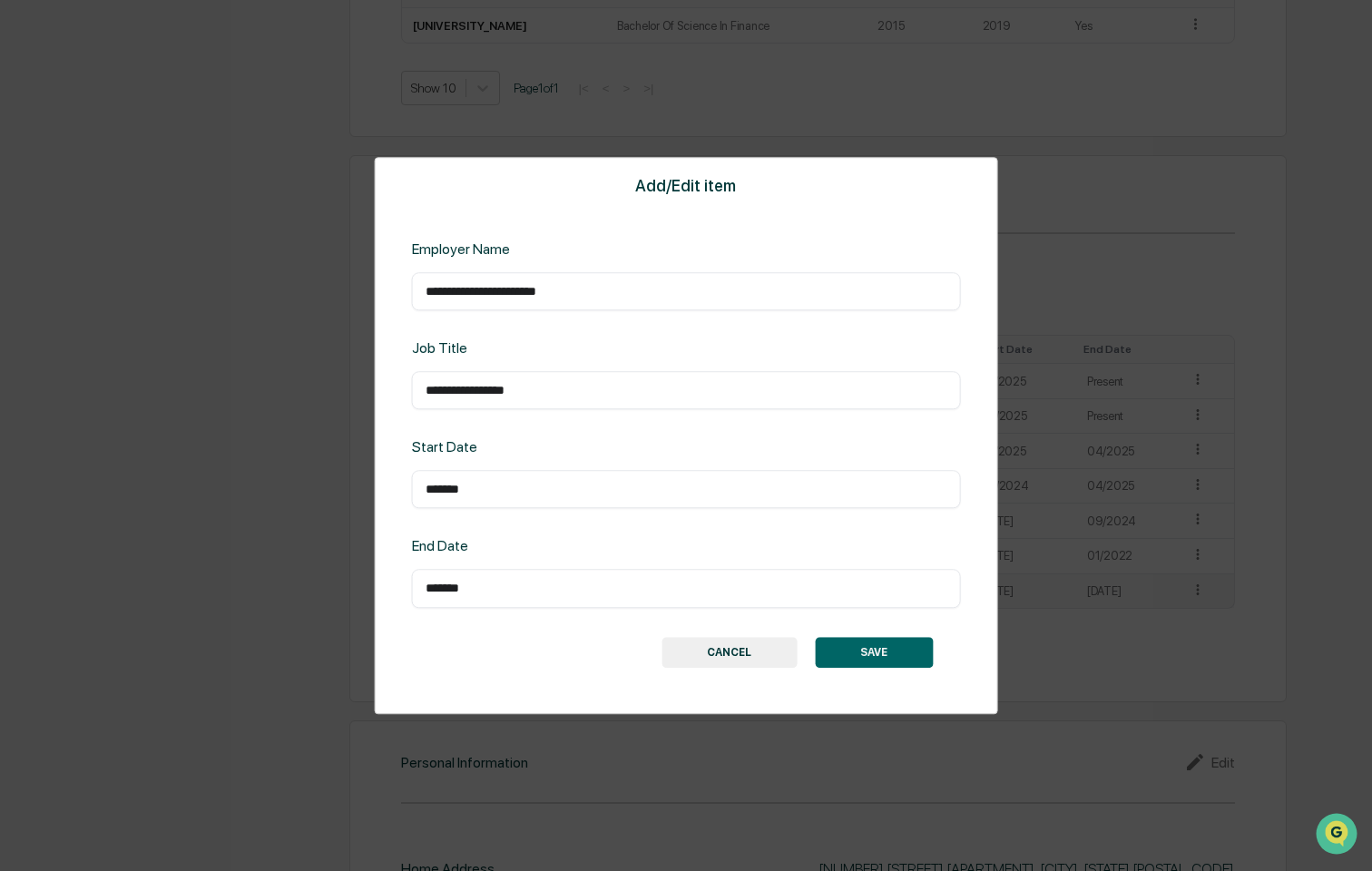 drag, startPoint x: 567, startPoint y: 392, endPoint x: 237, endPoint y: 407, distance: 330.34073 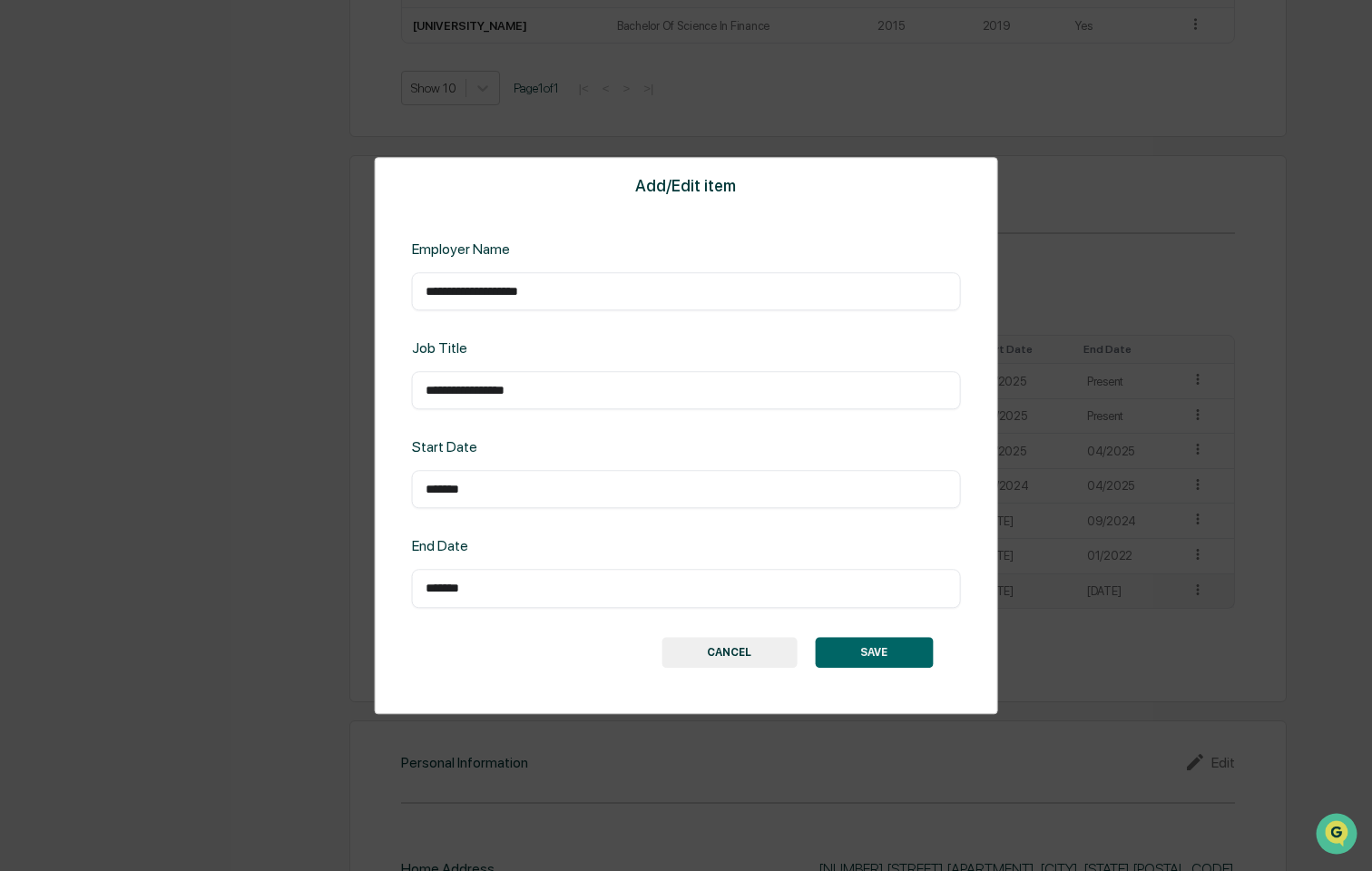 type on "**********" 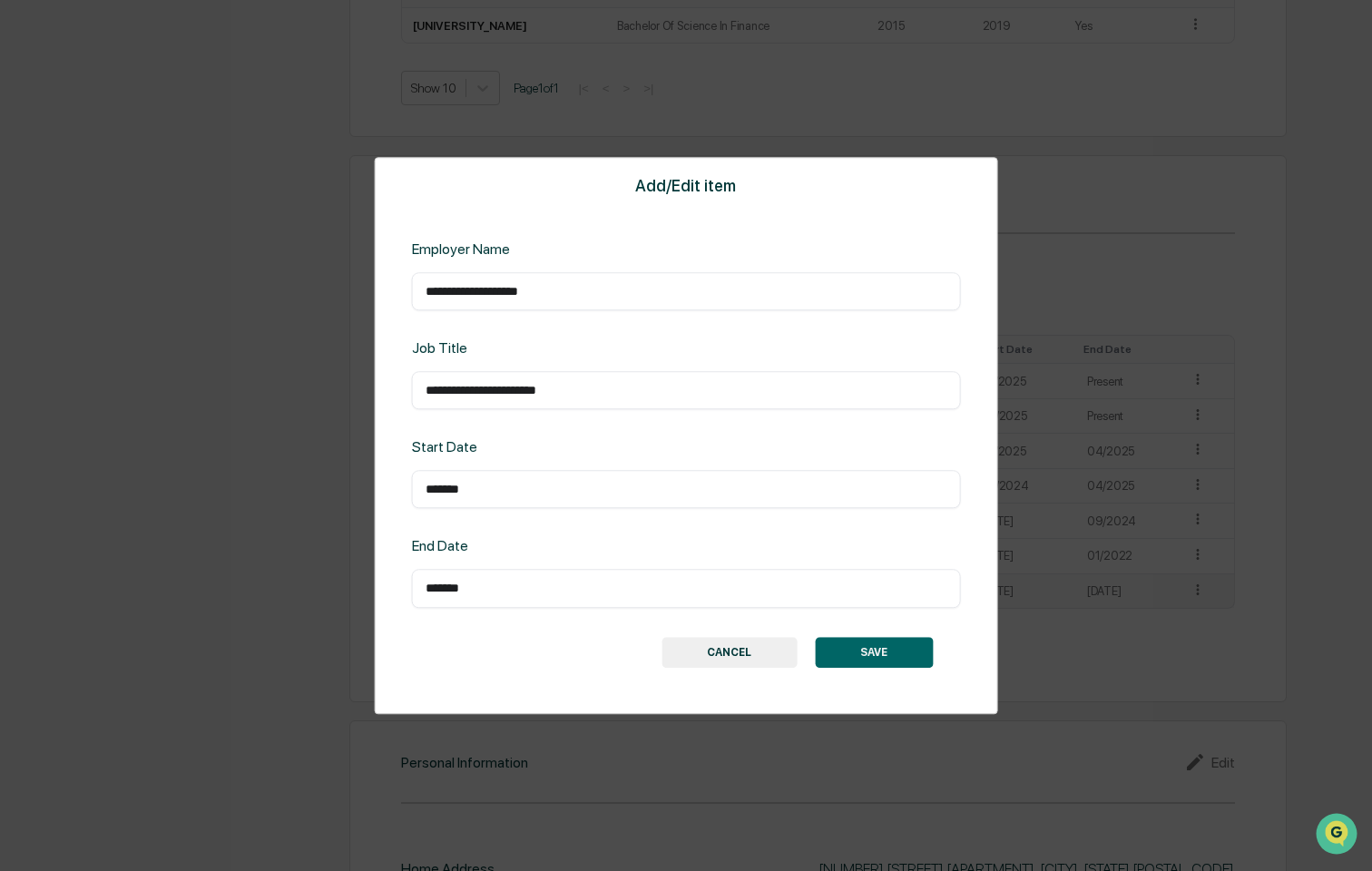 type on "**********" 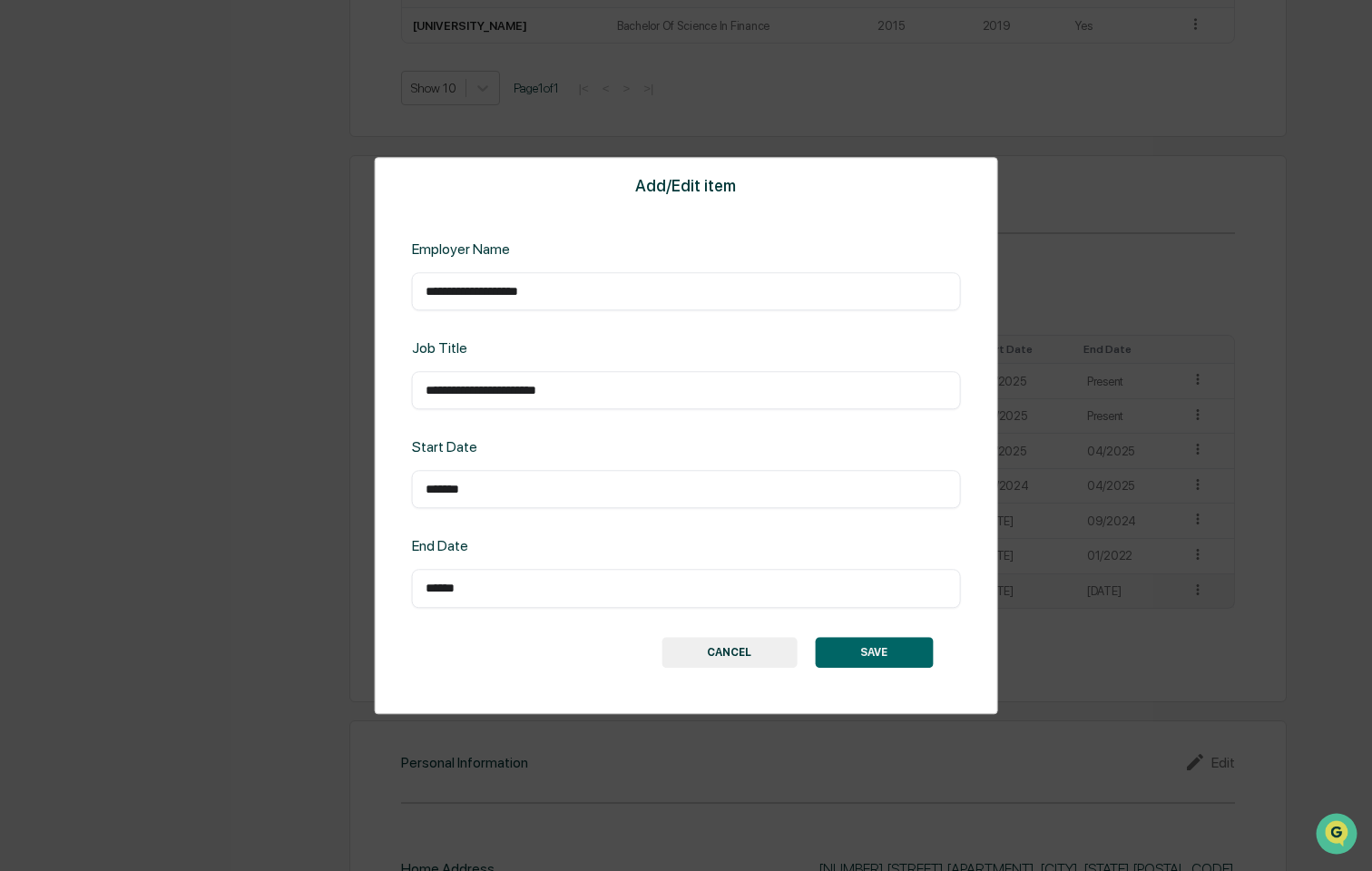 type on "******" 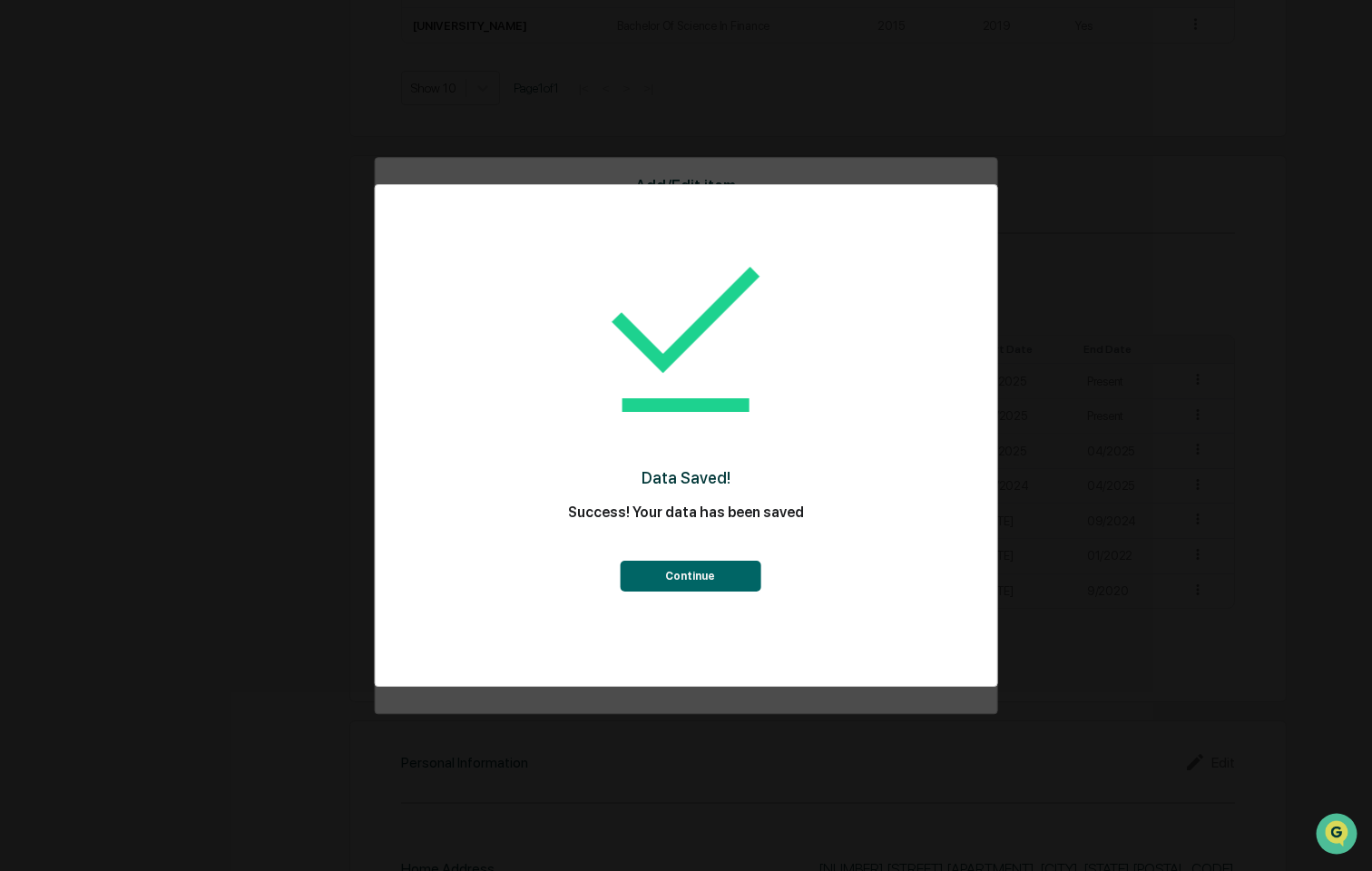 click on "Continue" at bounding box center [690, 576] 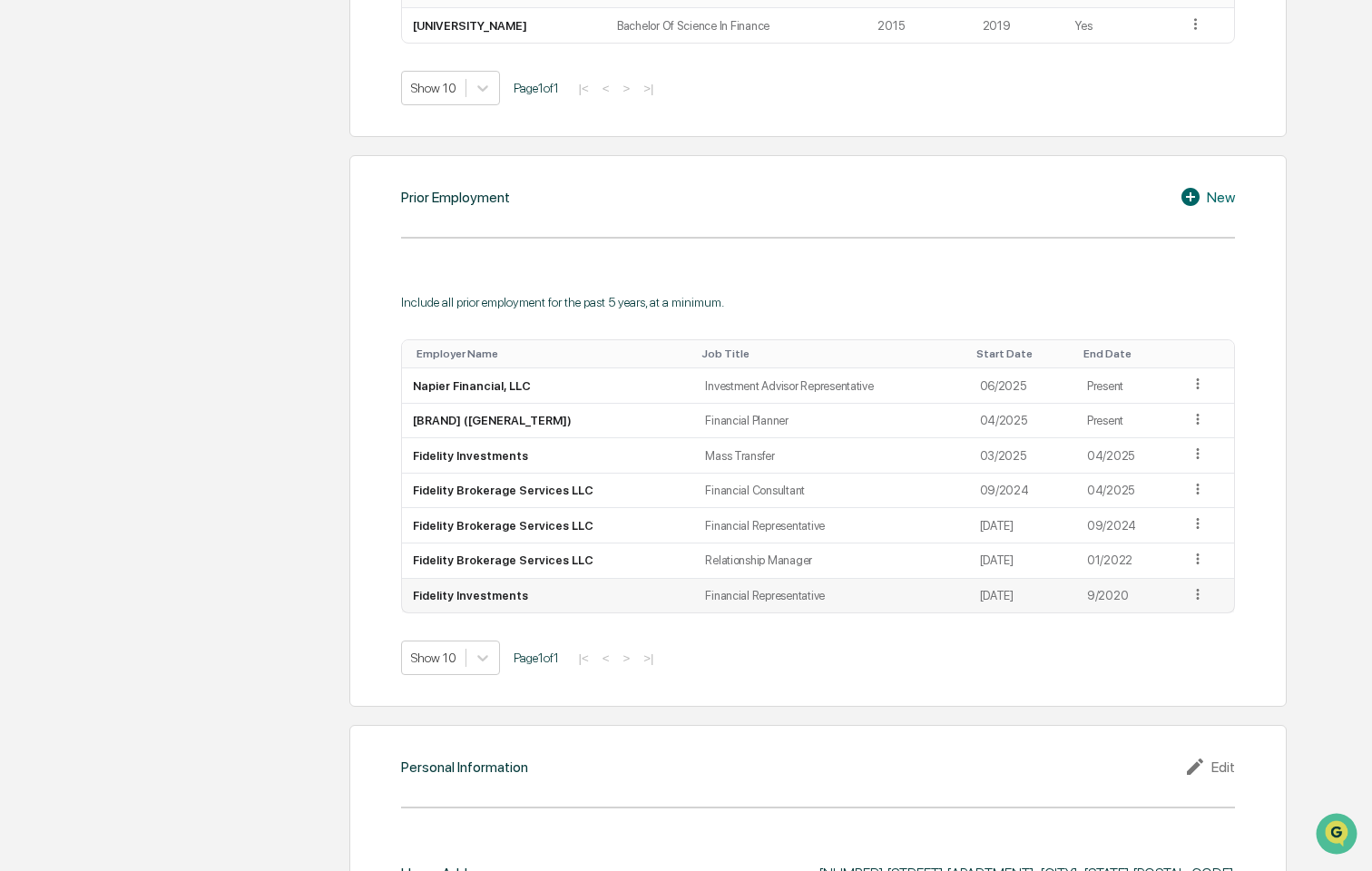 click 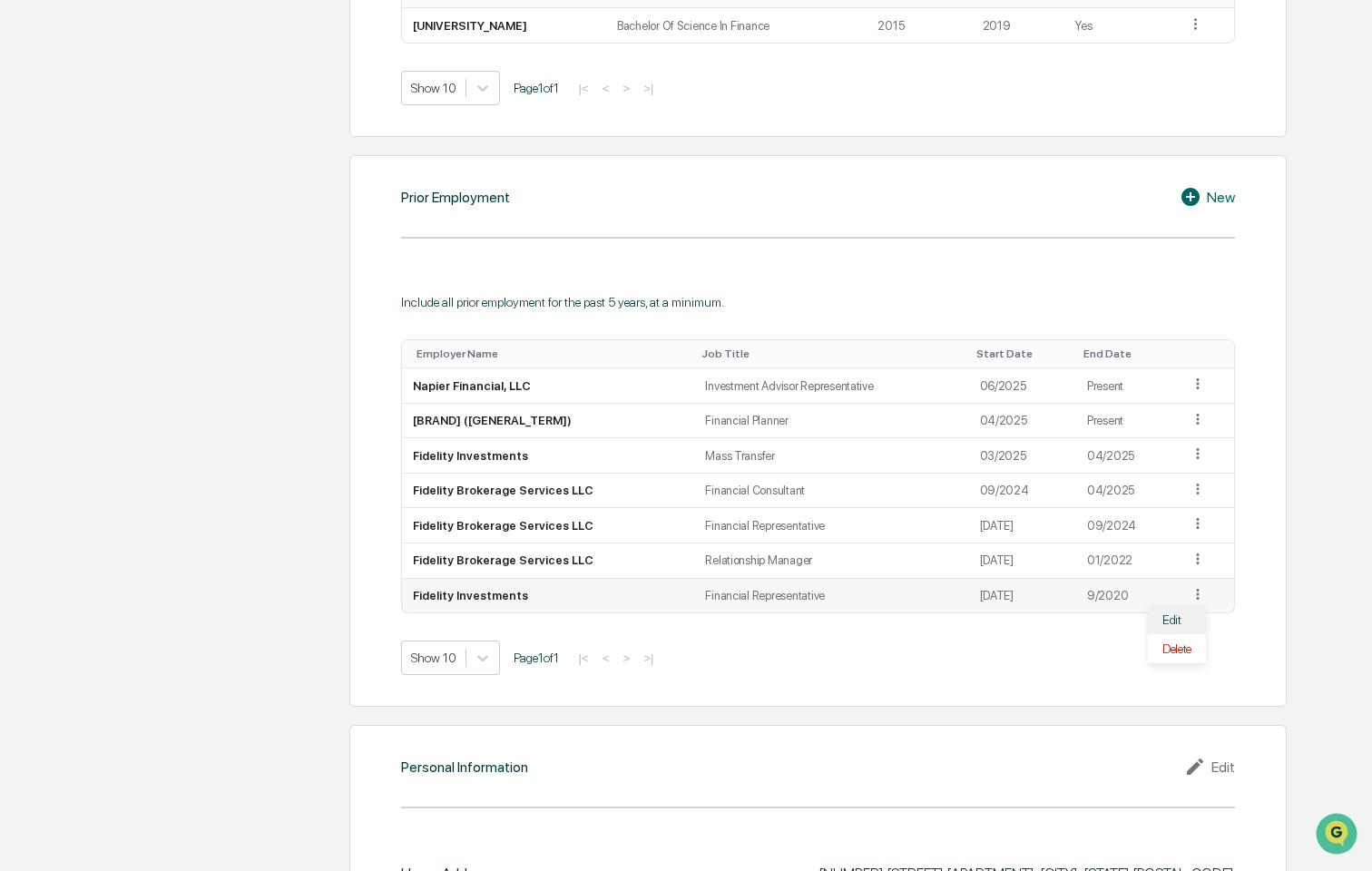 click on "Edit" at bounding box center [1177, 620] 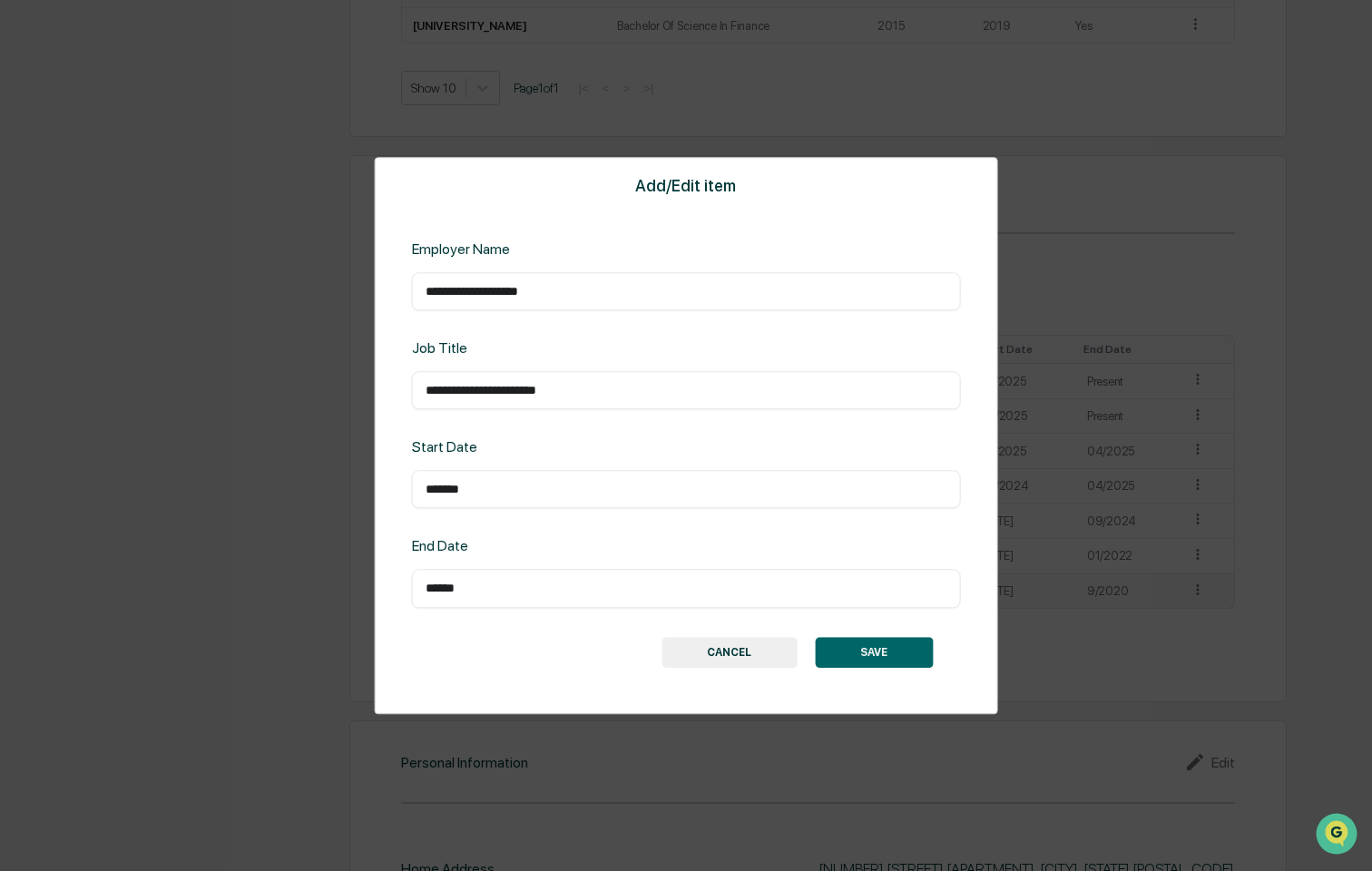drag, startPoint x: 430, startPoint y: 587, endPoint x: 420, endPoint y: 592, distance: 11.18034 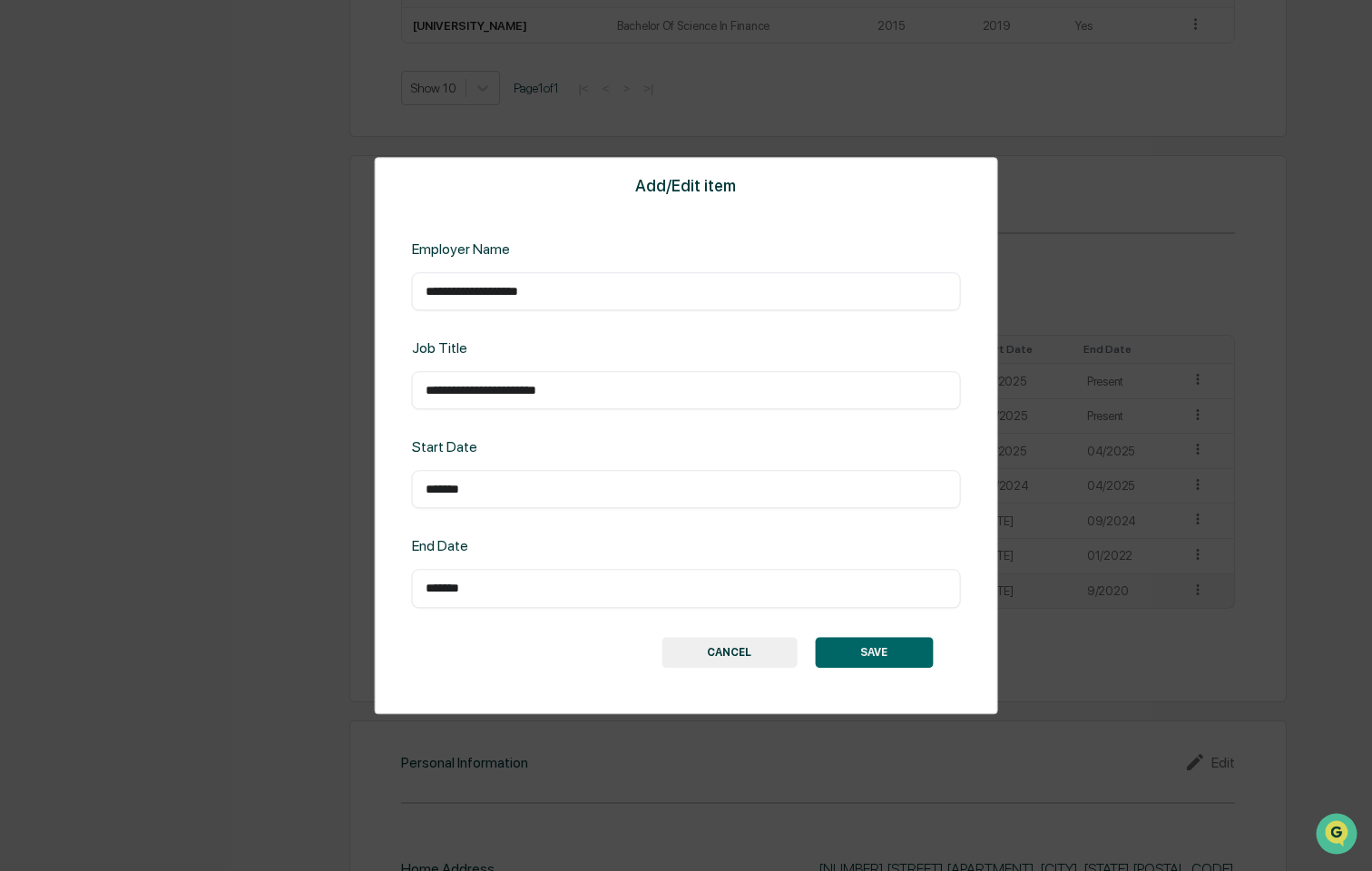 type on "*******" 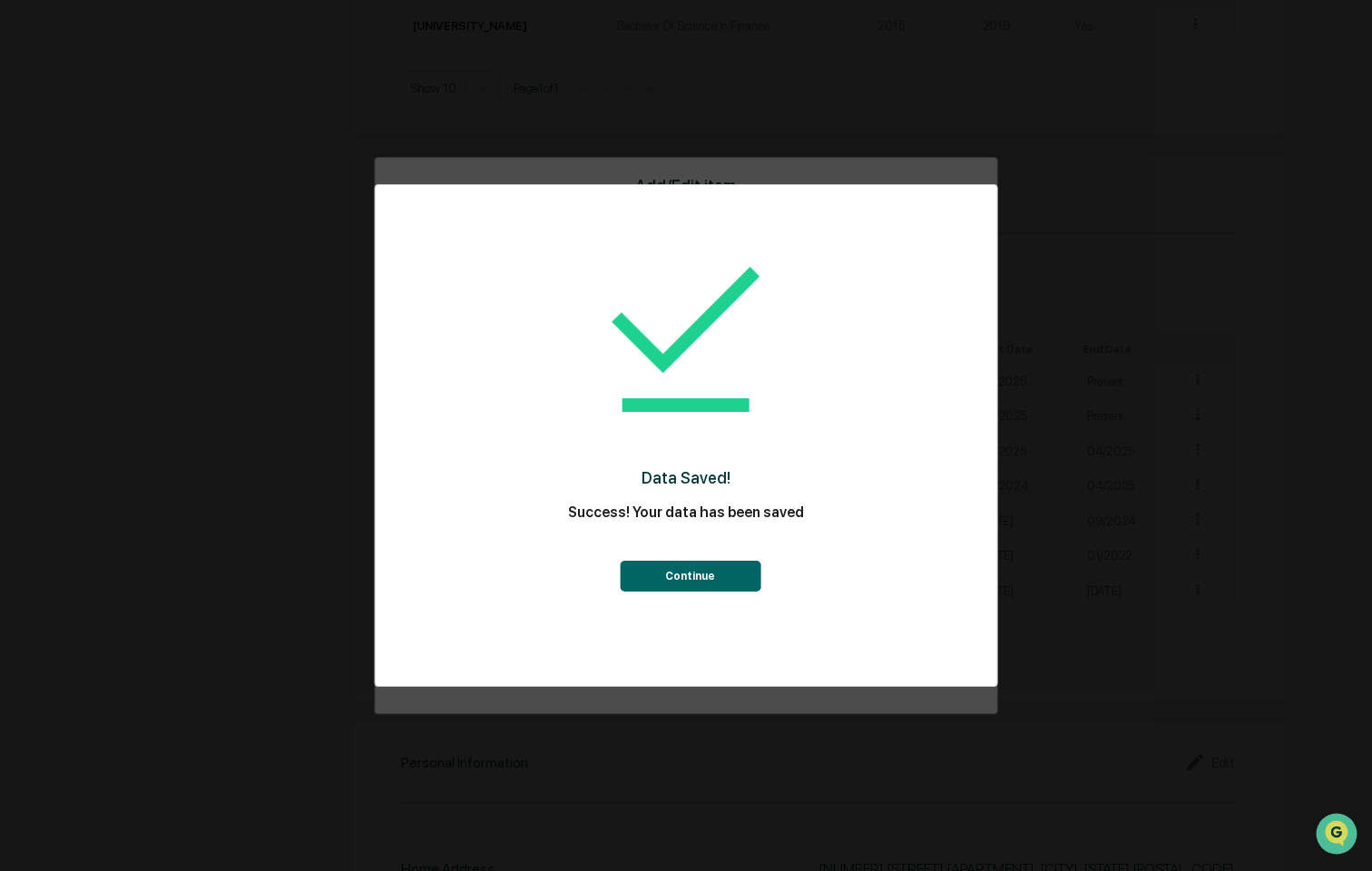 drag, startPoint x: 668, startPoint y: 597, endPoint x: 671, endPoint y: 582, distance: 15.29706 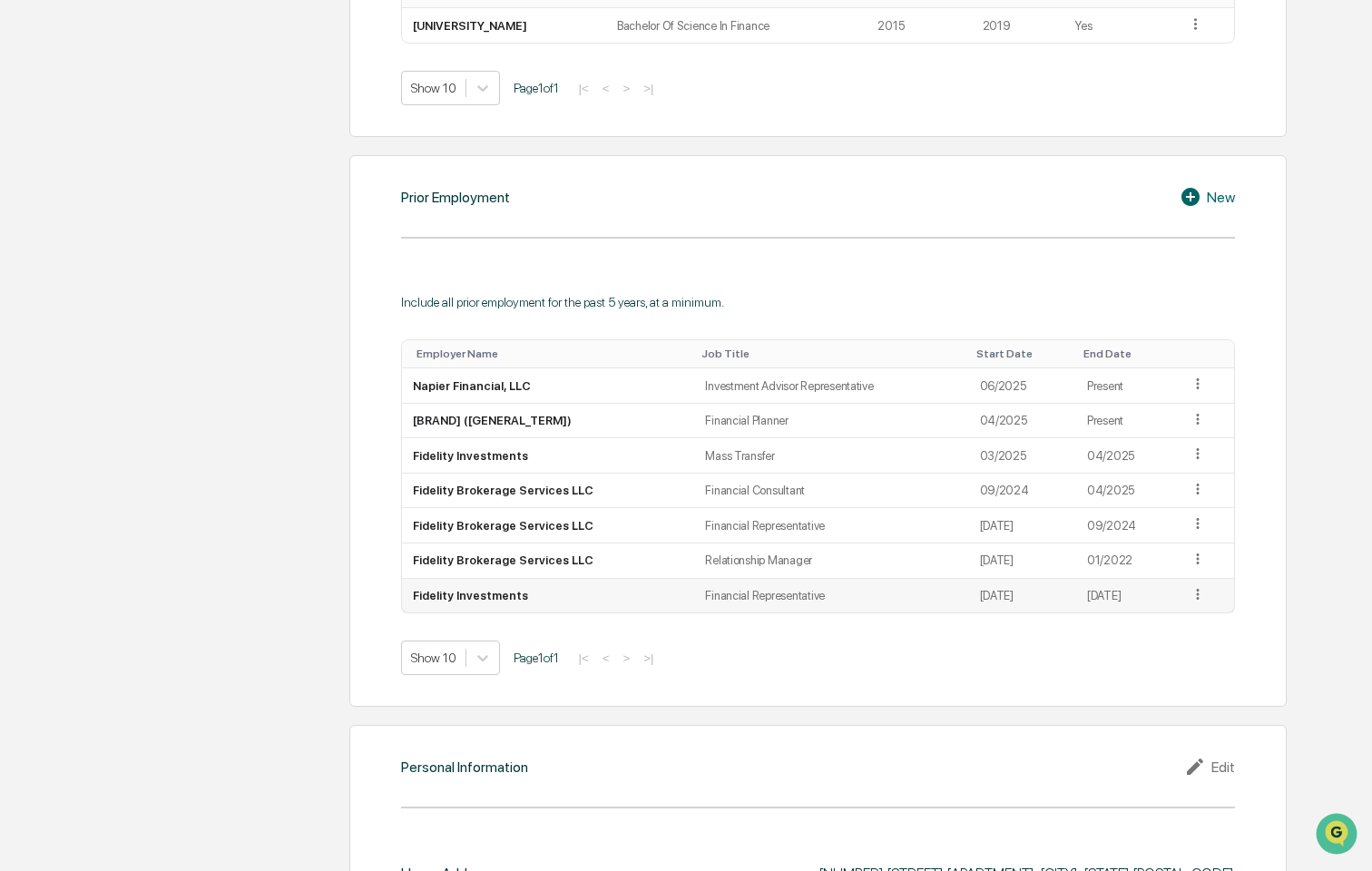 click 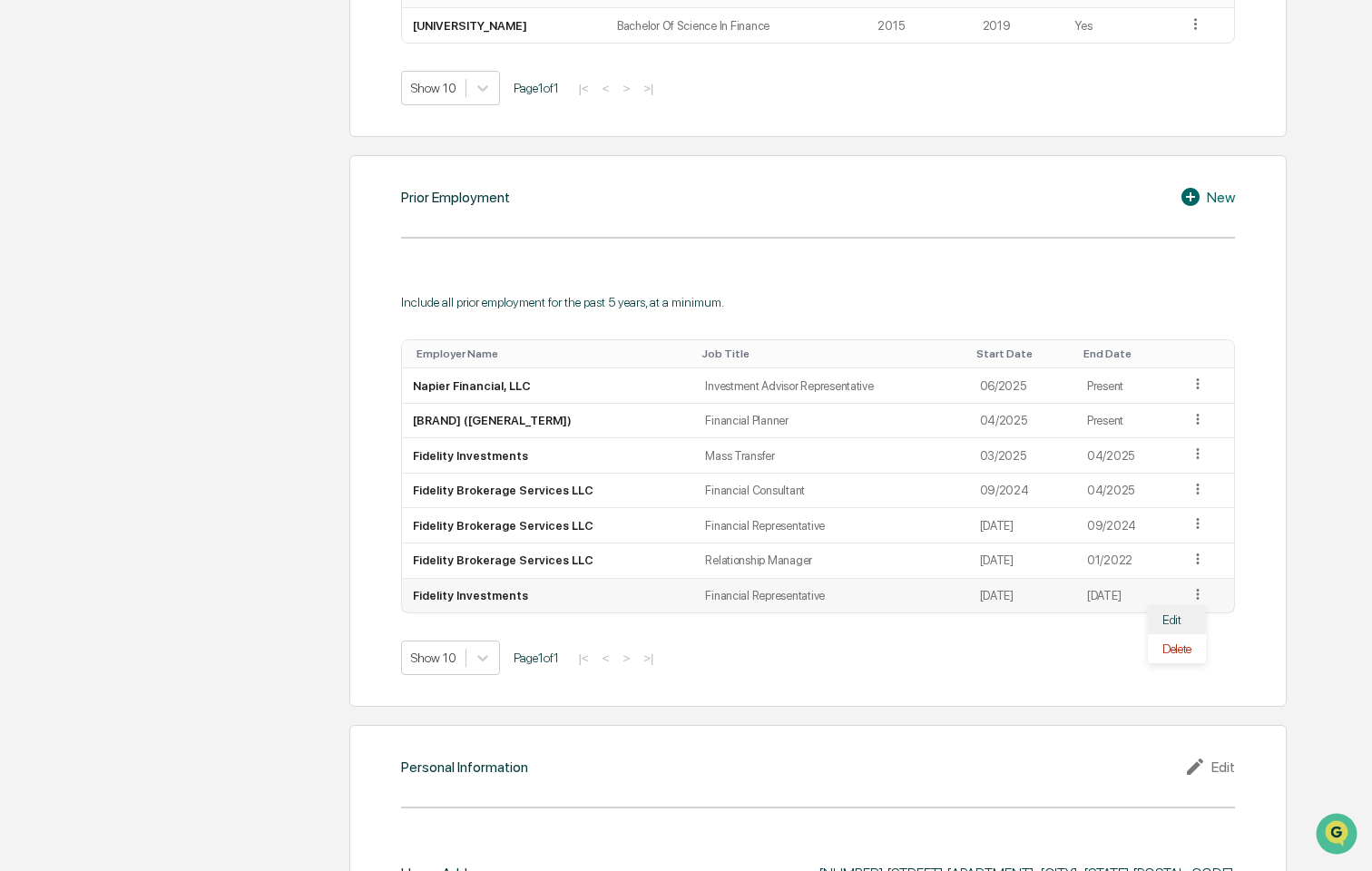 click on "Edit" at bounding box center (1177, 620) 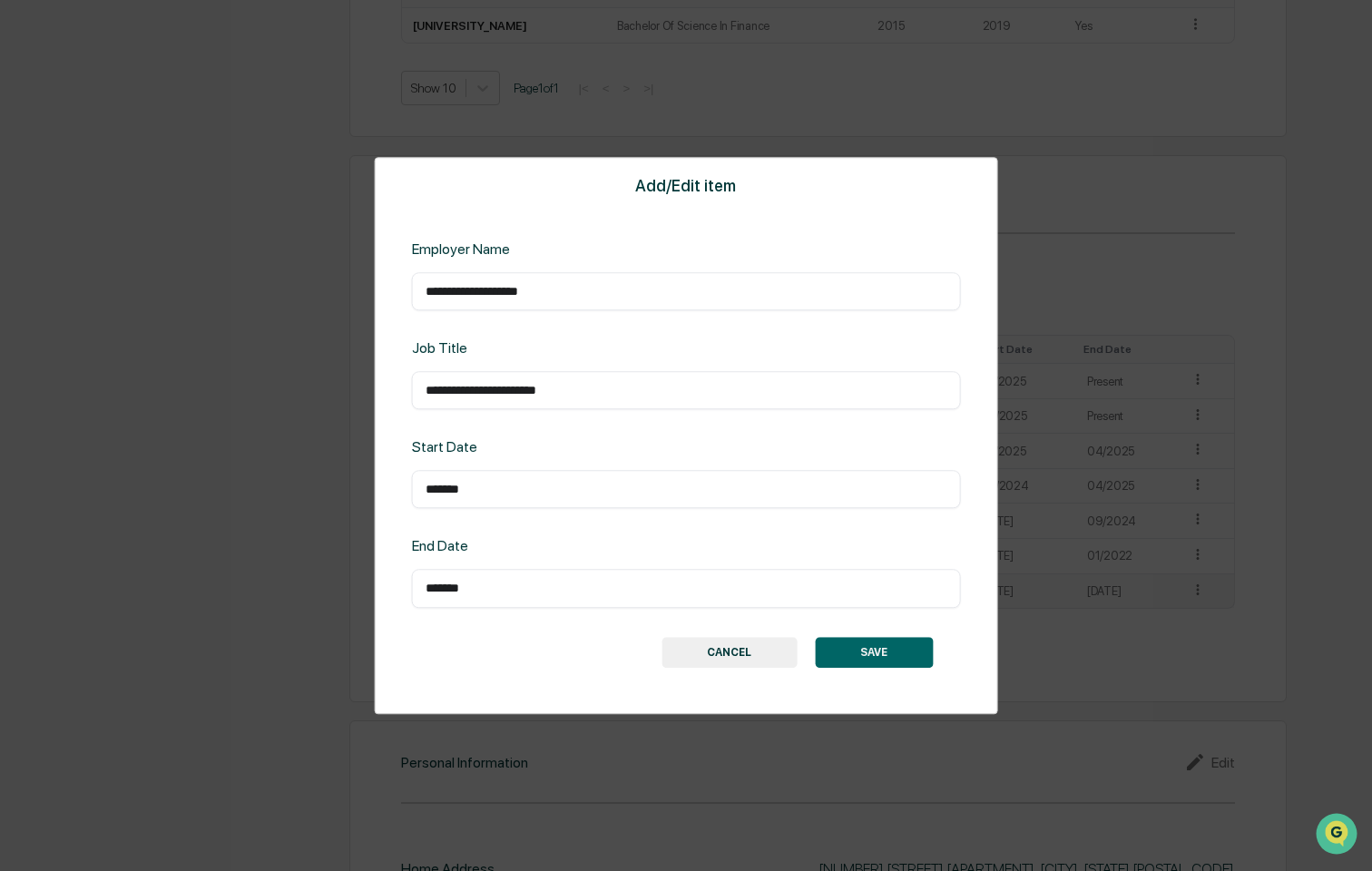 drag, startPoint x: 472, startPoint y: 297, endPoint x: 636, endPoint y: 273, distance: 165.74679 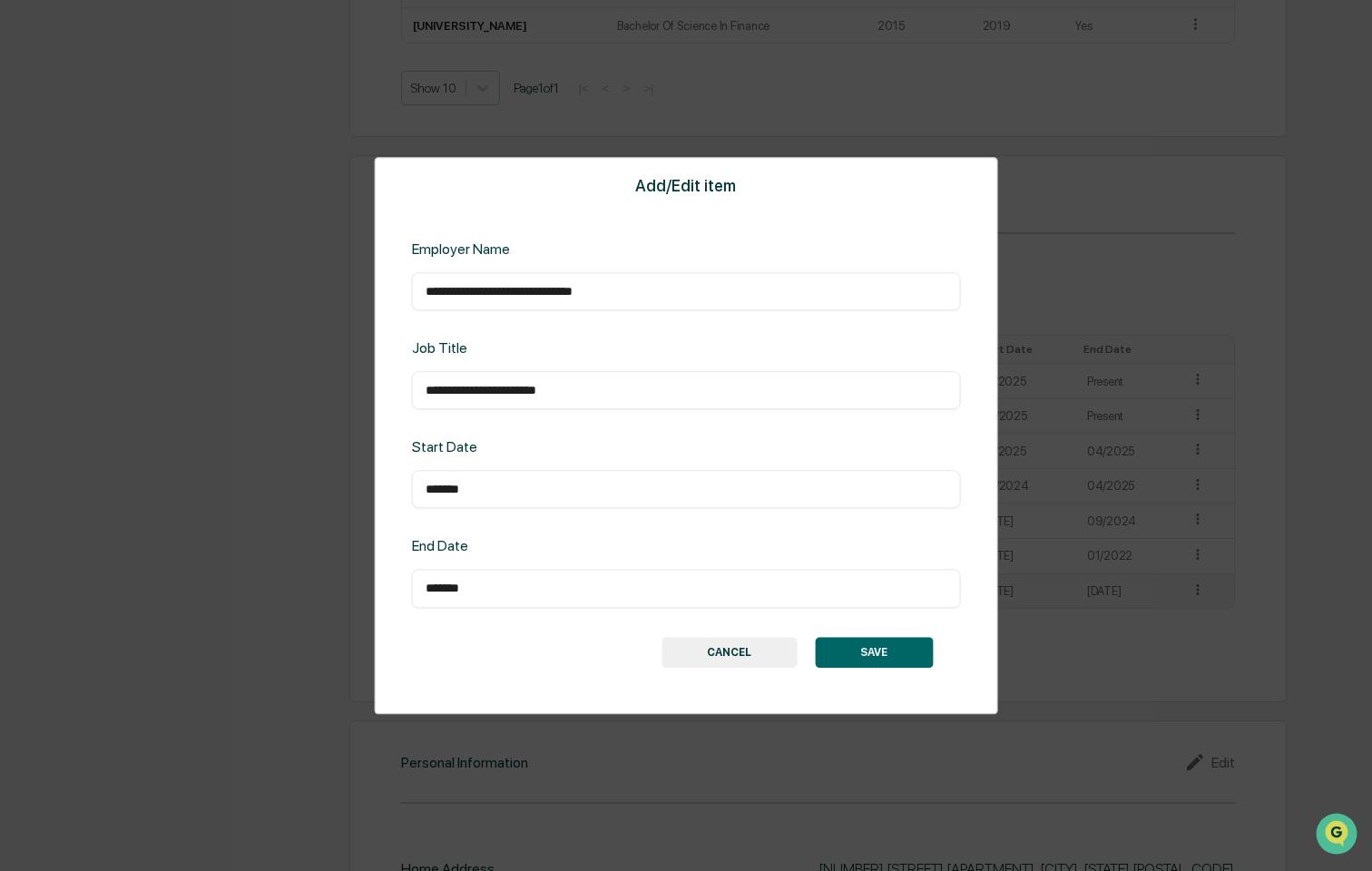 type on "**********" 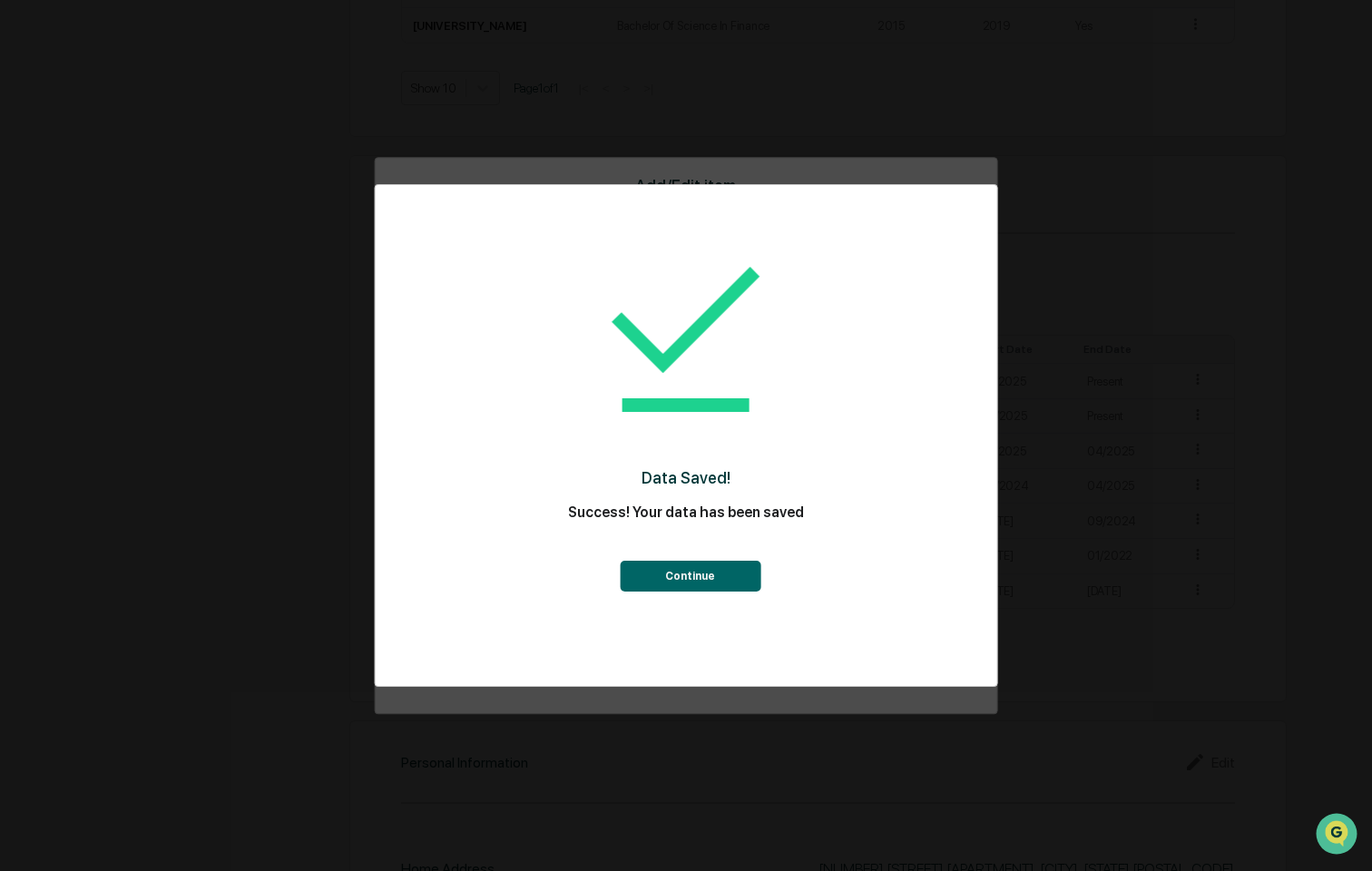 click on "Continue" at bounding box center [686, 563] 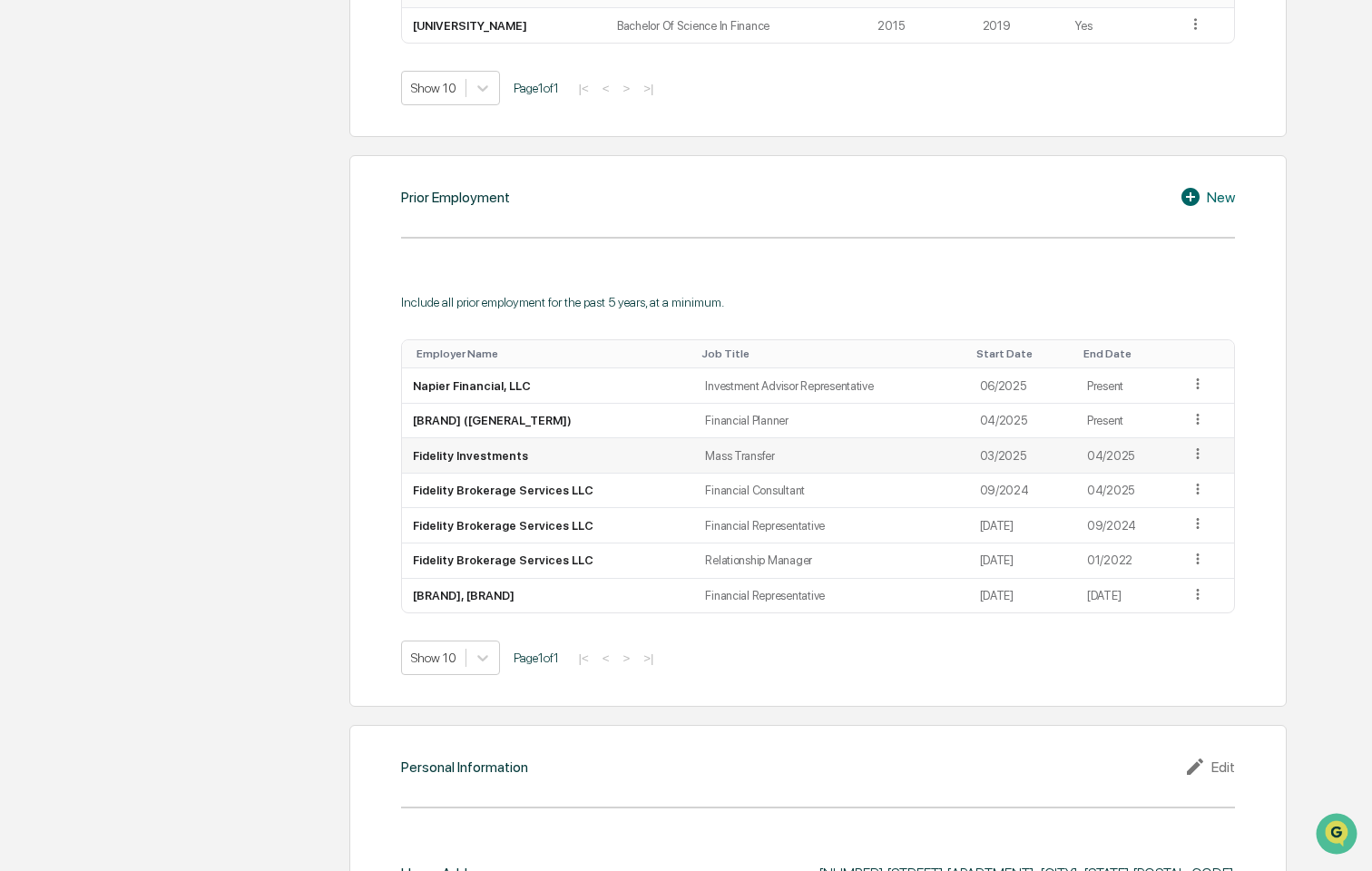 click 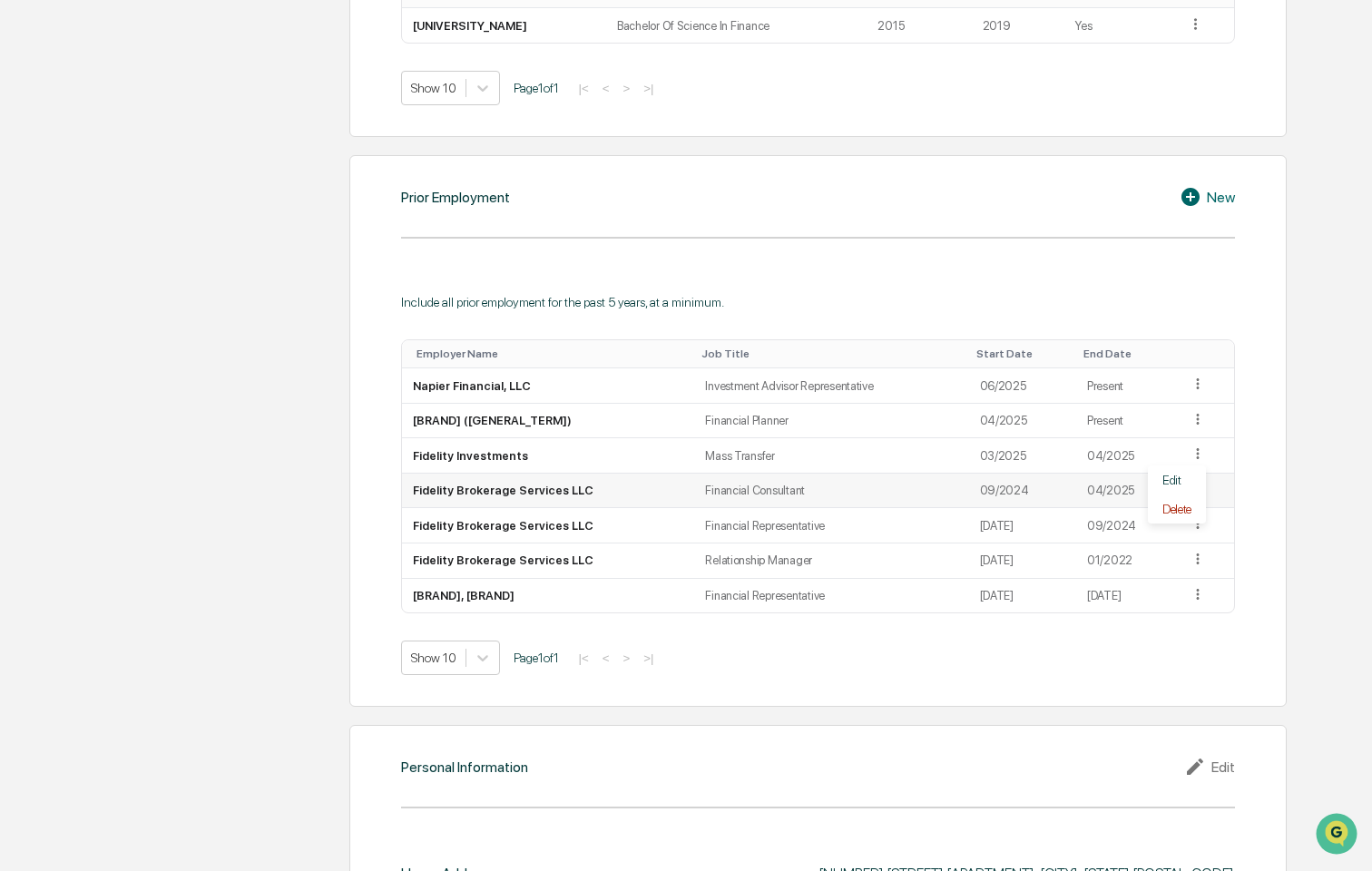 click on "Financial Consultant" at bounding box center [831, 491] 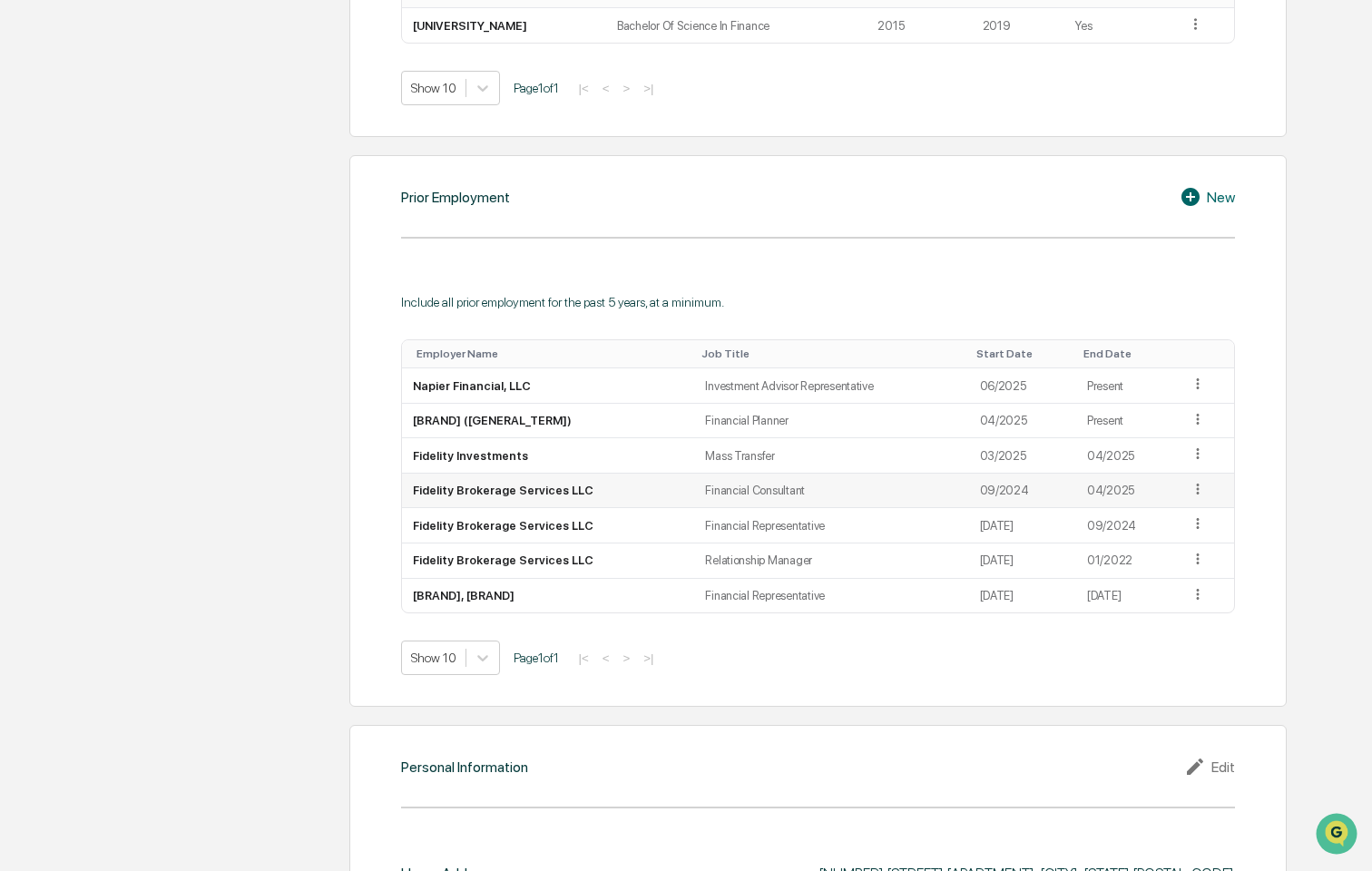 click 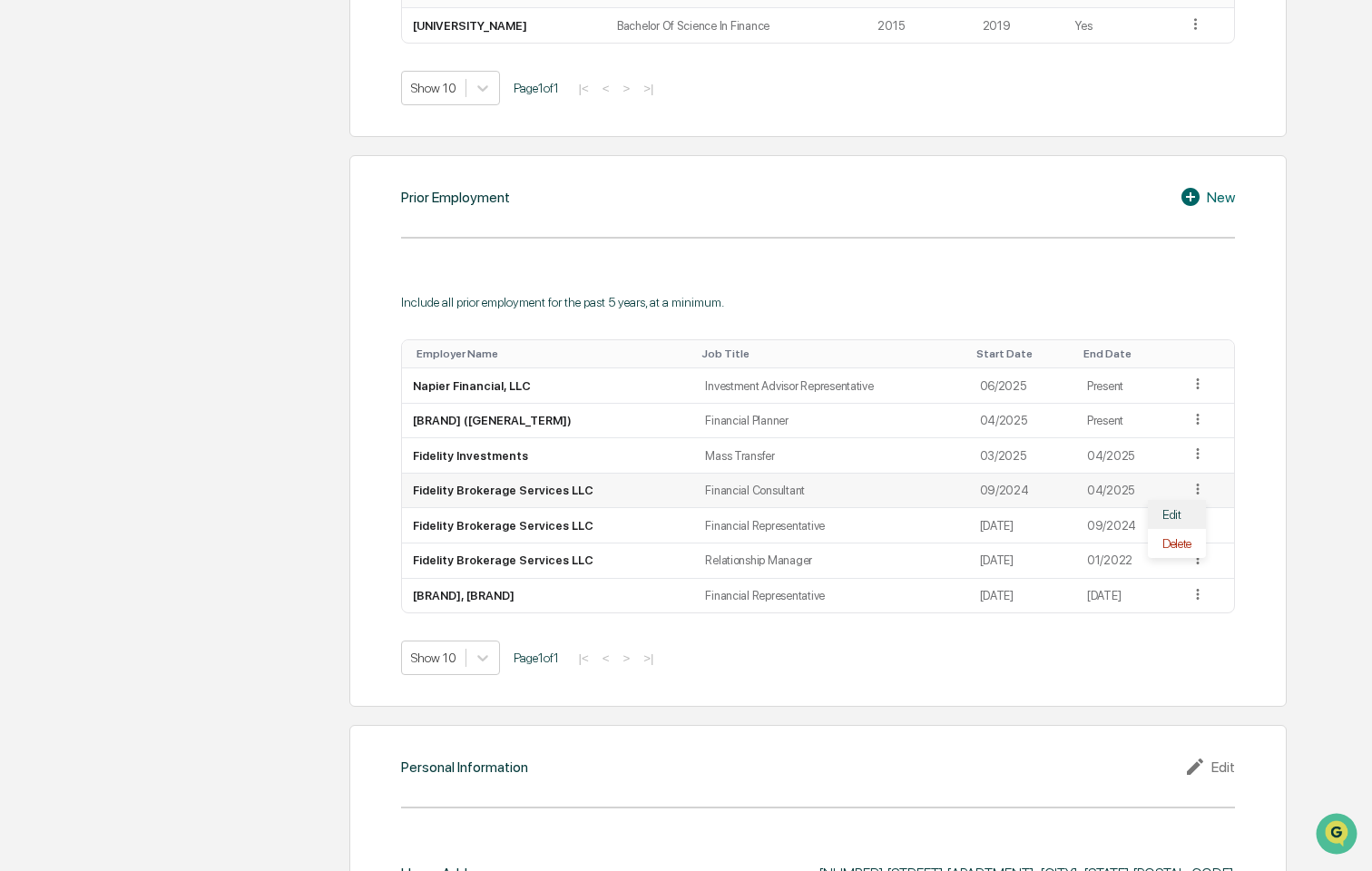 click on "Edit" at bounding box center (1177, 514) 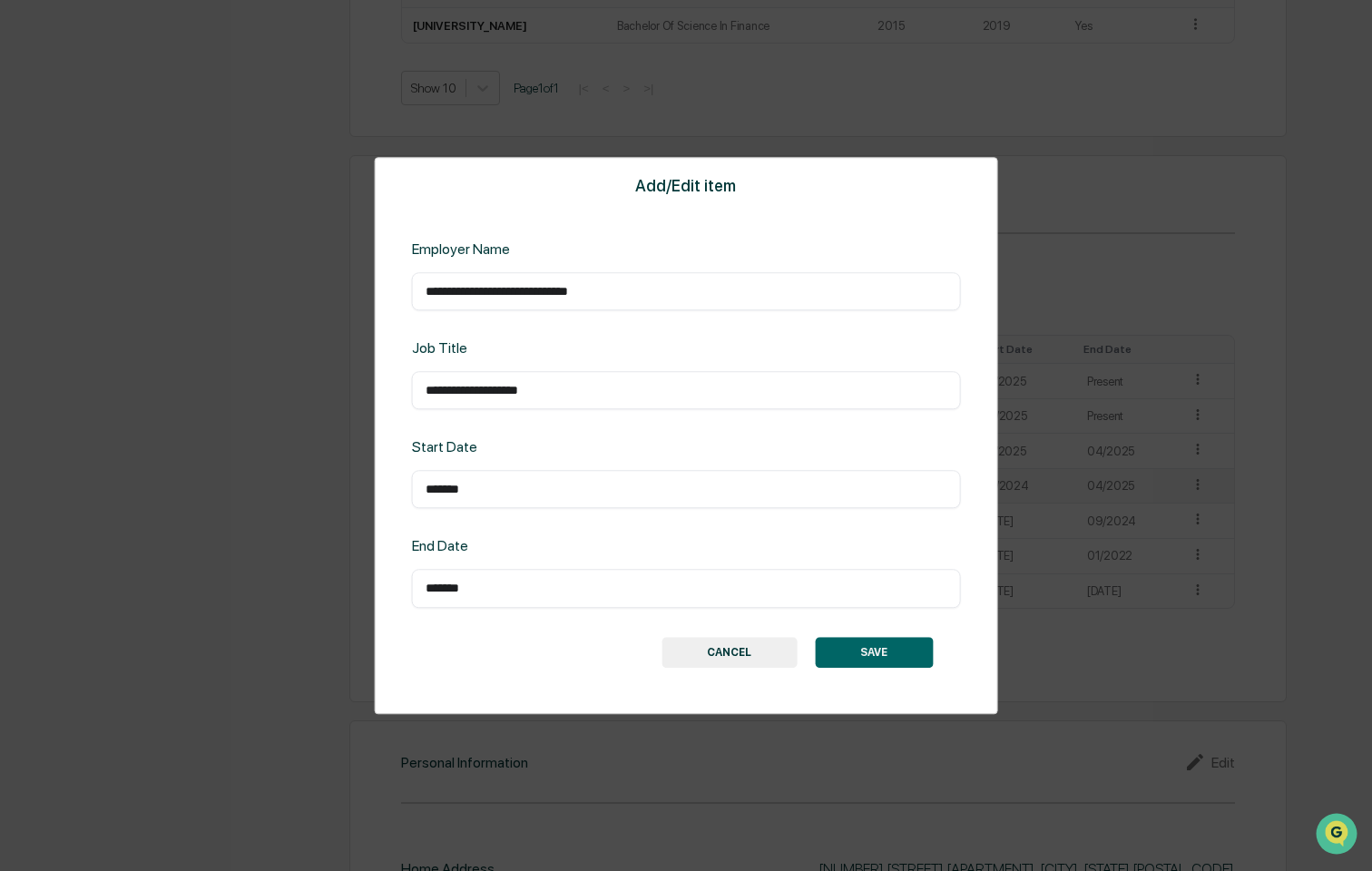 drag, startPoint x: 691, startPoint y: 293, endPoint x: 475, endPoint y: 312, distance: 216.83404 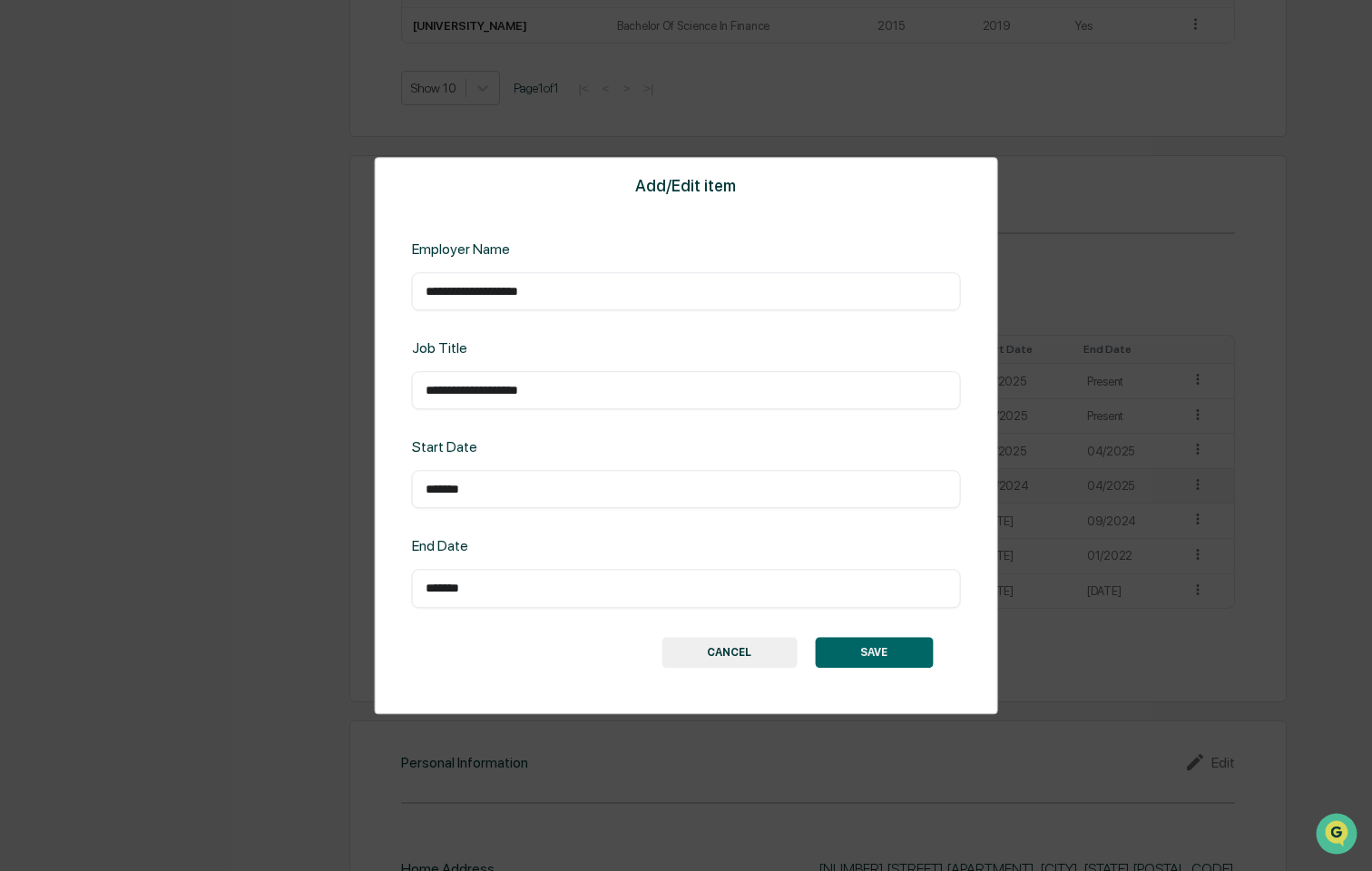 type on "**********" 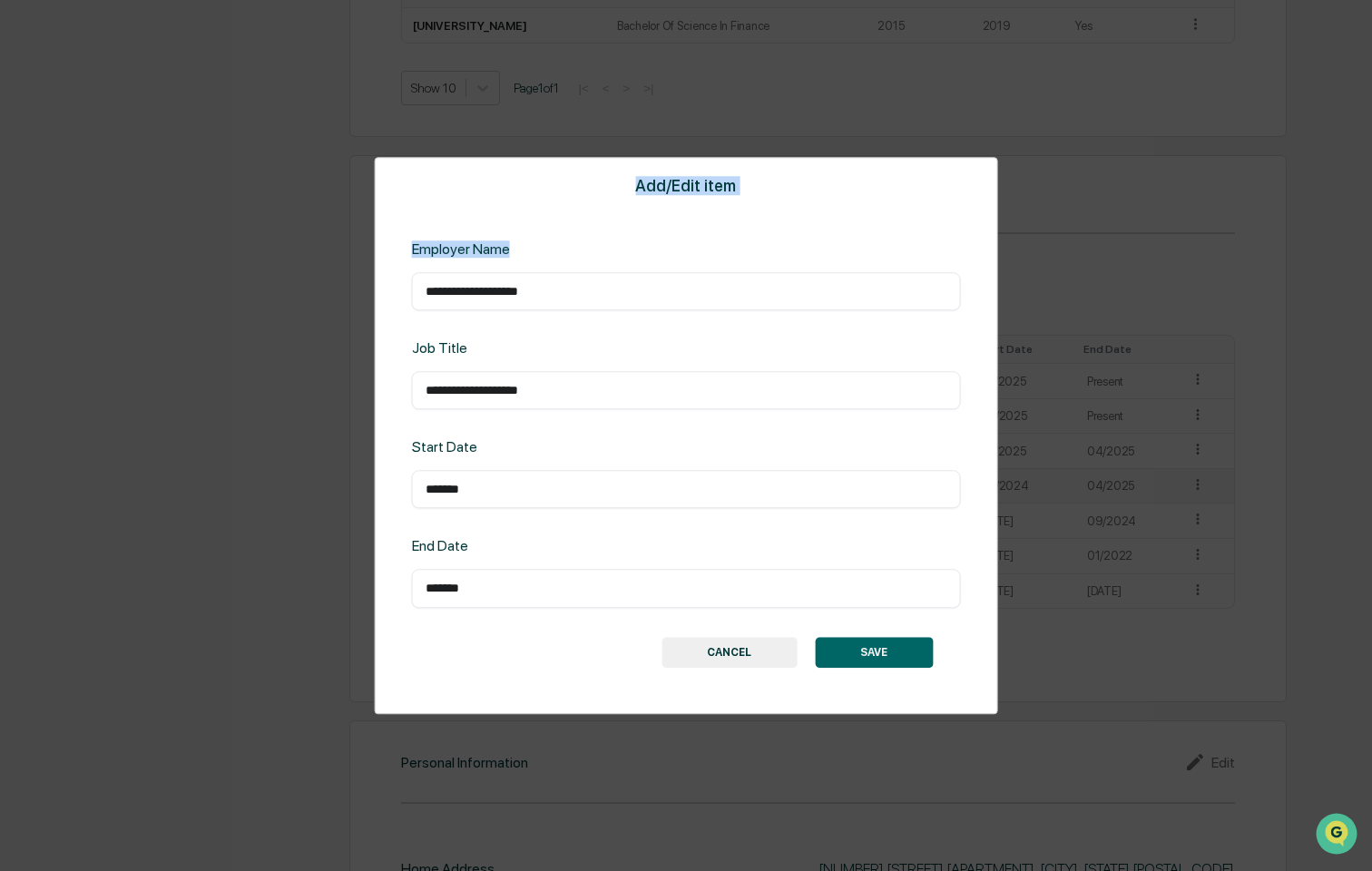 drag, startPoint x: 351, startPoint y: 290, endPoint x: 316, endPoint y: 294, distance: 35.22783 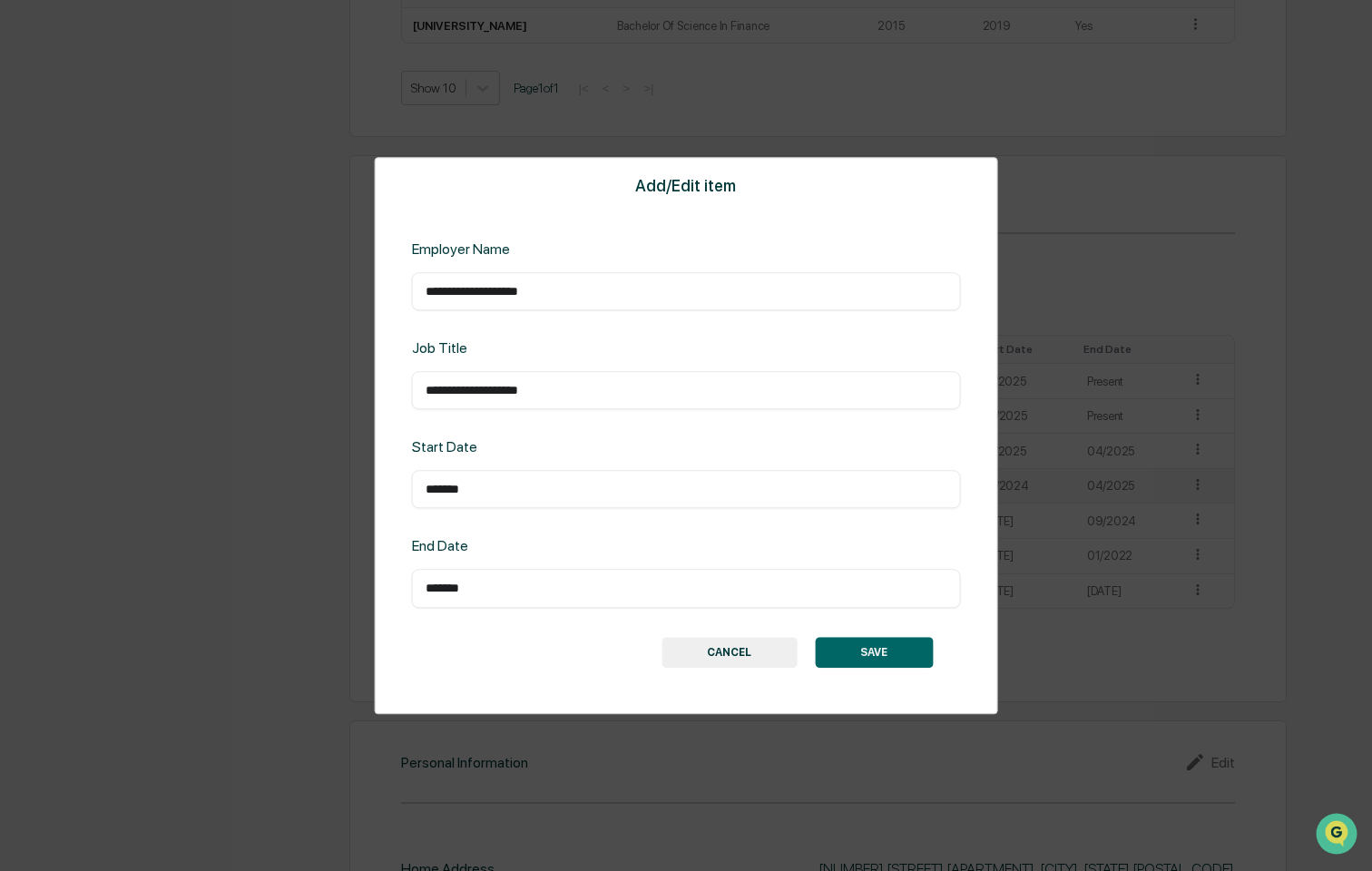 click on "**********" at bounding box center [686, 291] 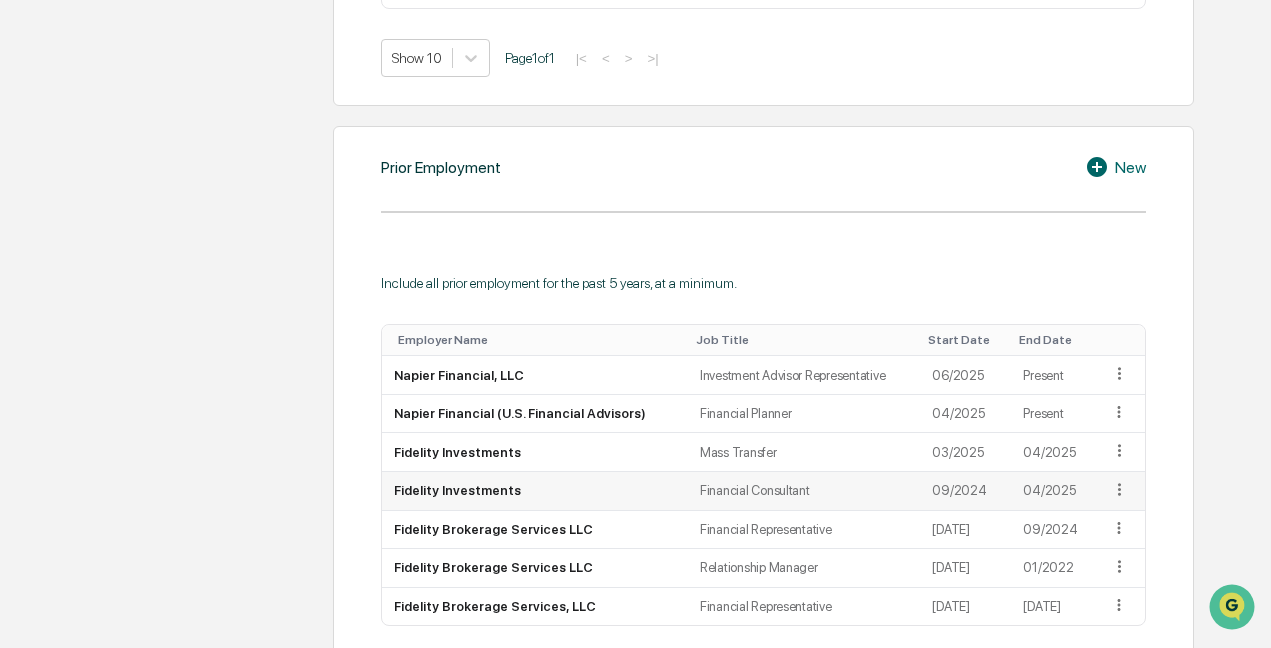 scroll, scrollTop: 1315, scrollLeft: 0, axis: vertical 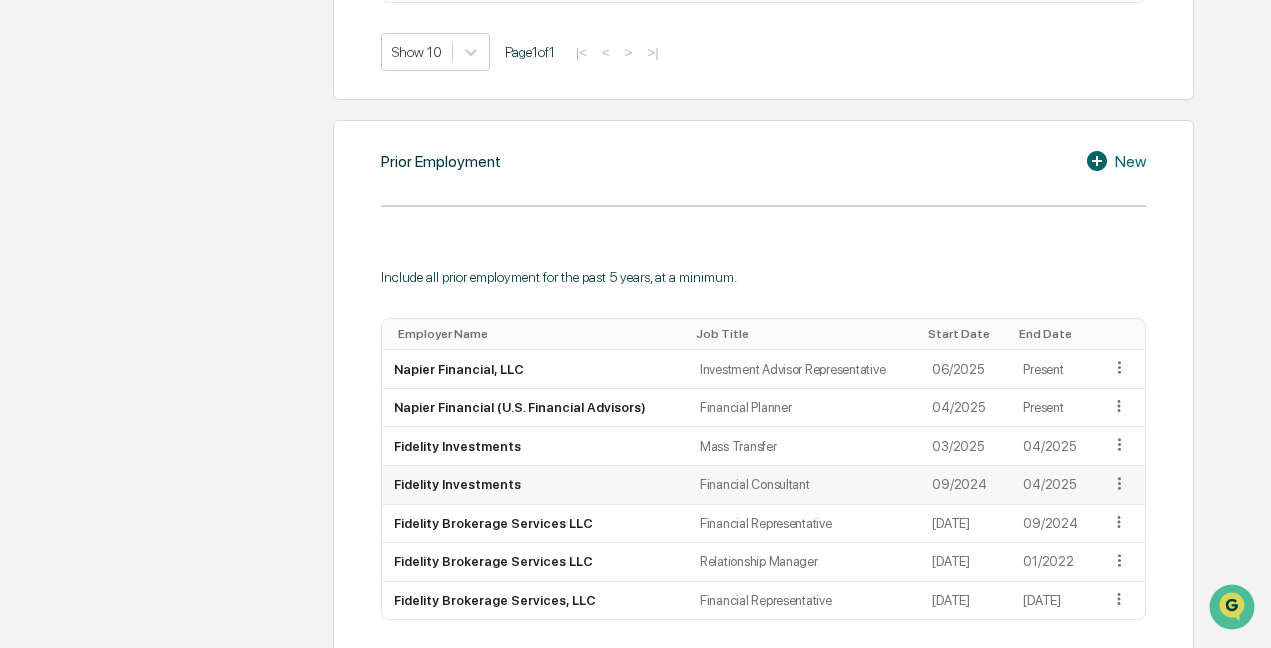 click 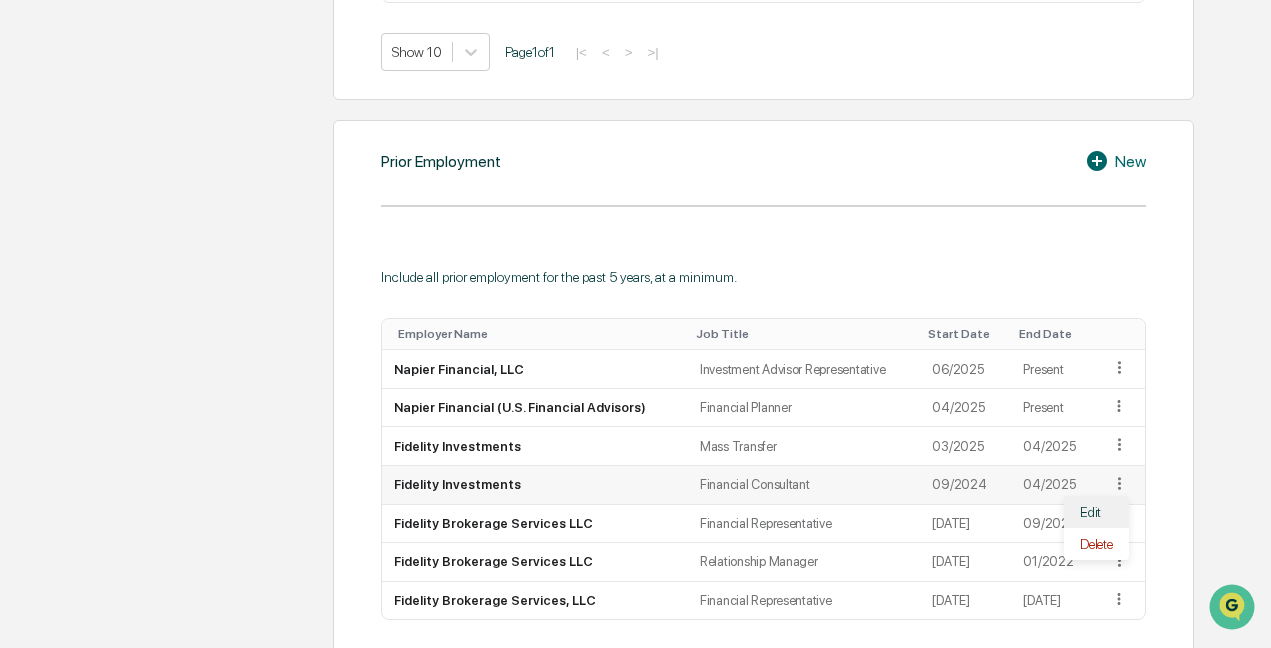 click on "Edit" at bounding box center [1096, 512] 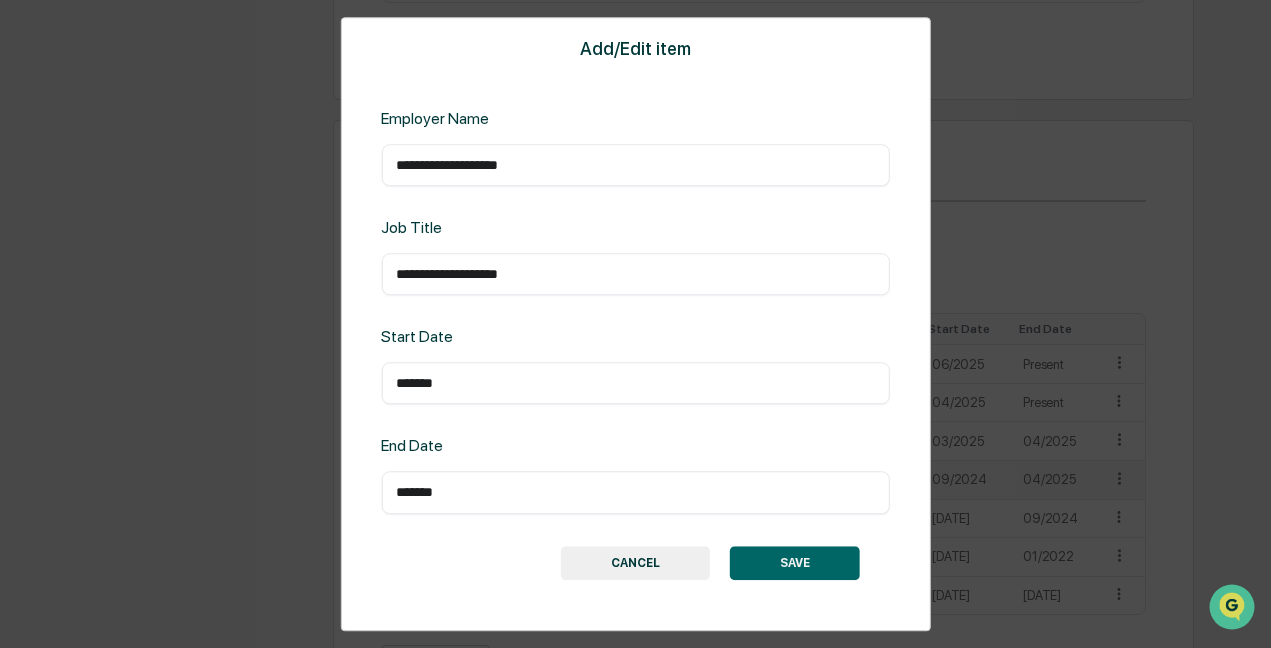 drag, startPoint x: 552, startPoint y: 171, endPoint x: 448, endPoint y: 160, distance: 104.58012 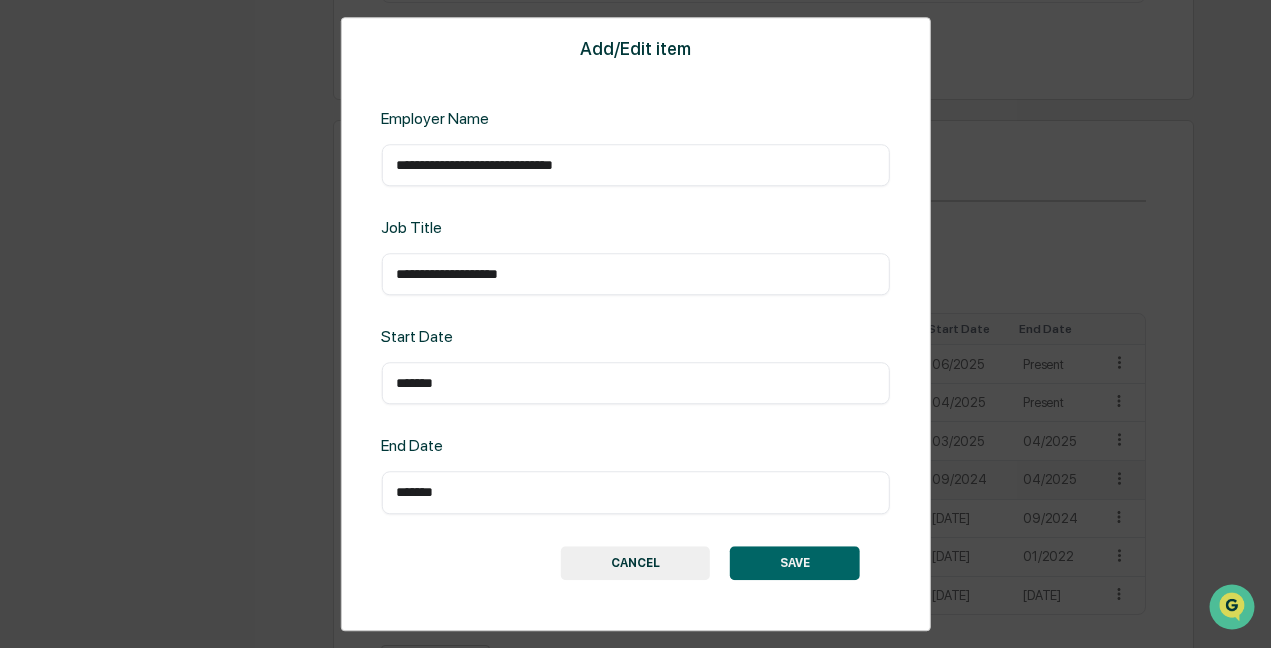 type on "**********" 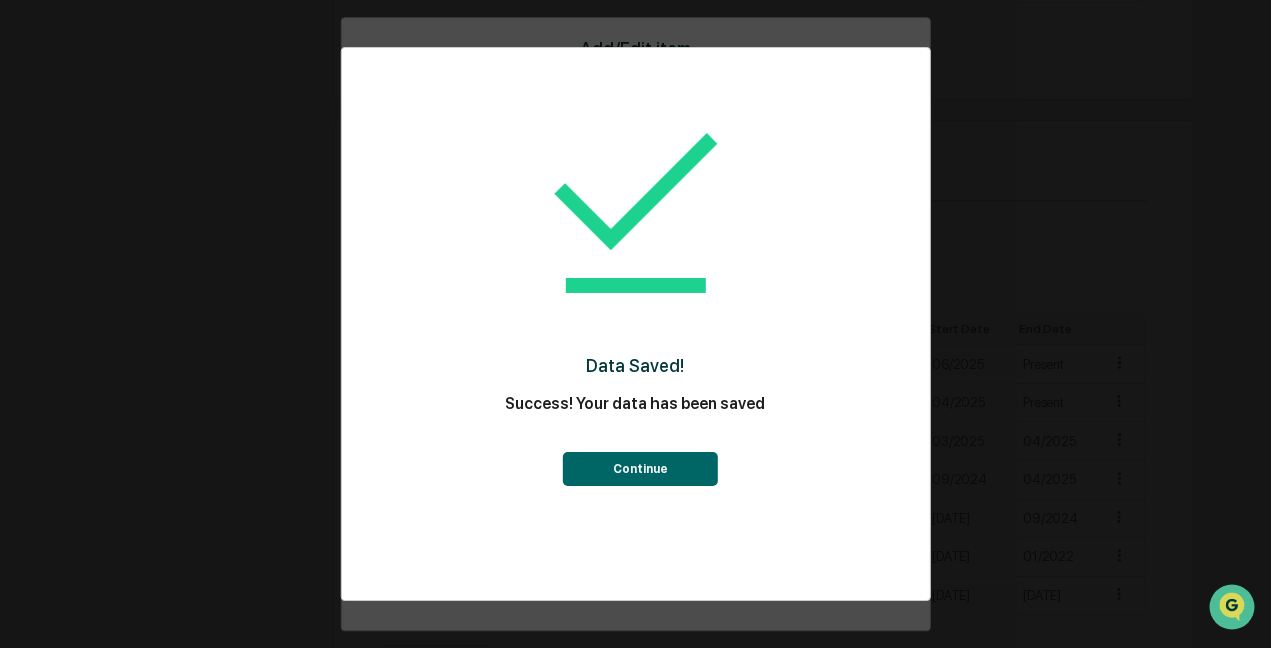 click on "Continue" at bounding box center (640, 469) 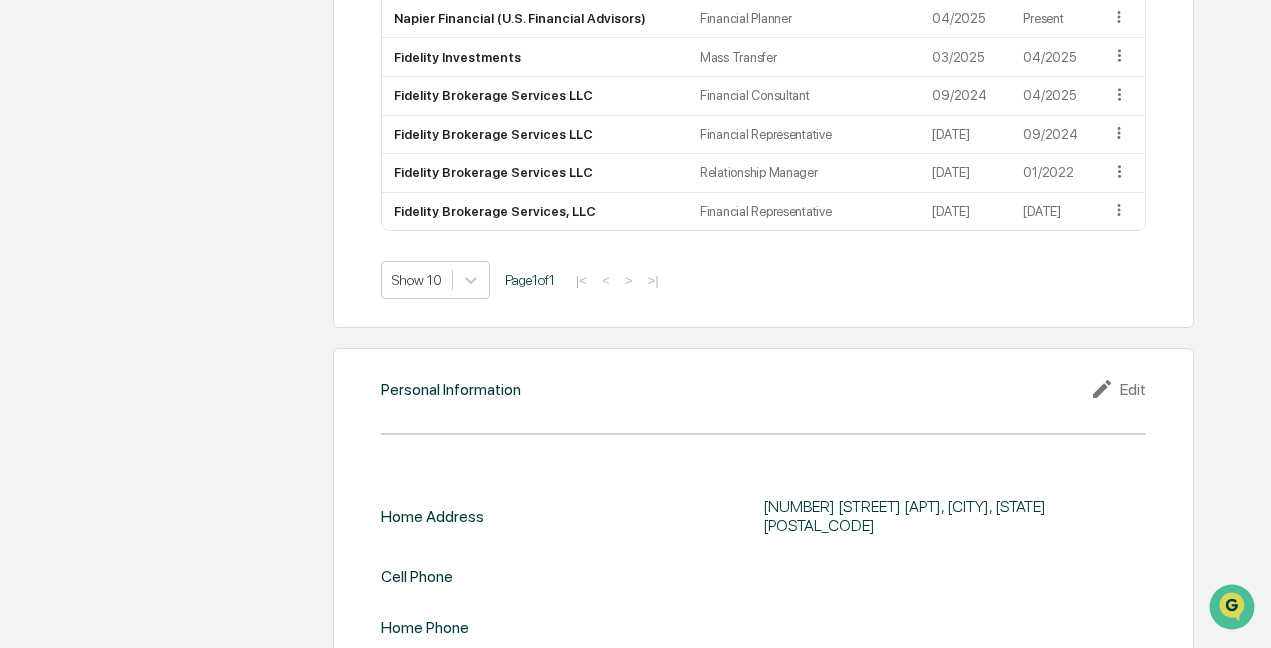 scroll, scrollTop: 1745, scrollLeft: 0, axis: vertical 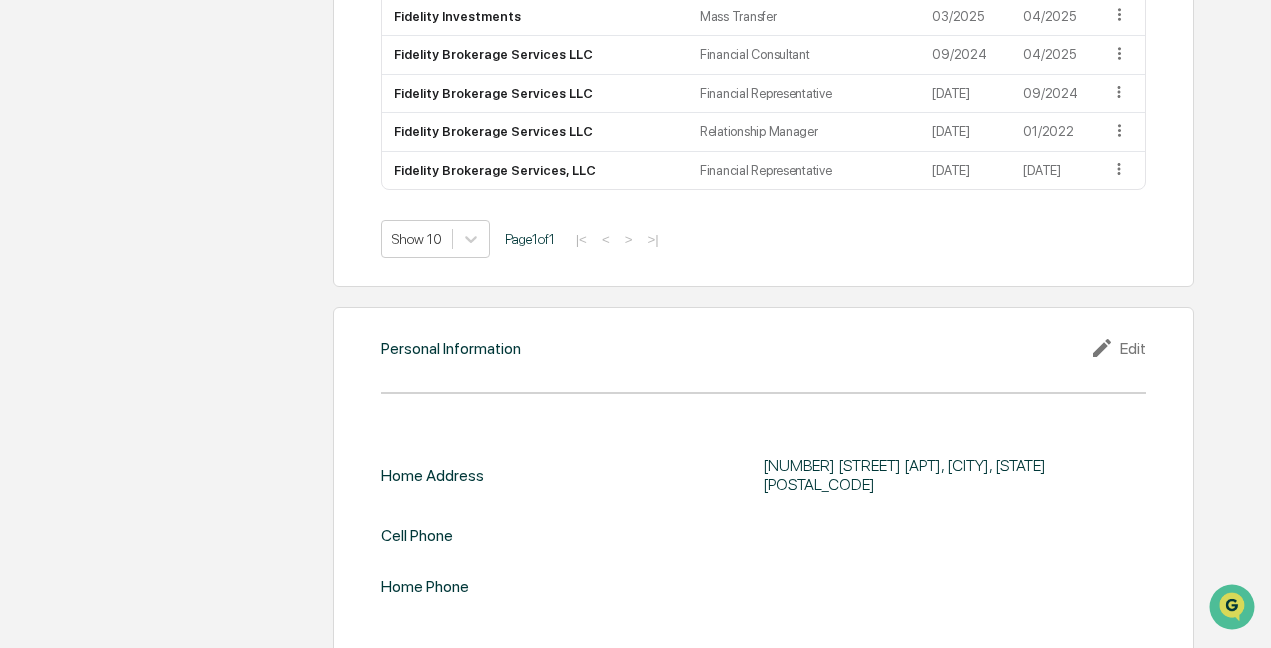 click on "Edit" at bounding box center [1118, 348] 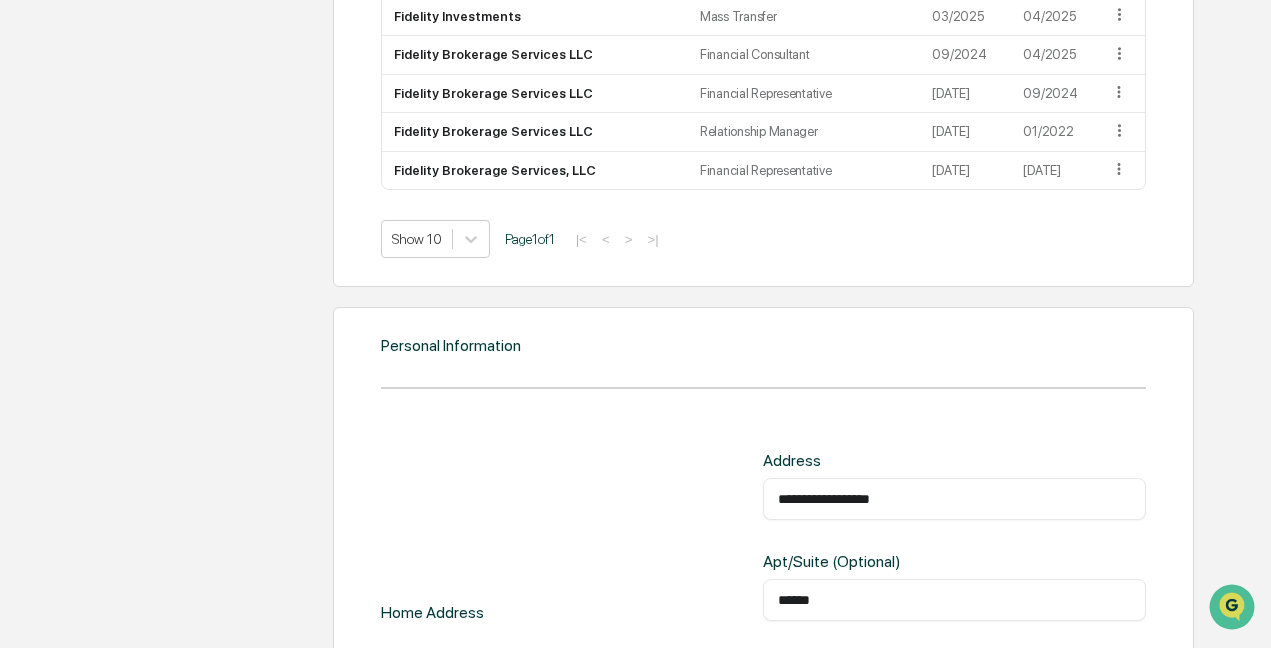 scroll, scrollTop: 2130, scrollLeft: 0, axis: vertical 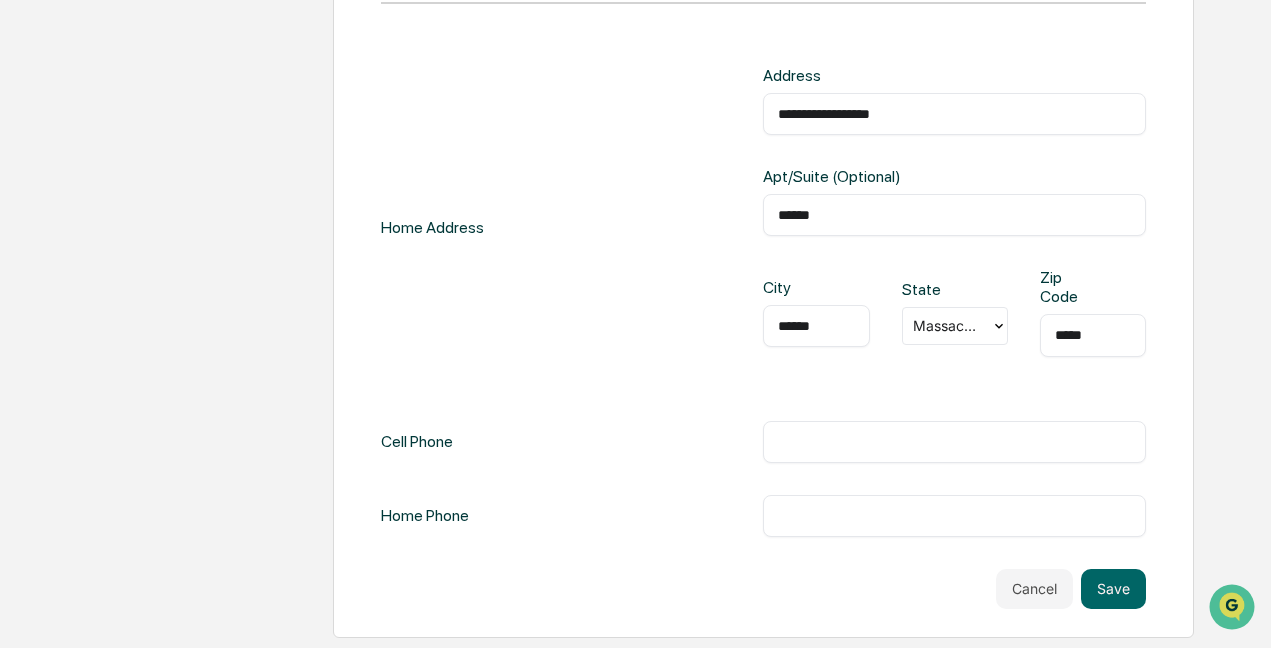 click at bounding box center [954, 442] 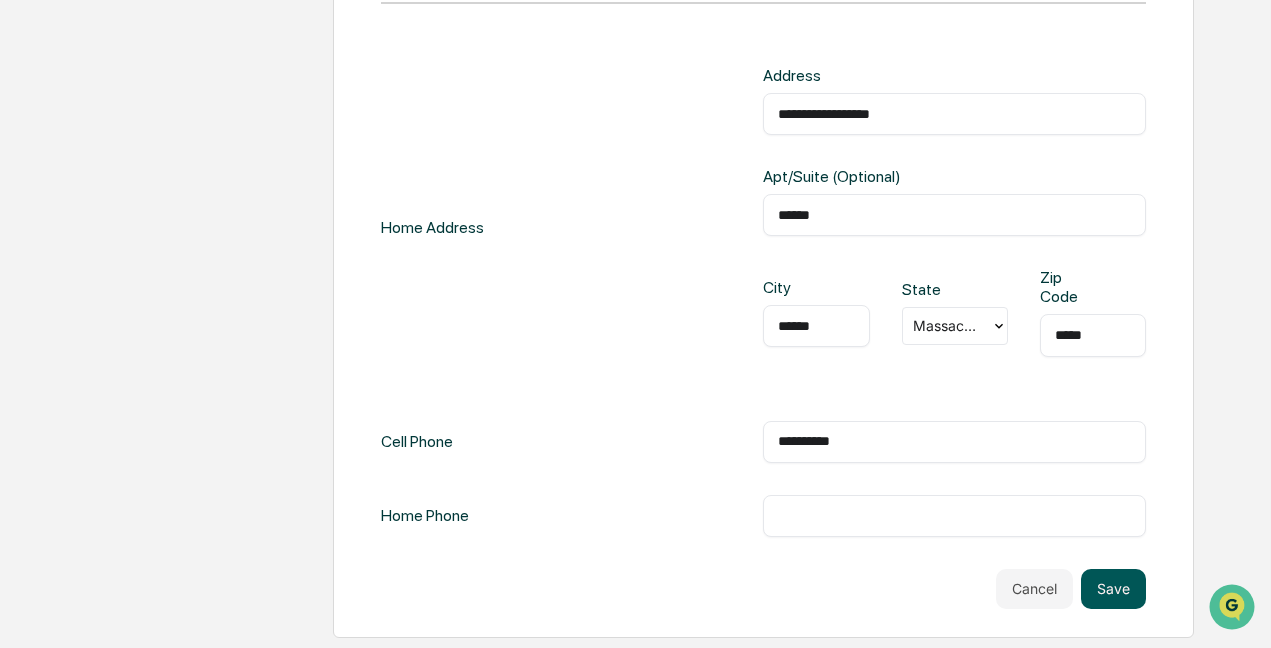 type on "**********" 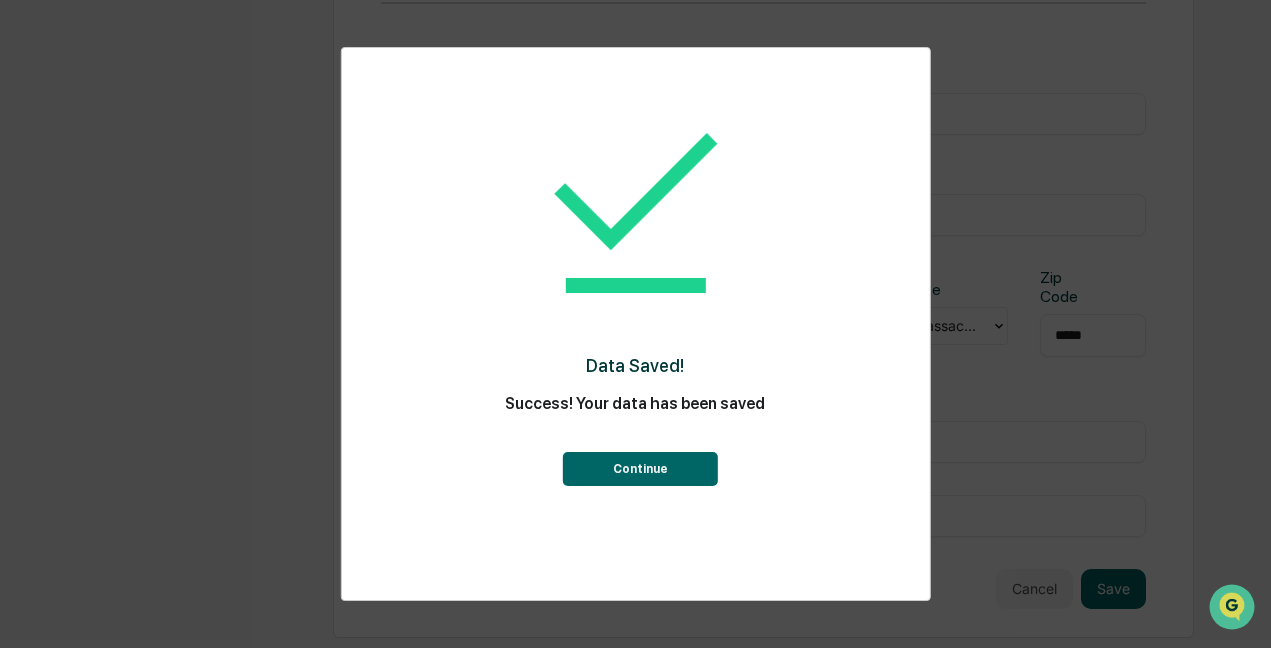 click on "Continue" at bounding box center (640, 469) 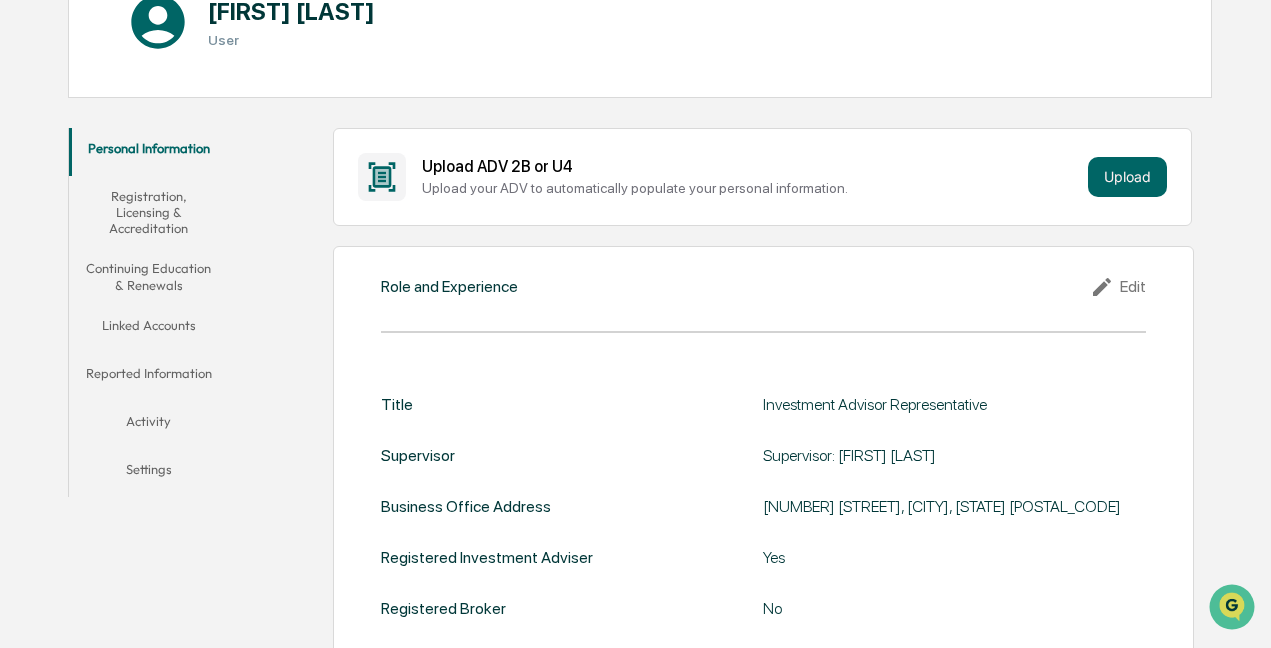 scroll, scrollTop: 0, scrollLeft: 0, axis: both 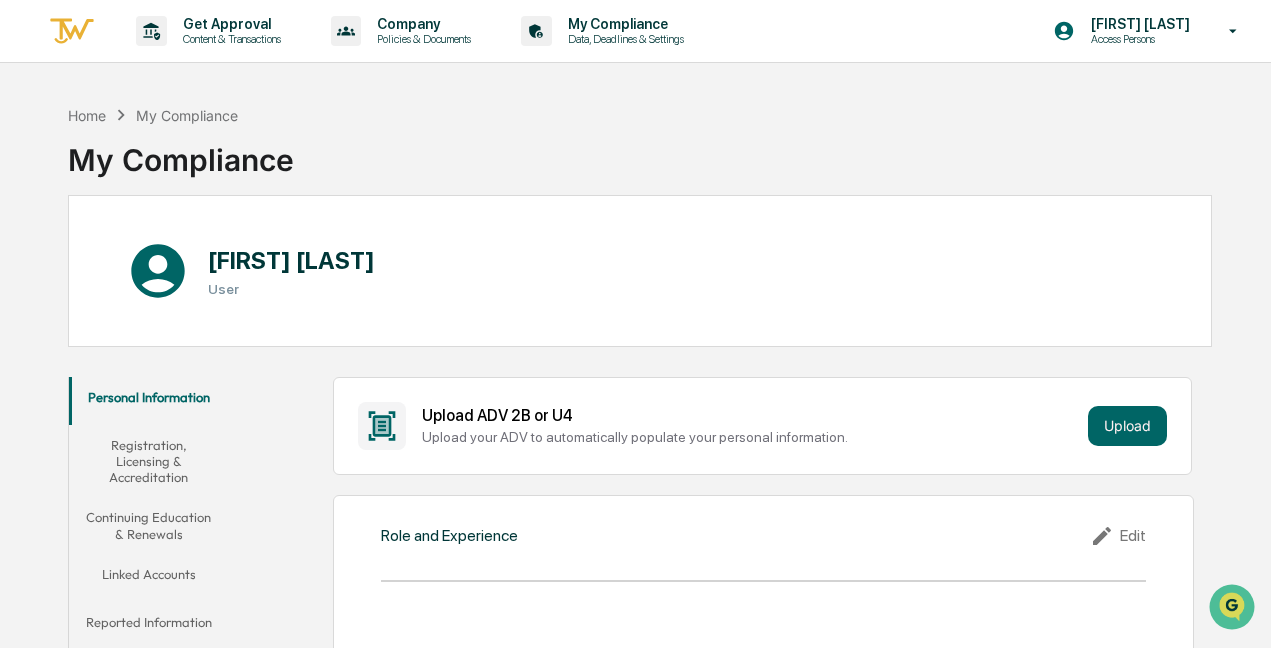click on "Registration, Licensing & Accreditation" at bounding box center [148, 461] 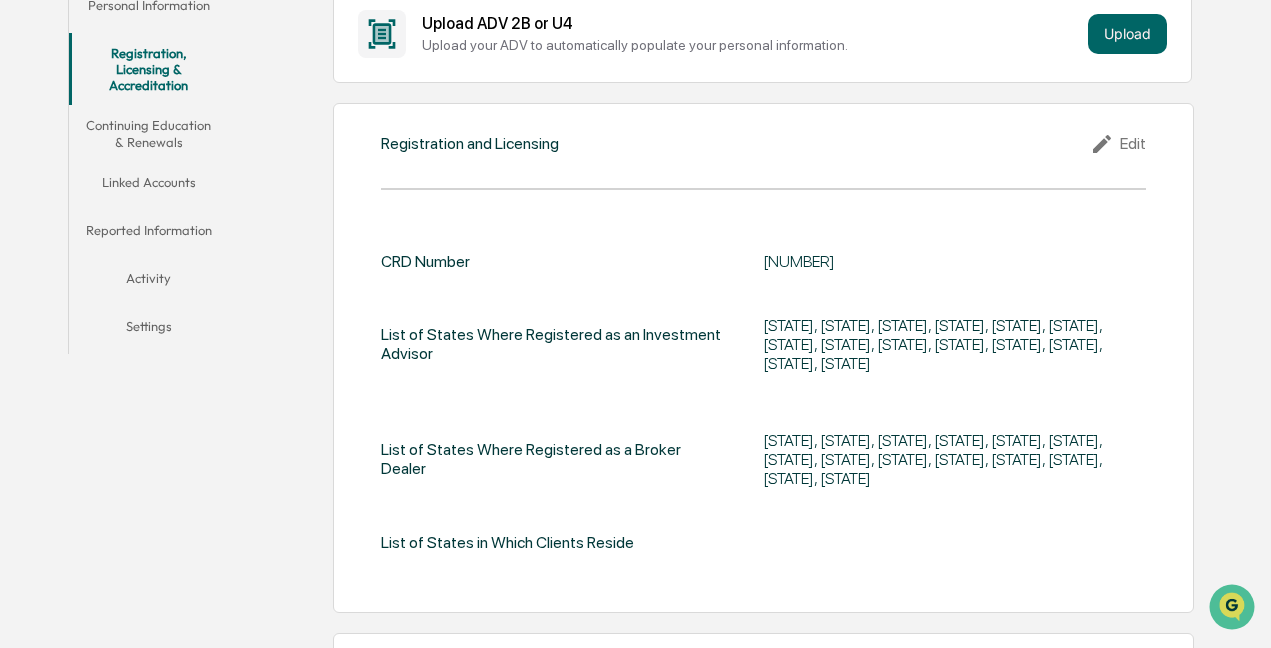 scroll, scrollTop: 394, scrollLeft: 0, axis: vertical 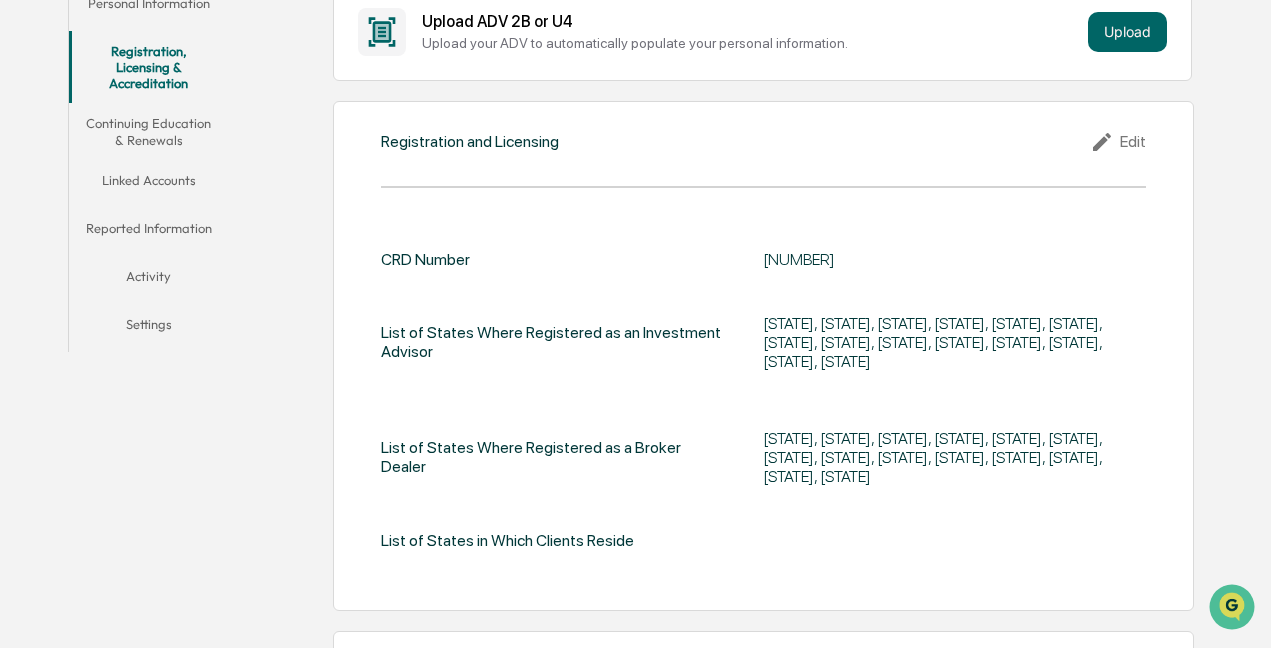 click on "Home My Compliance My Compliance Anne Gouthro User Personal Information Registration, Licensing & Accreditation Continuing Education & Renewals Linked Accounts Reported Information Activity Settings Upload ADV 2B or U4 Upload your ADV to automatically populate your personal information. Upload Registration and Licensing Edit CRD Number 7163123 List of States Where Registered as an Investment Advisor Puerto Rico, Rhode Island, South Carolina, South Dakota, Tennessee, Texas, Utah, Vermont, Virgin Islands, Virginia, Washington, West Virginia, Wisconsin, Wyoming List of States Where Registered as a Broker Dealer Puerto Rico, Rhode Island, South Carolina, South Dakota, Tennessee, Texas, Utah, Vermont, Virgin Islands, Virginia, Washington, West Virginia, Wisconsin, Wyoming List of States in Which Clients Reside Exams New Include all relevant exams, such as Principal/Supervisory Exams, General Industry/Product Exams, and State Securities Law Exams. No data to display Show 10 Page  1  of  0   |<   <   >   >|   New 1" at bounding box center (640, 1215) 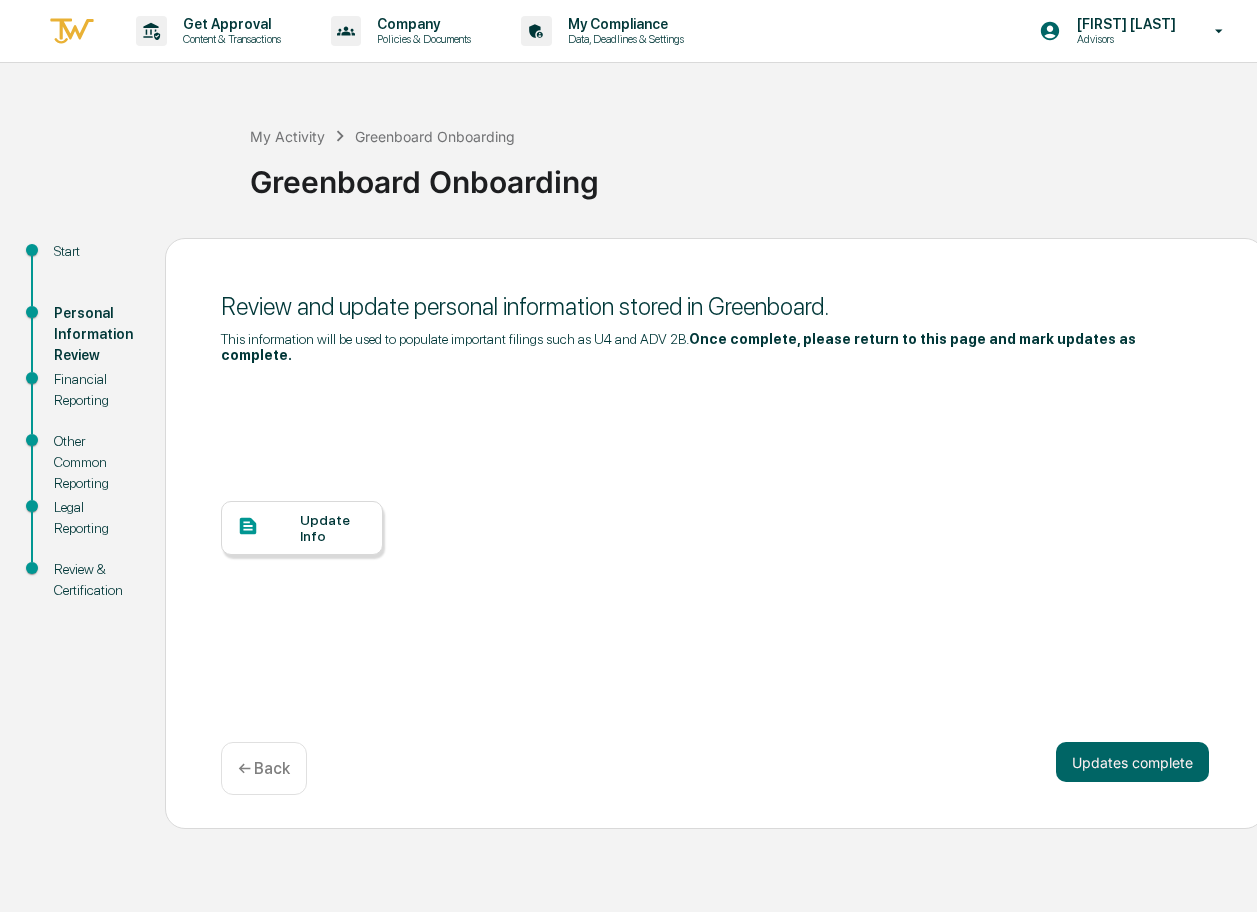 scroll, scrollTop: 0, scrollLeft: 0, axis: both 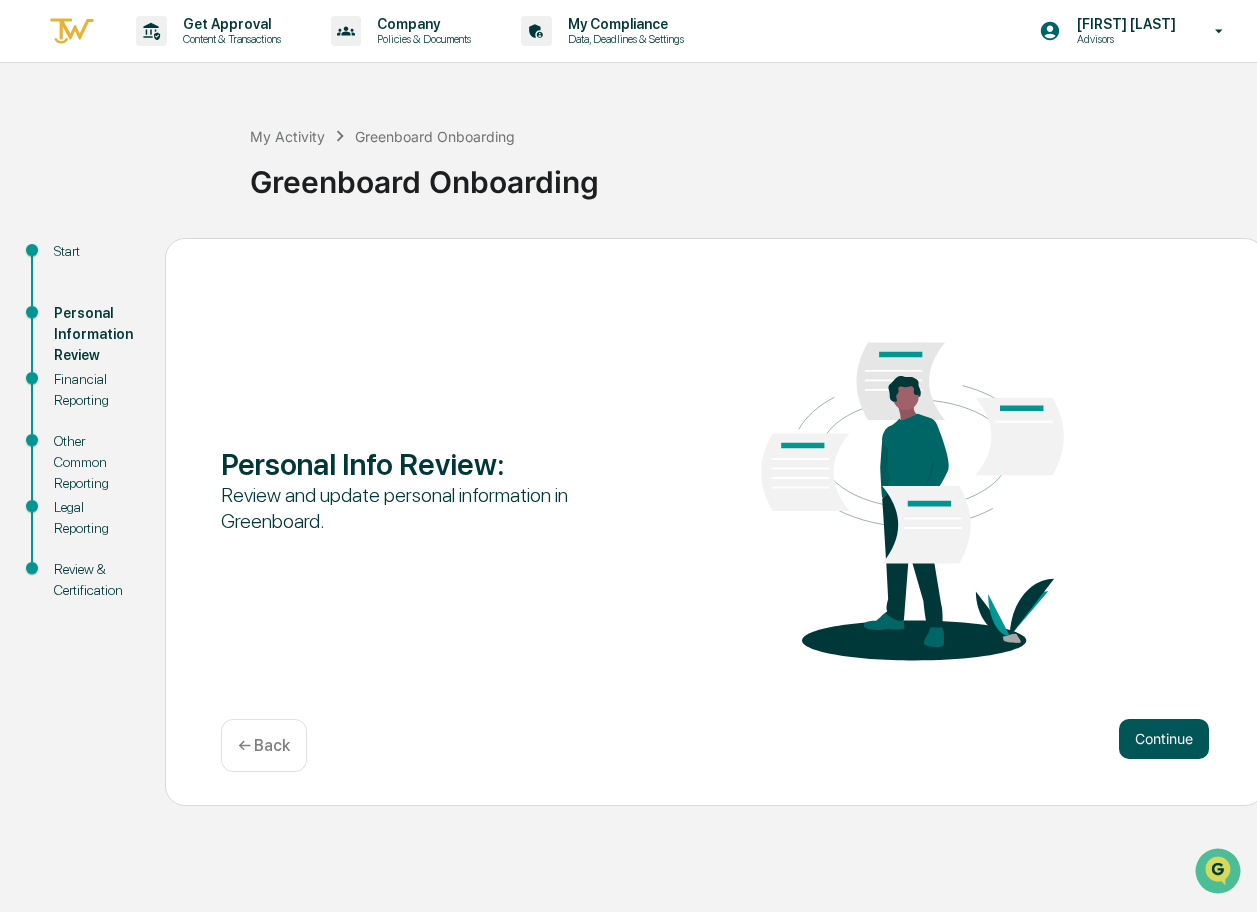 click on "Continue" at bounding box center (1164, 739) 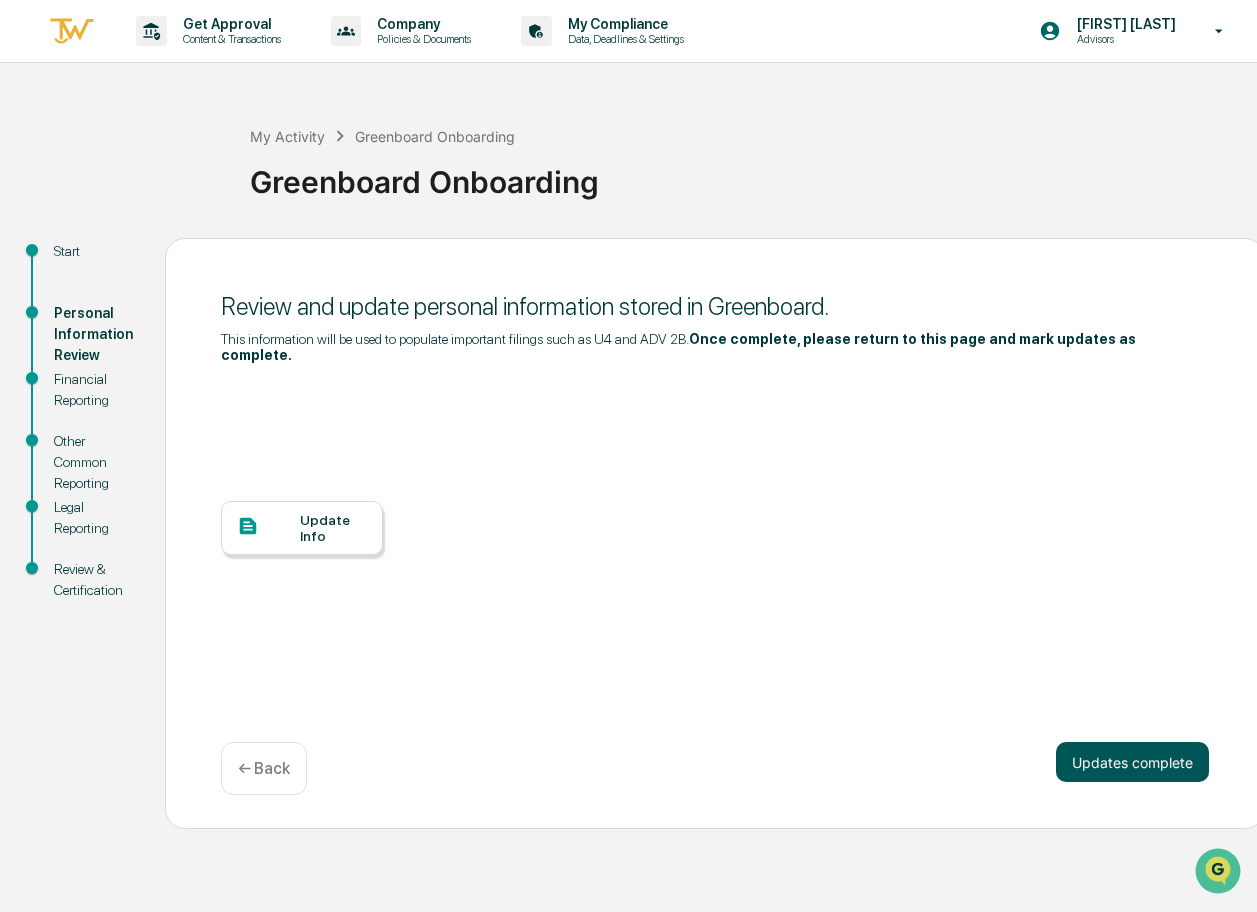 click on "Updates complete" at bounding box center [1132, 762] 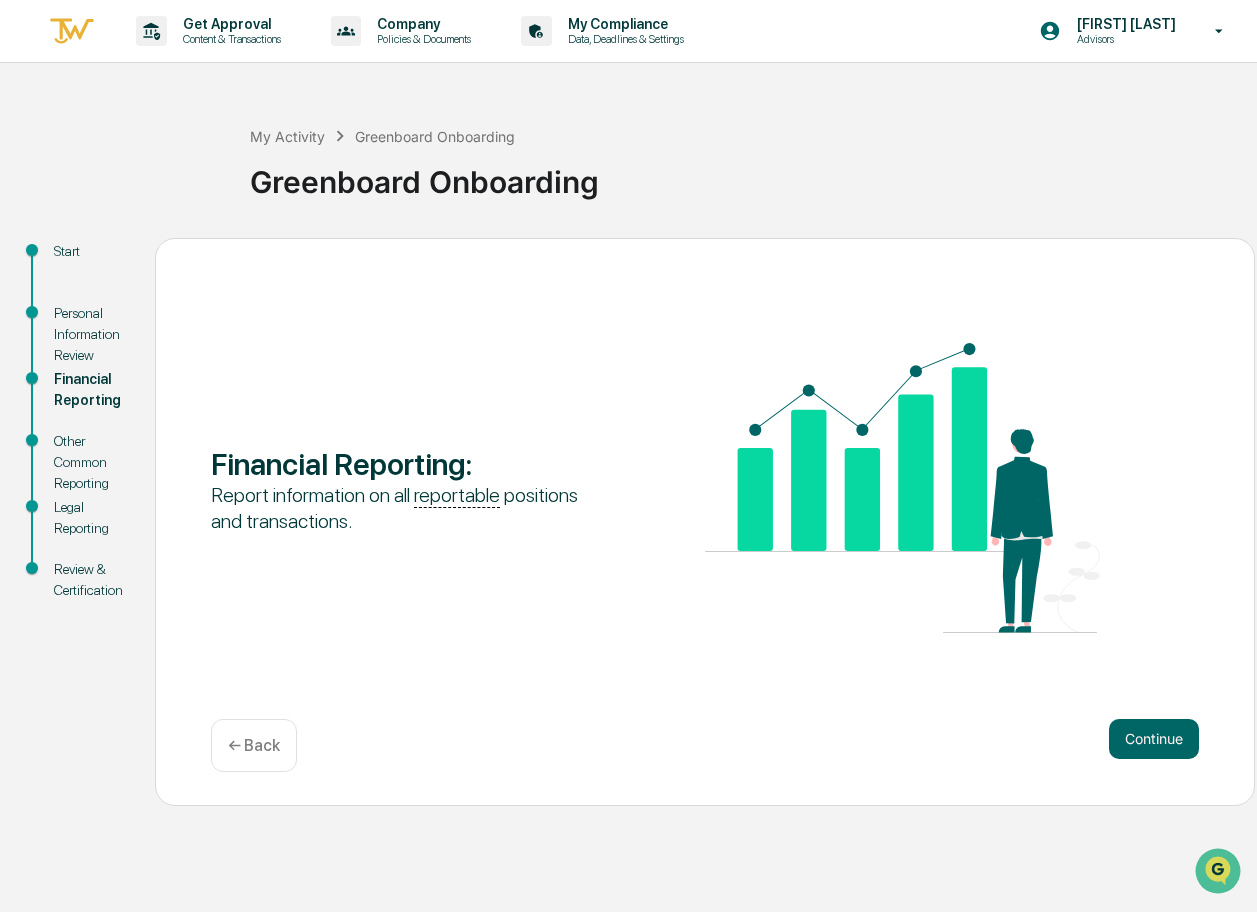 click on "Personal Information Review" at bounding box center [88, 334] 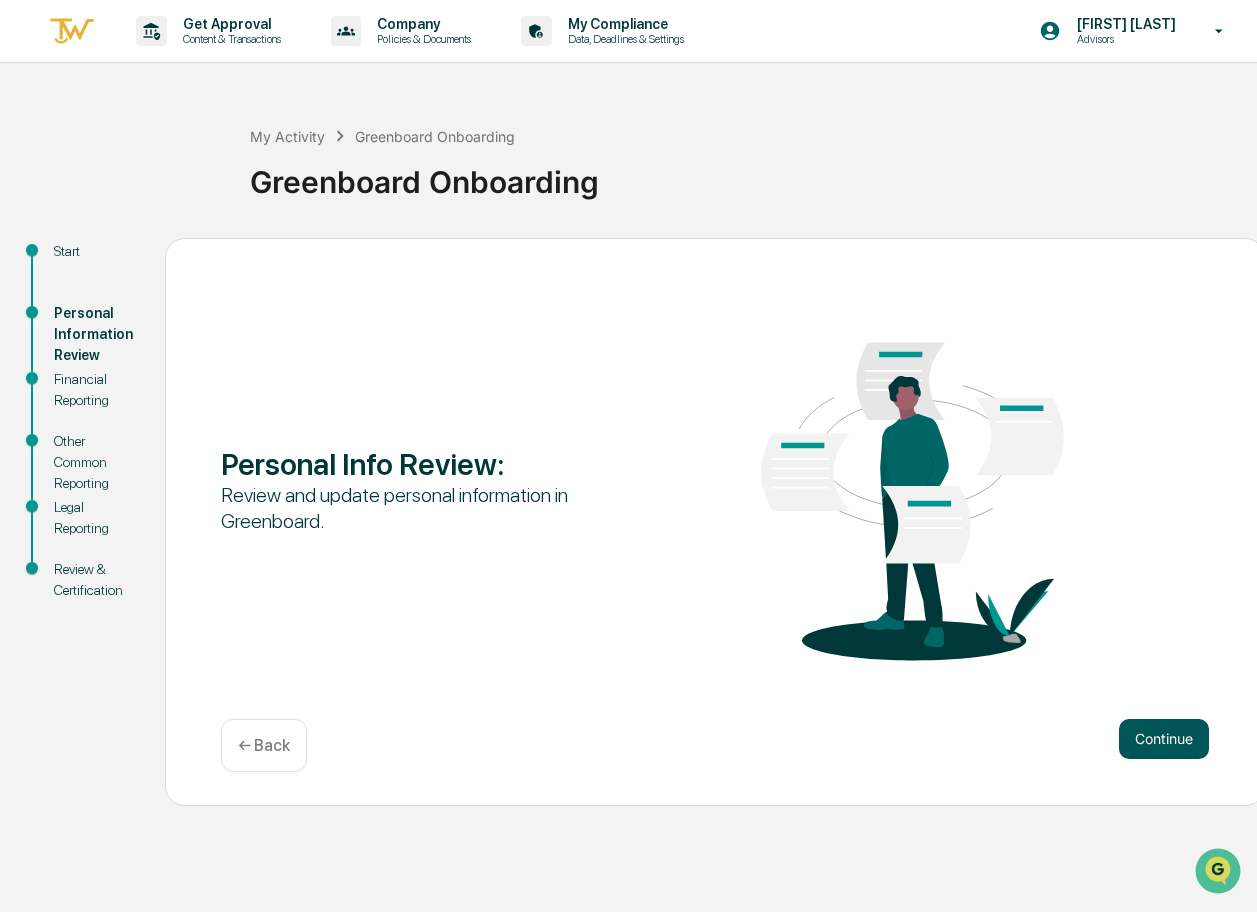 click on "Continue" at bounding box center [1164, 739] 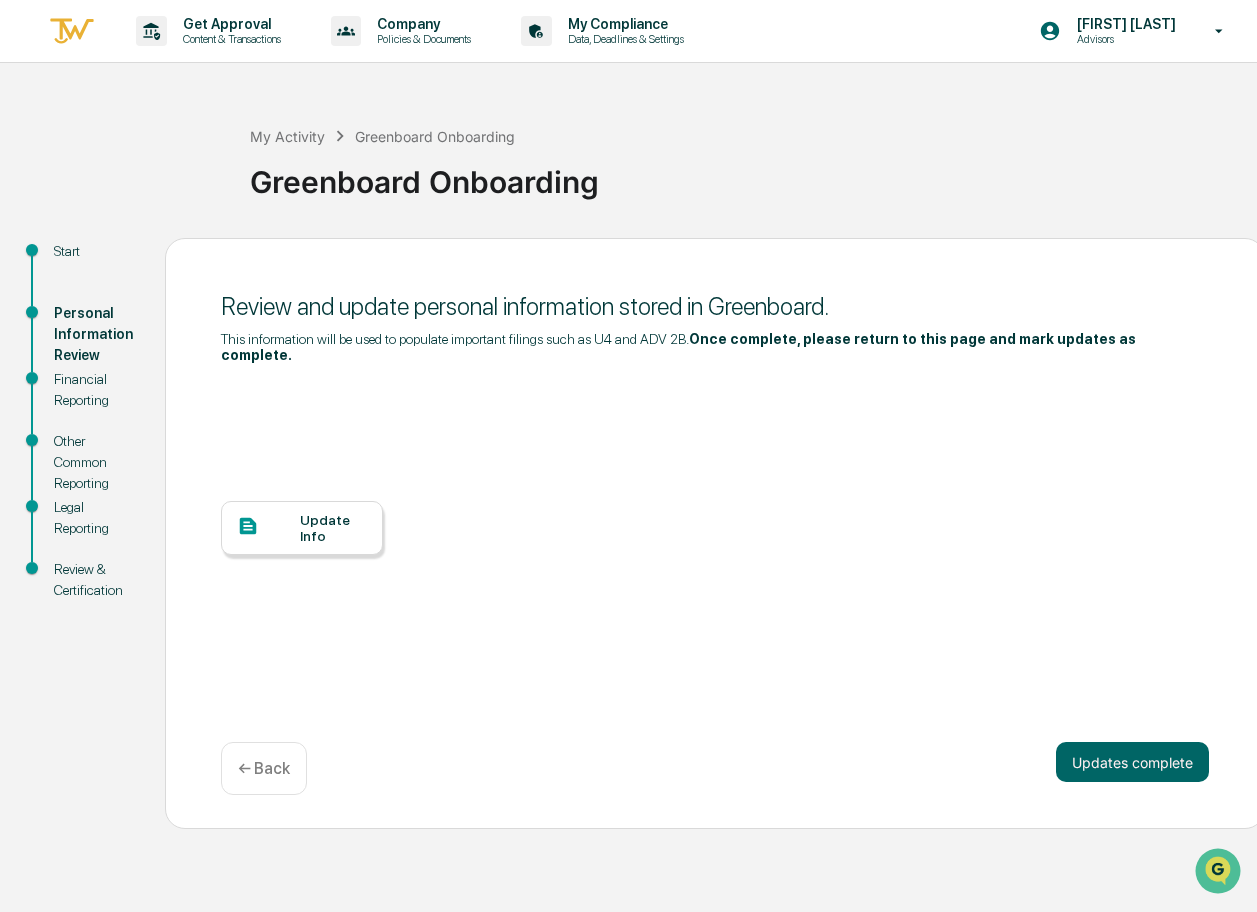 click on "Update Info" at bounding box center (333, 528) 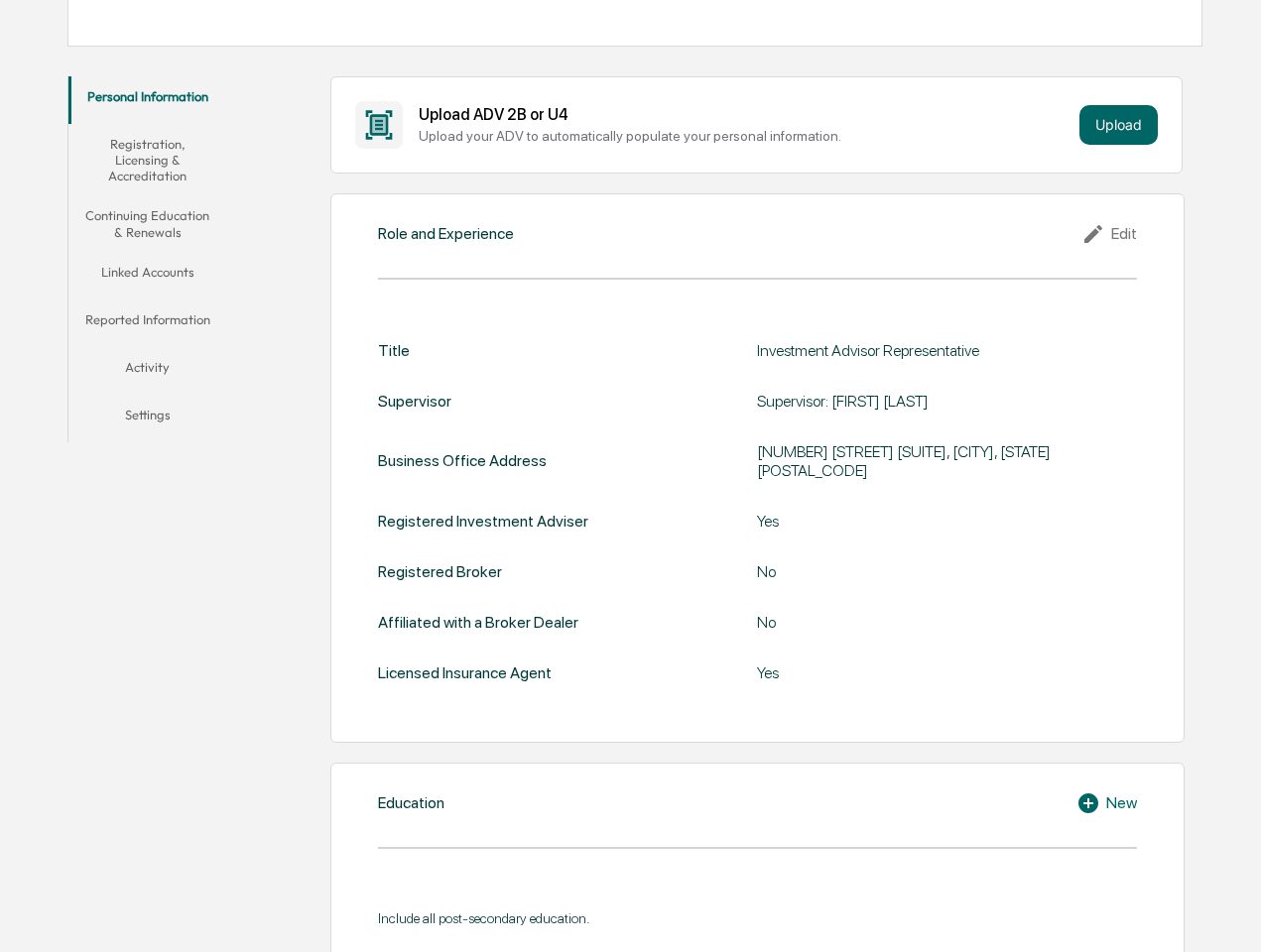 scroll, scrollTop: 0, scrollLeft: 0, axis: both 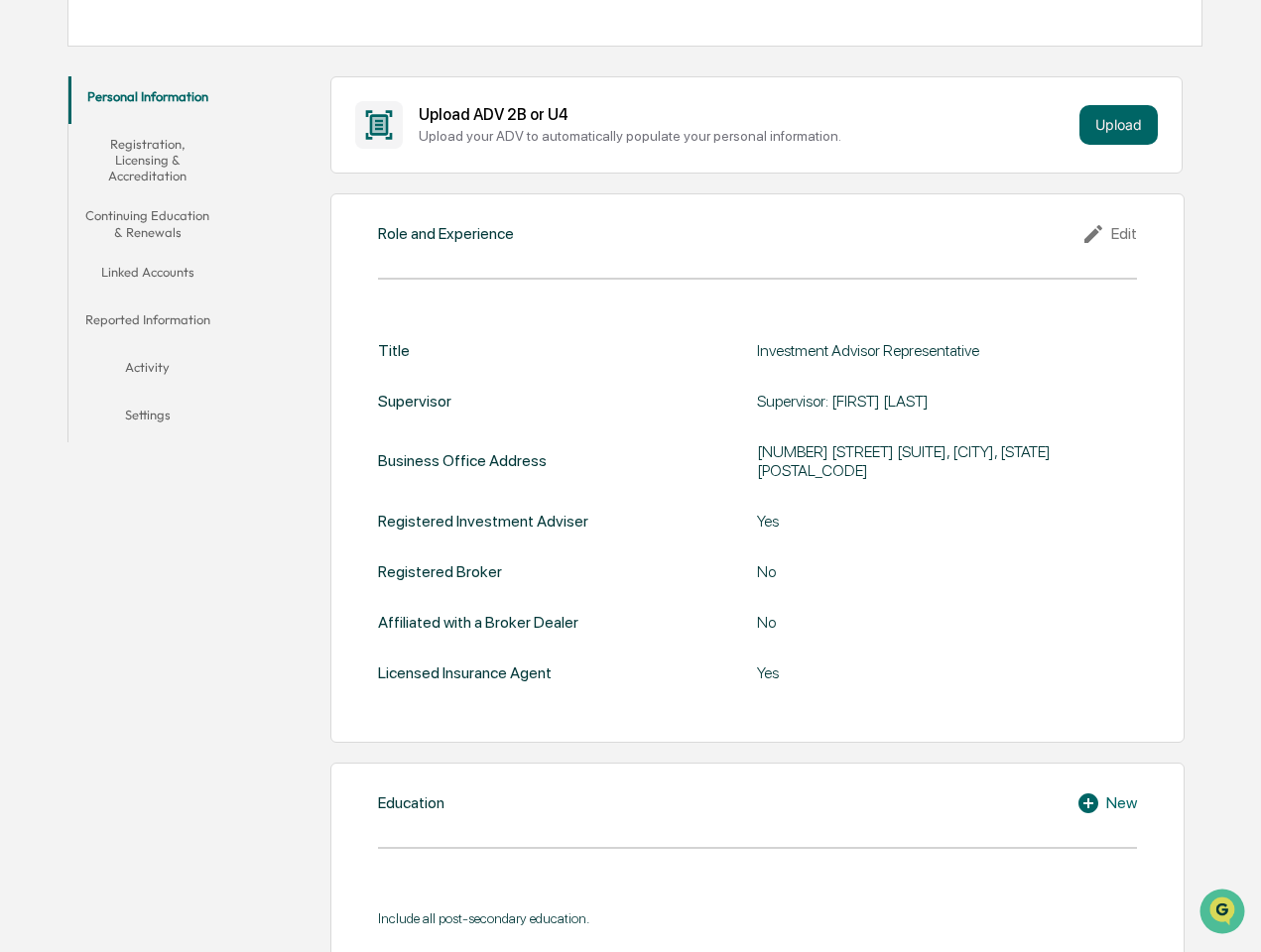 click on "Registration, Licensing & Accreditation" at bounding box center [147, 160] 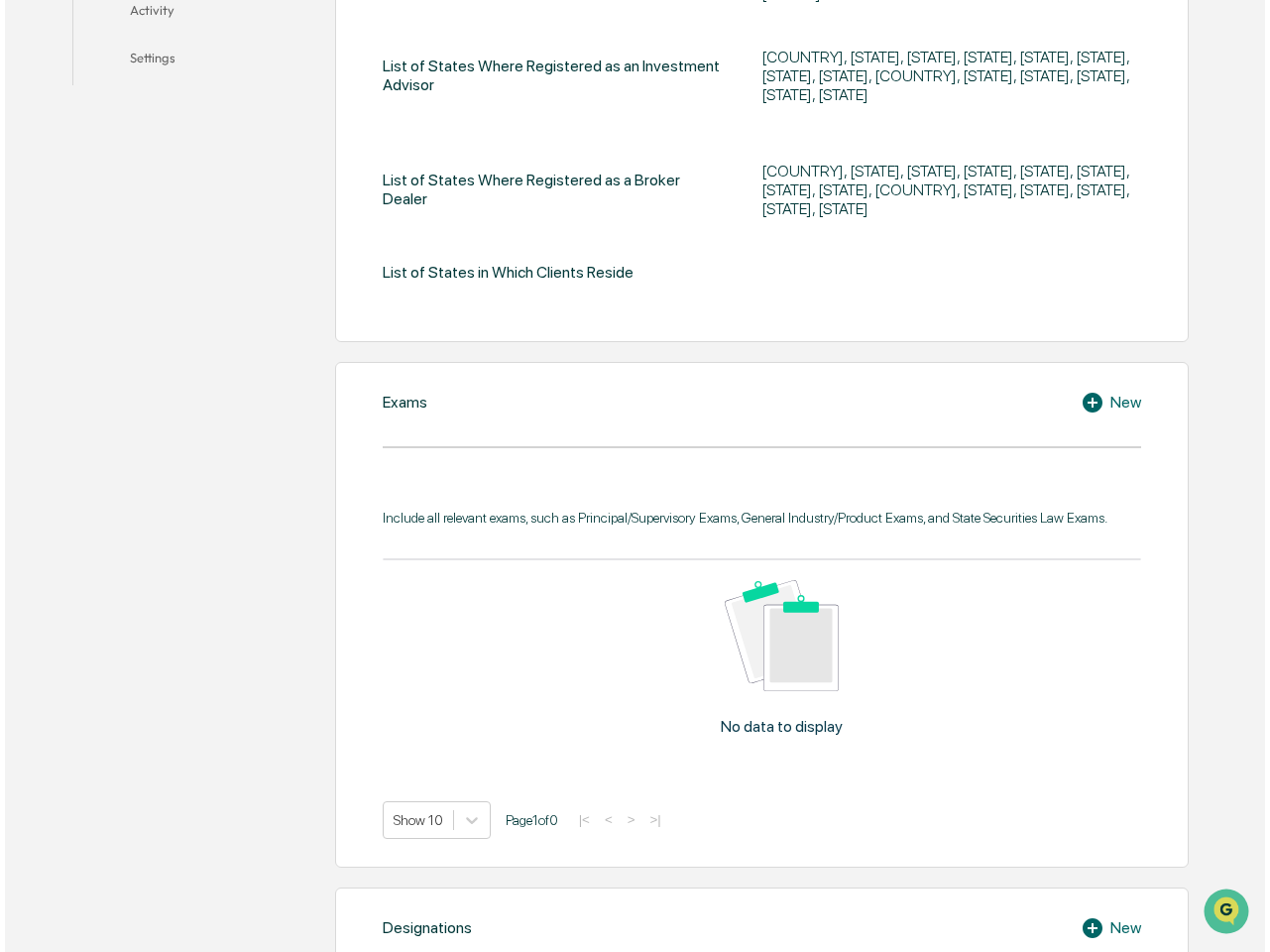 scroll, scrollTop: 892, scrollLeft: 0, axis: vertical 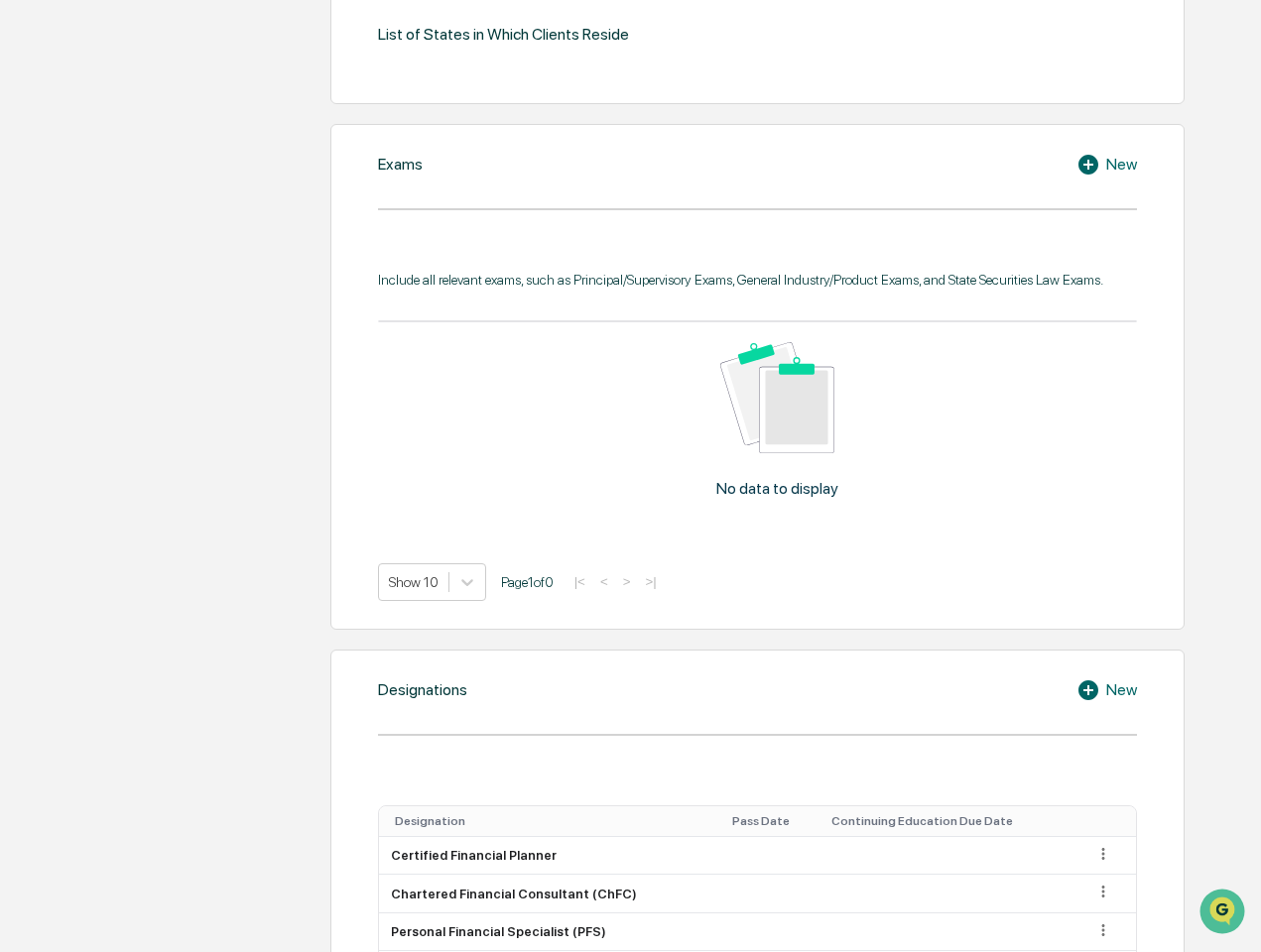 click on "New" at bounding box center (1106, 165) 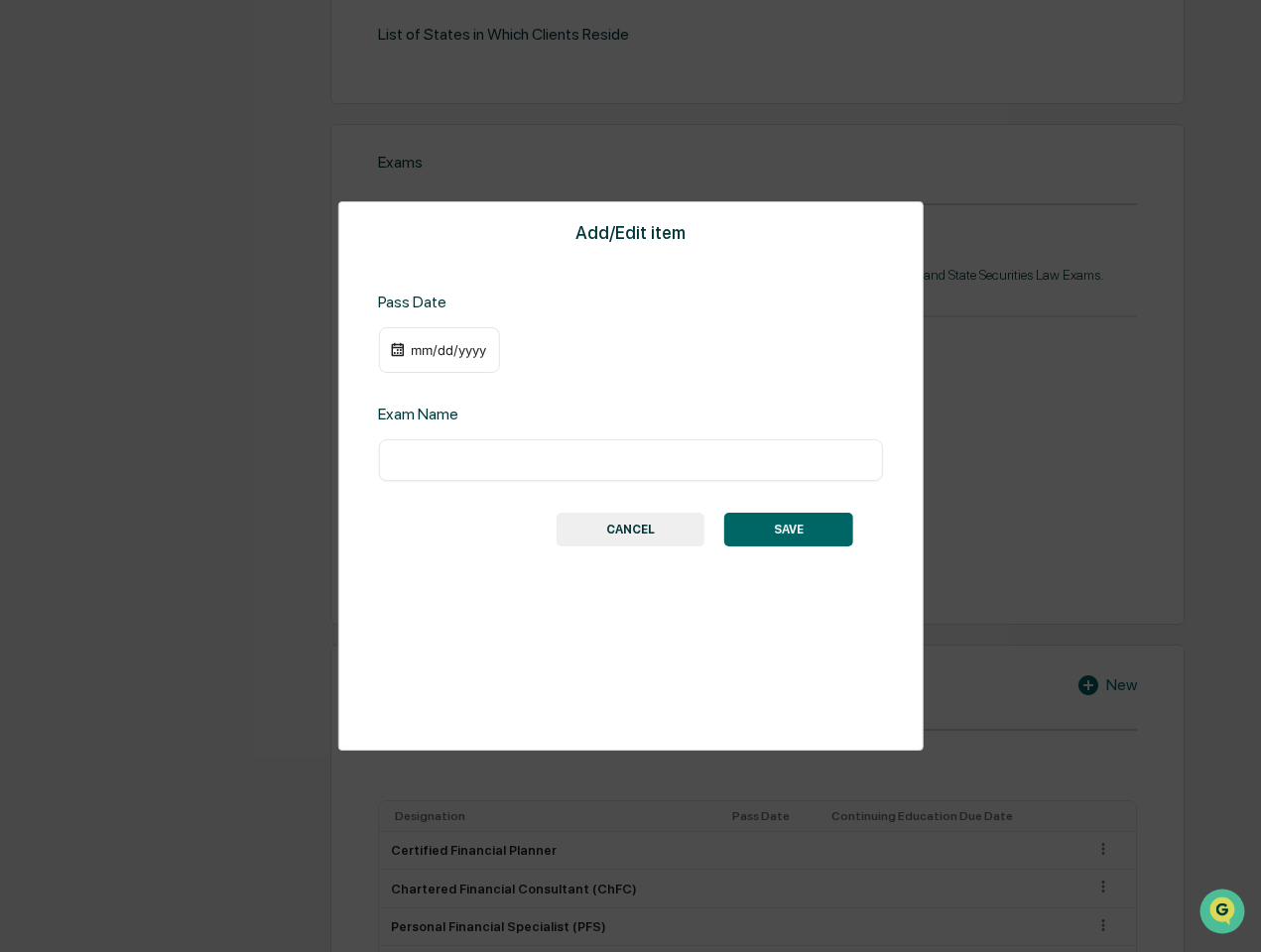 click at bounding box center (630, 460) 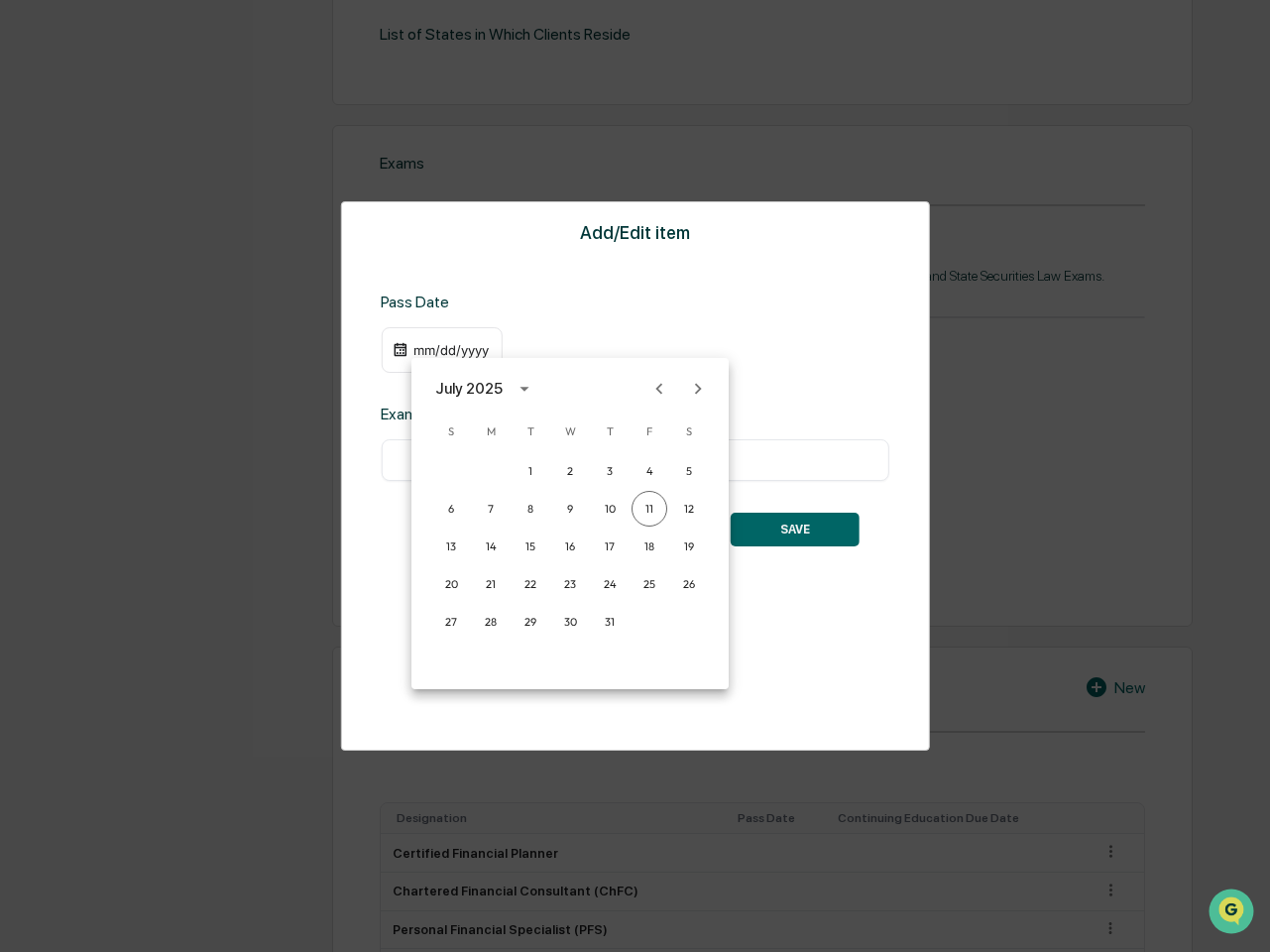 click 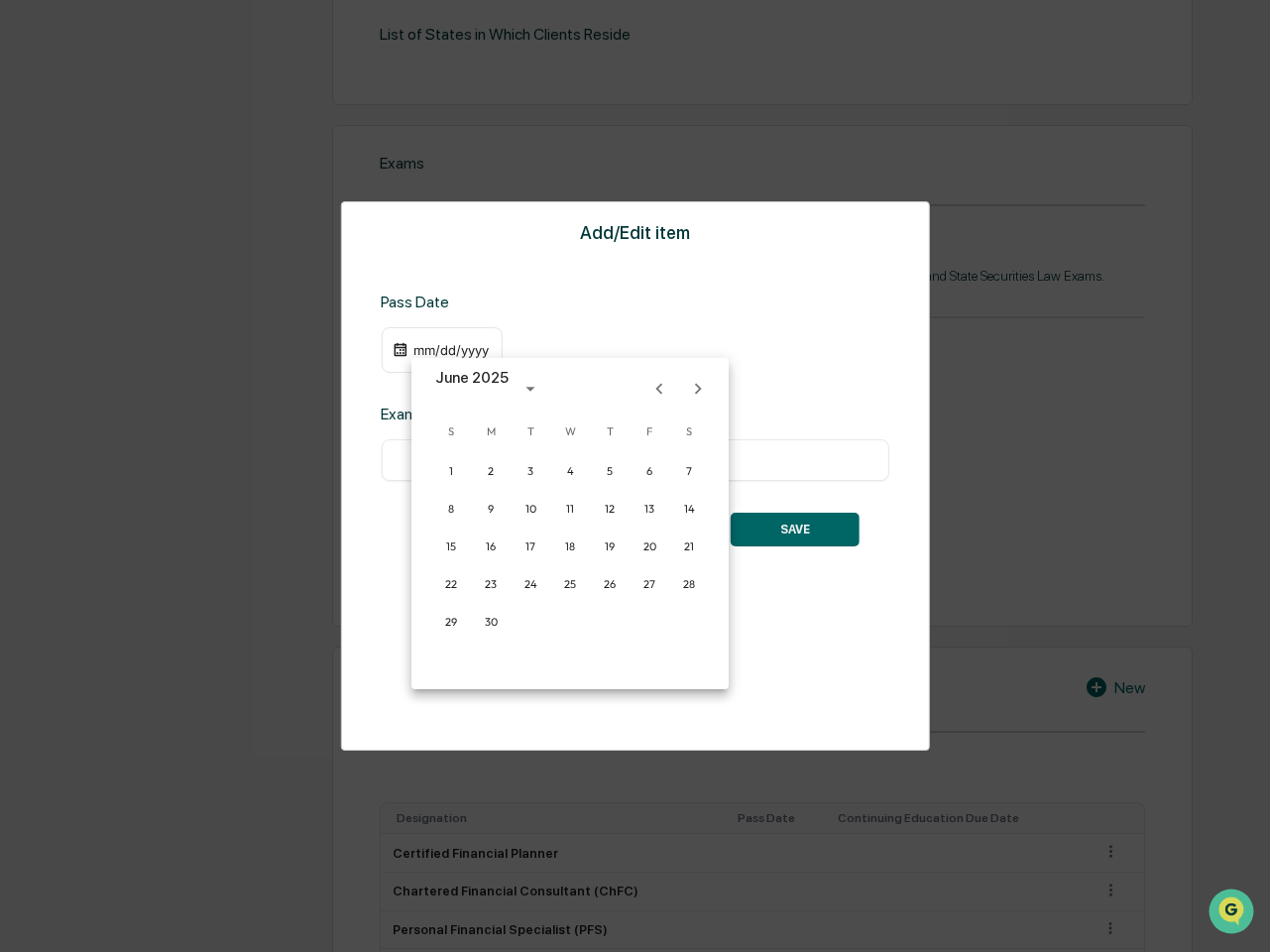 click 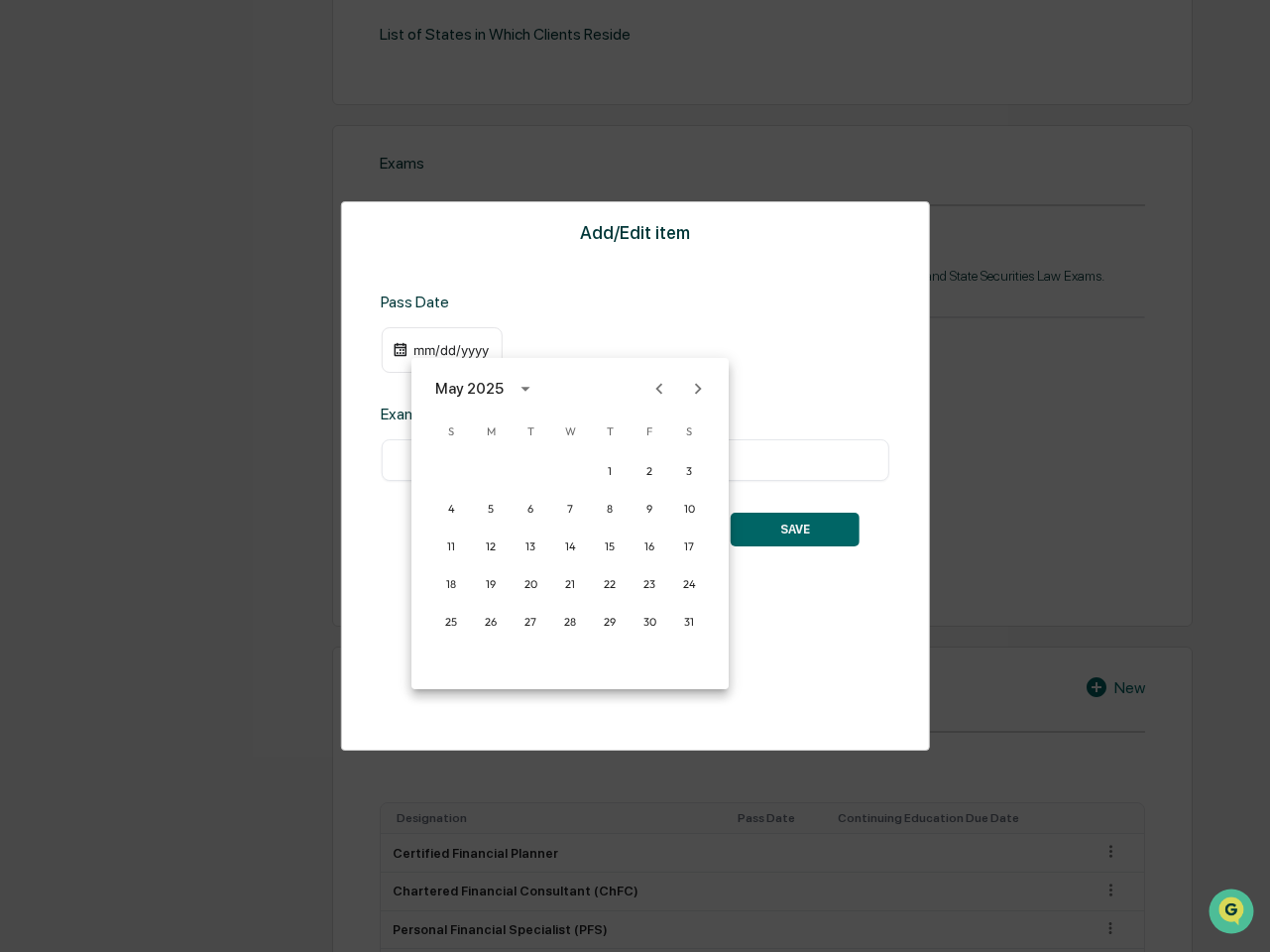 click 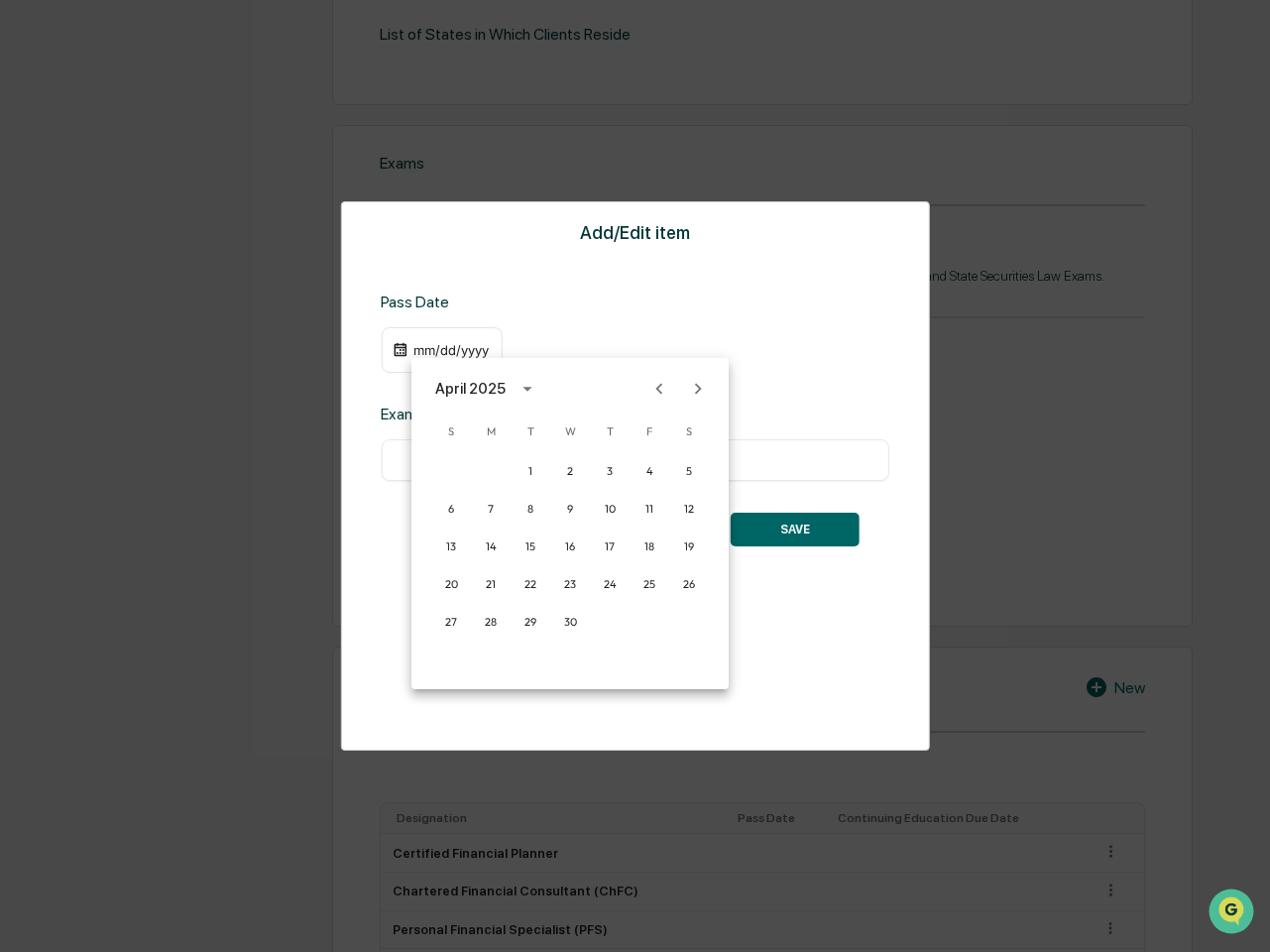 click 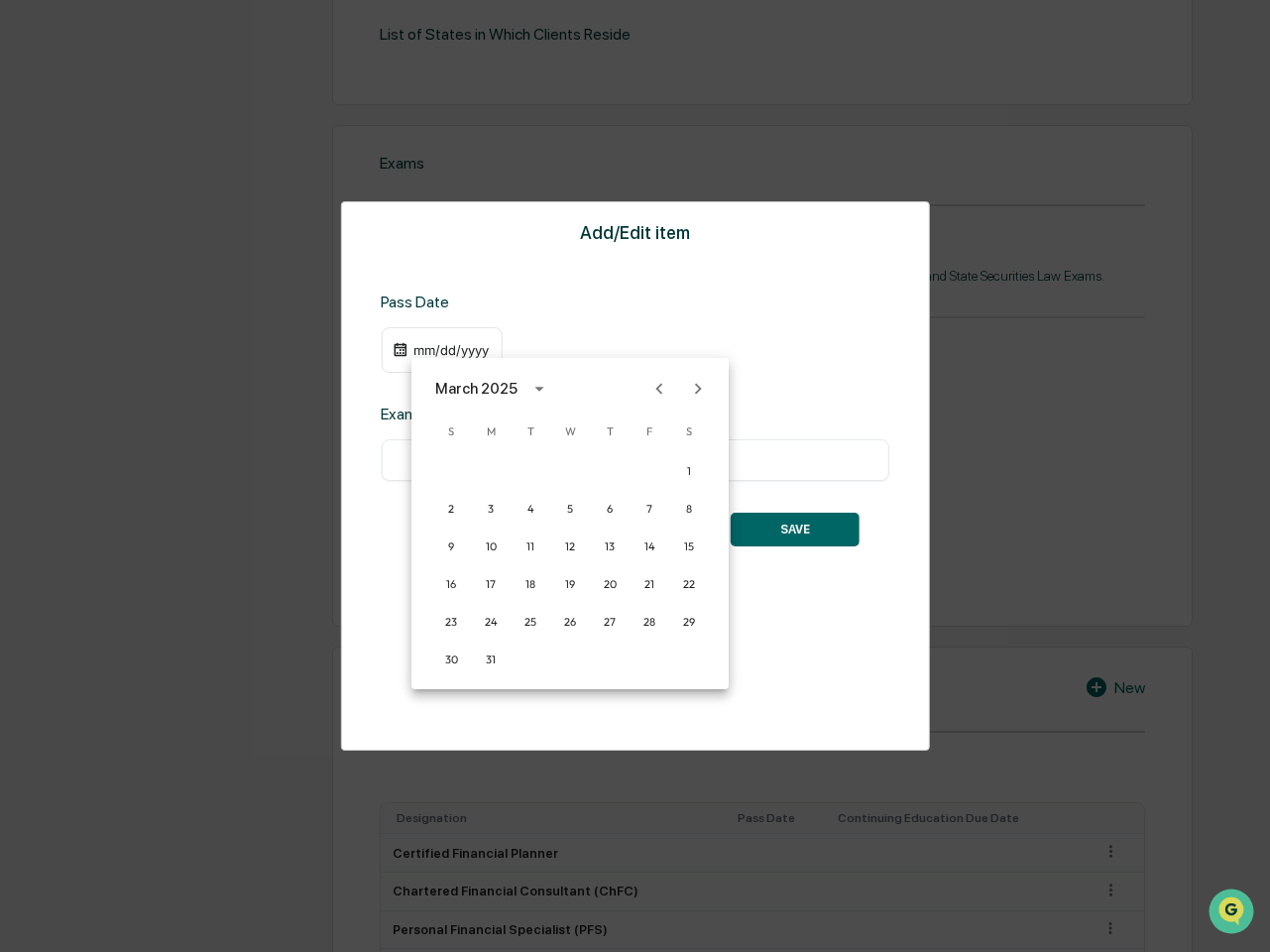 click 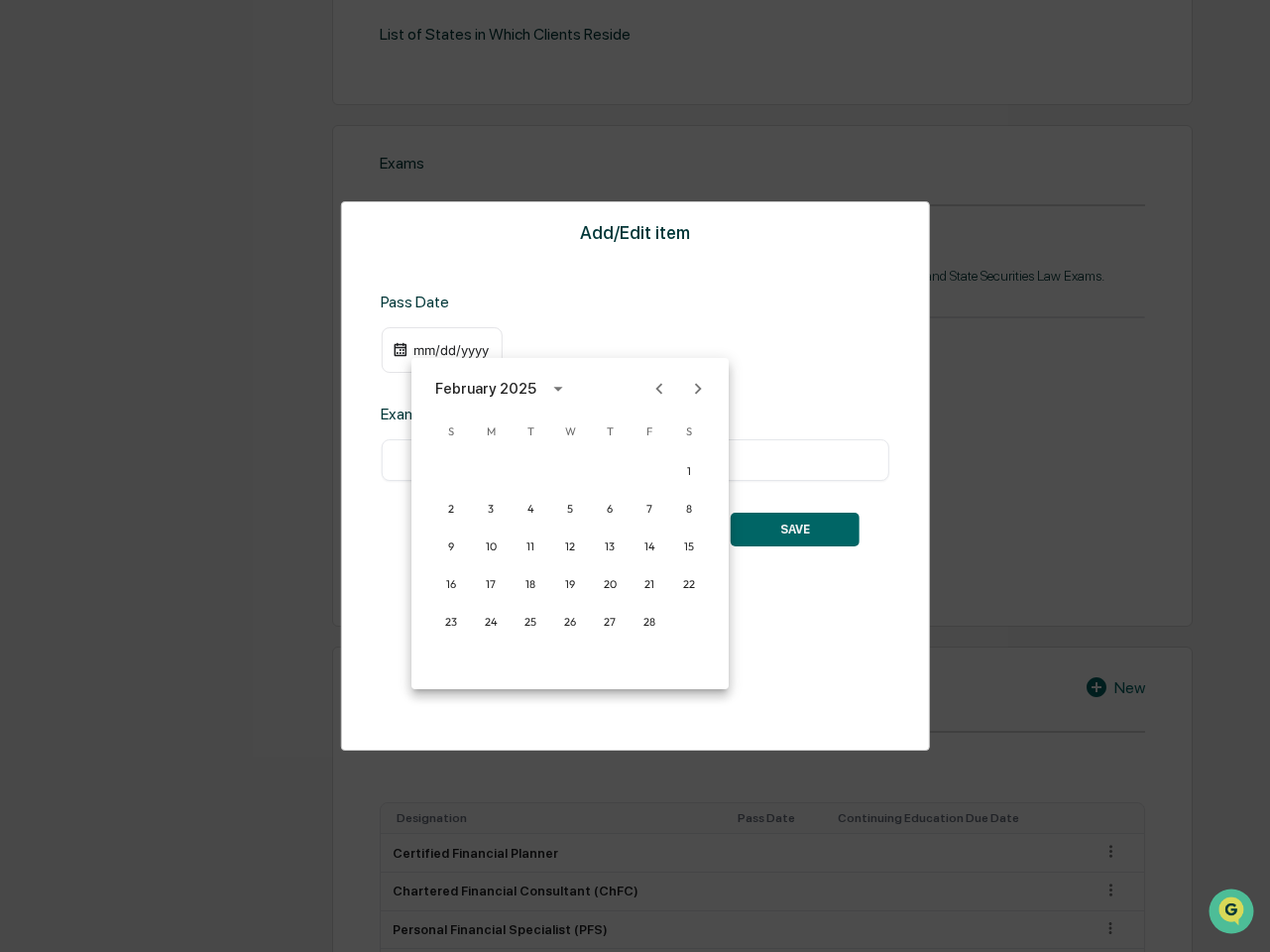 click 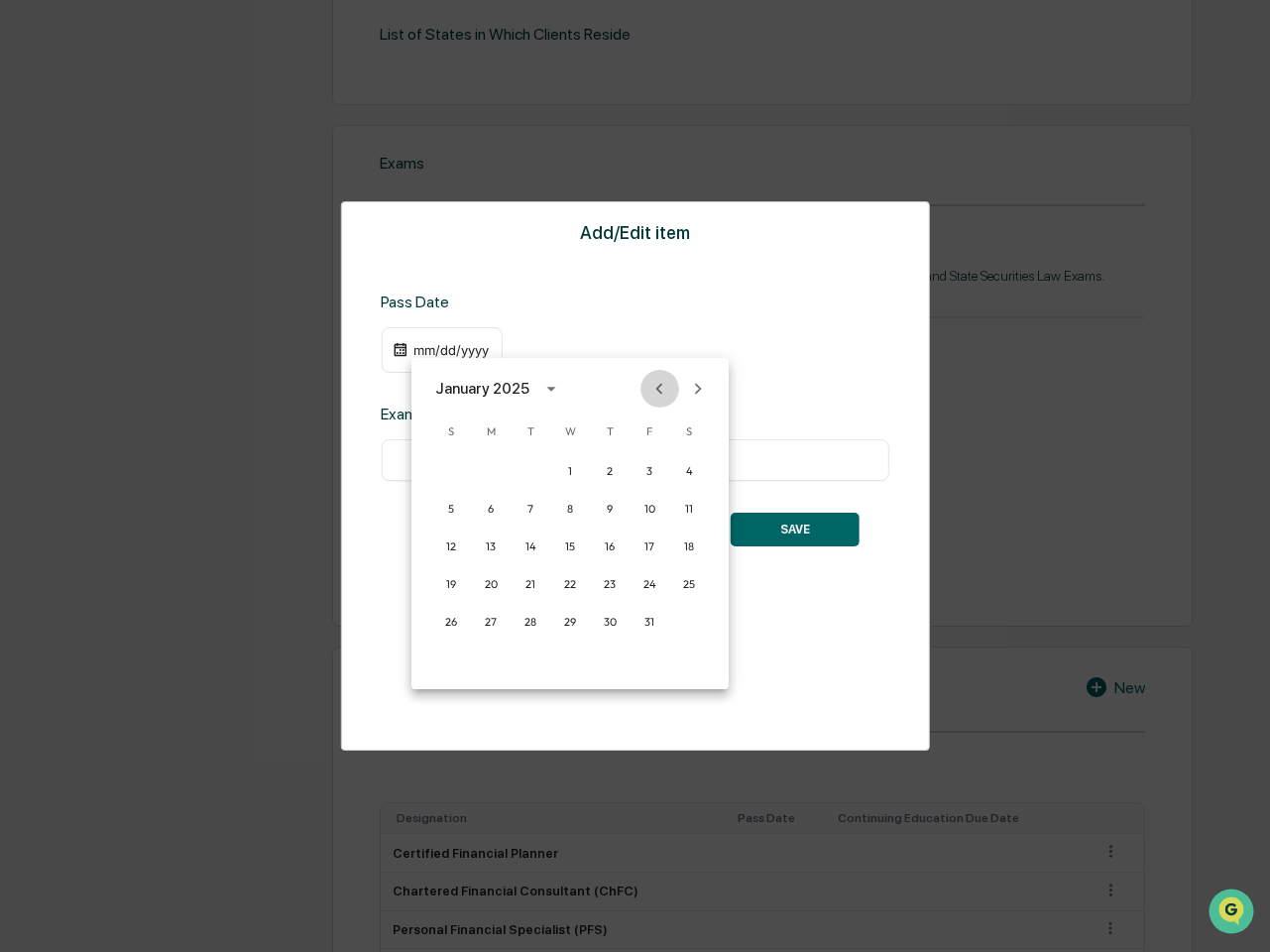 click 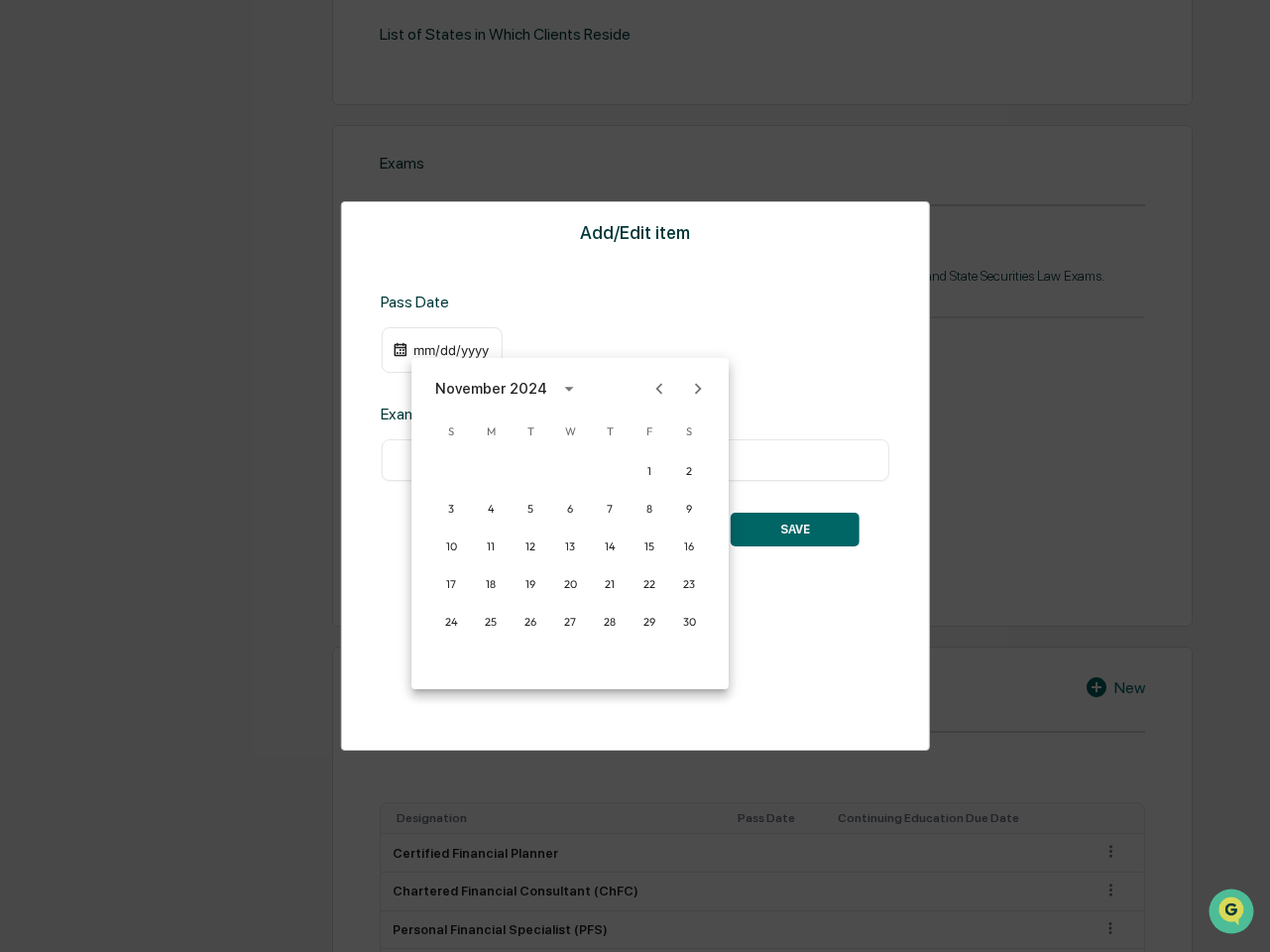 click at bounding box center (569, 389) 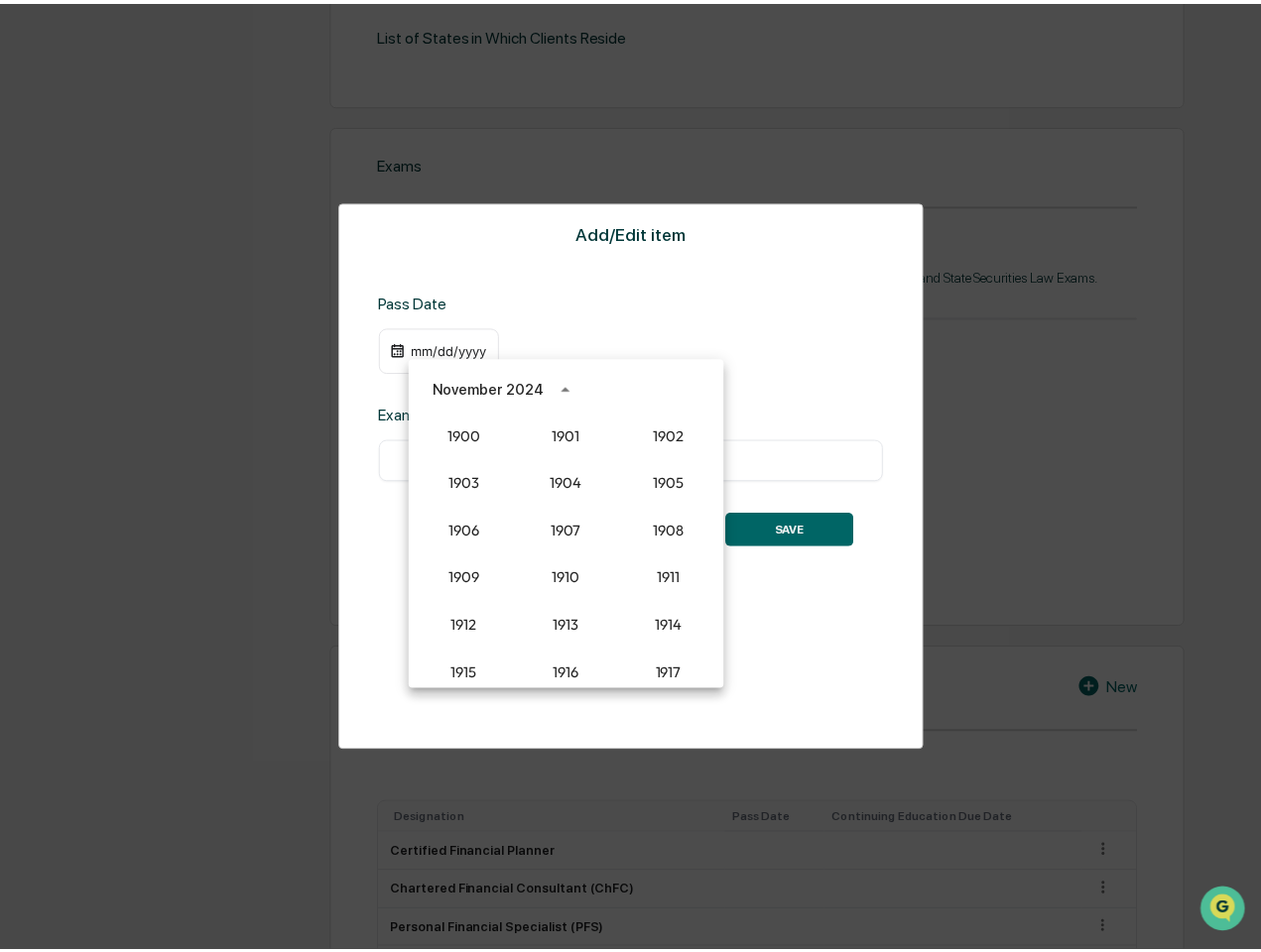 scroll, scrollTop: 1837, scrollLeft: 0, axis: vertical 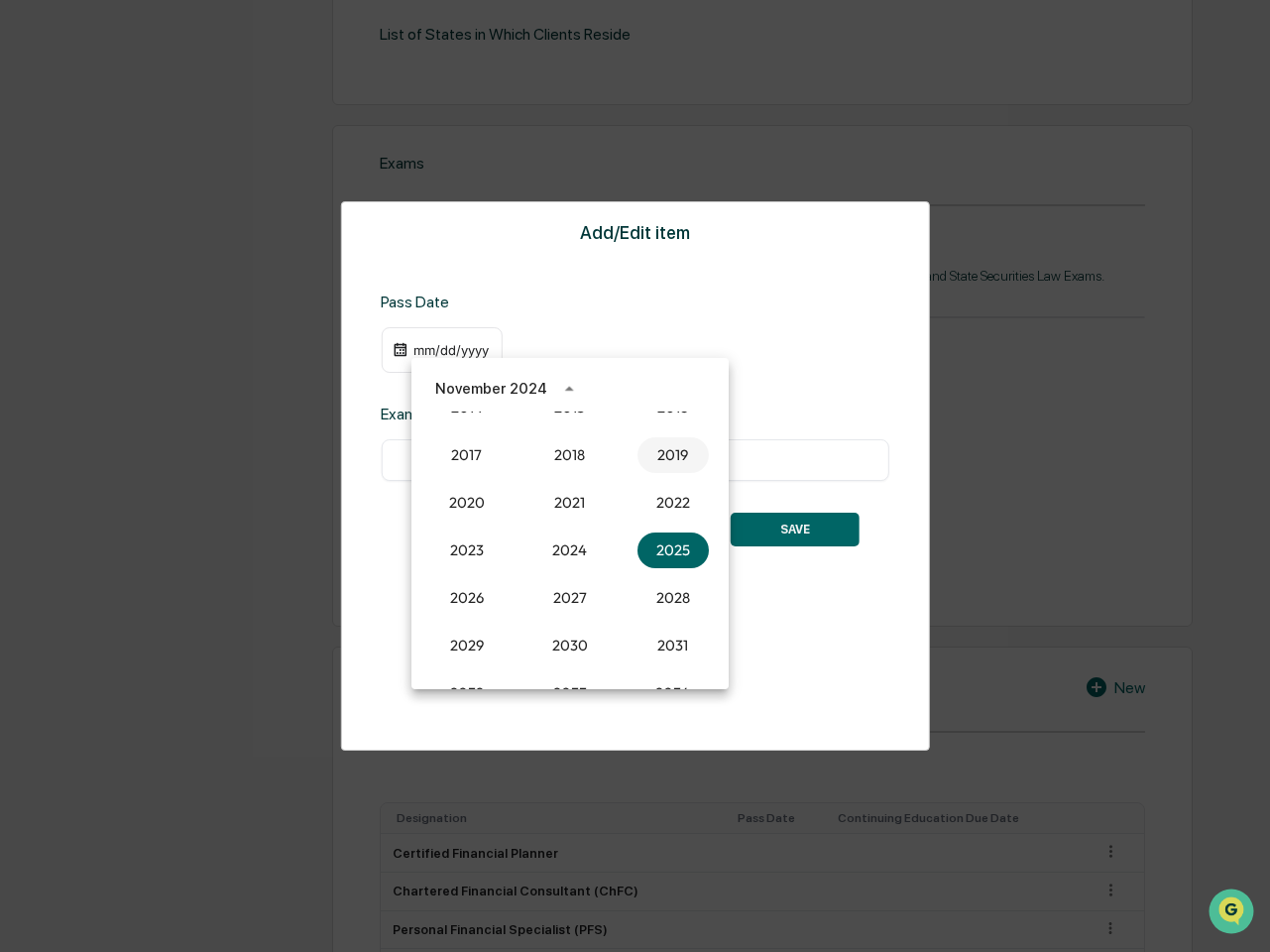 click on "2019" at bounding box center (673, 455) 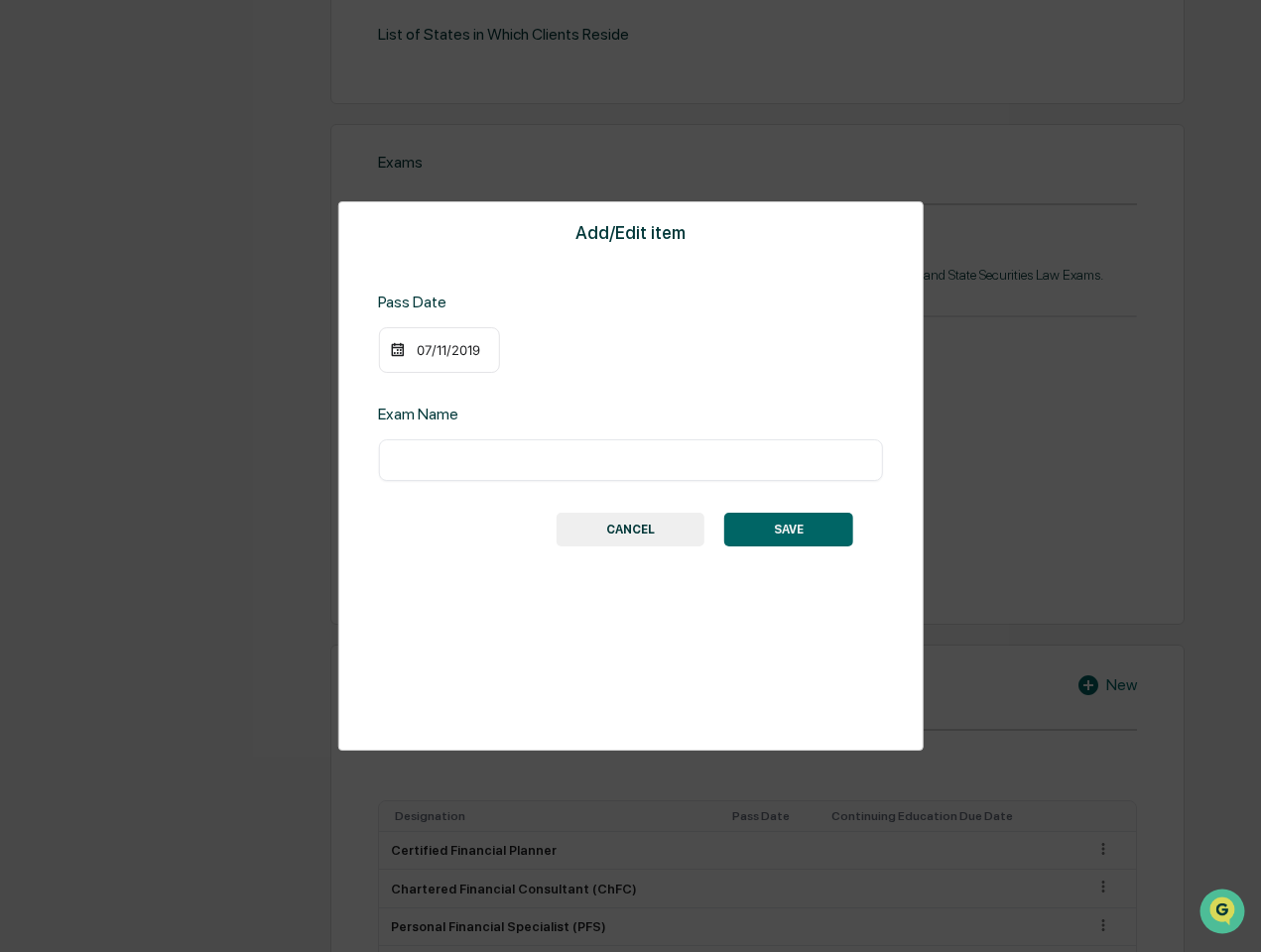 click on "07/11/2019" at bounding box center [448, 350] 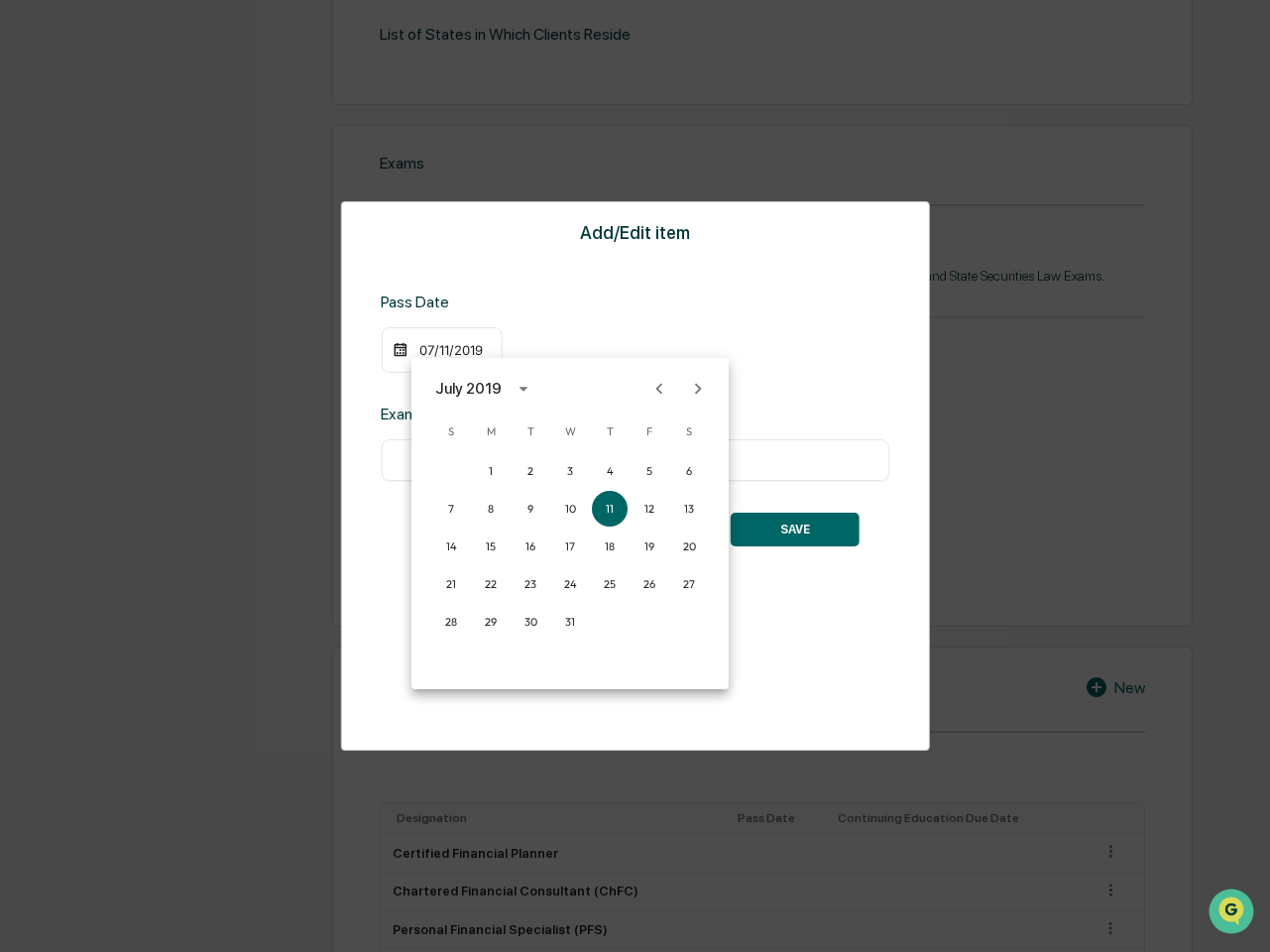 click 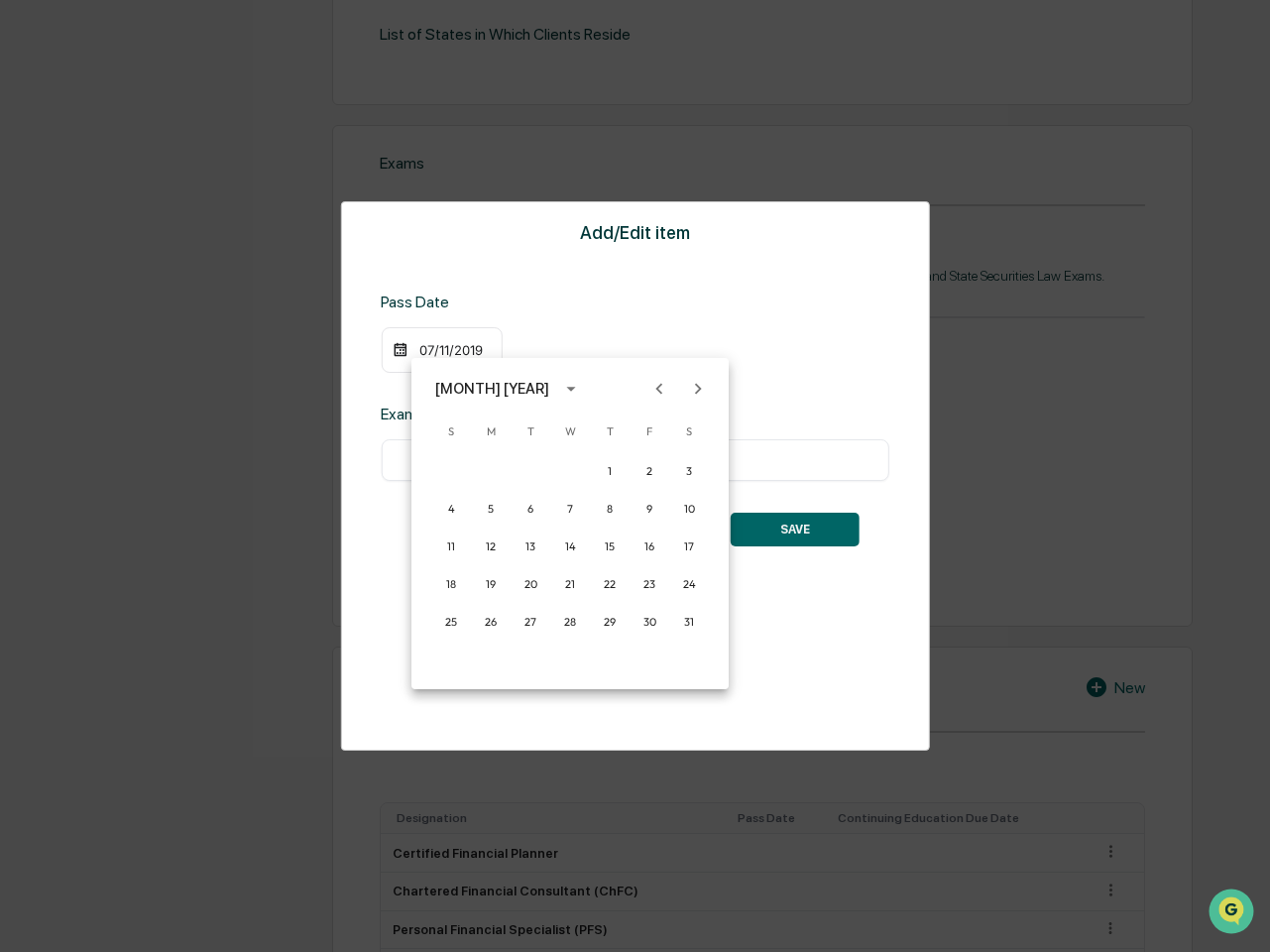 click 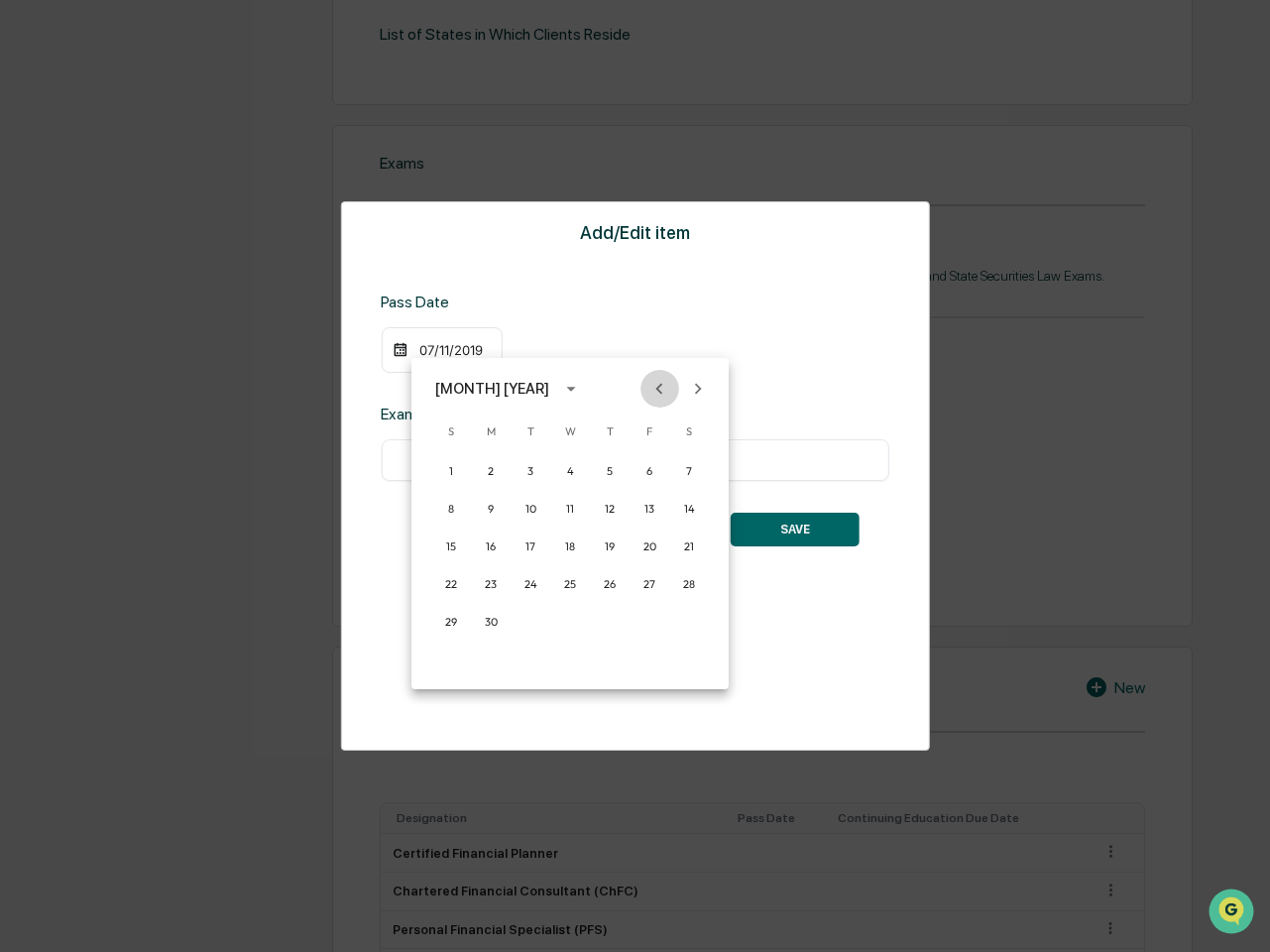 click 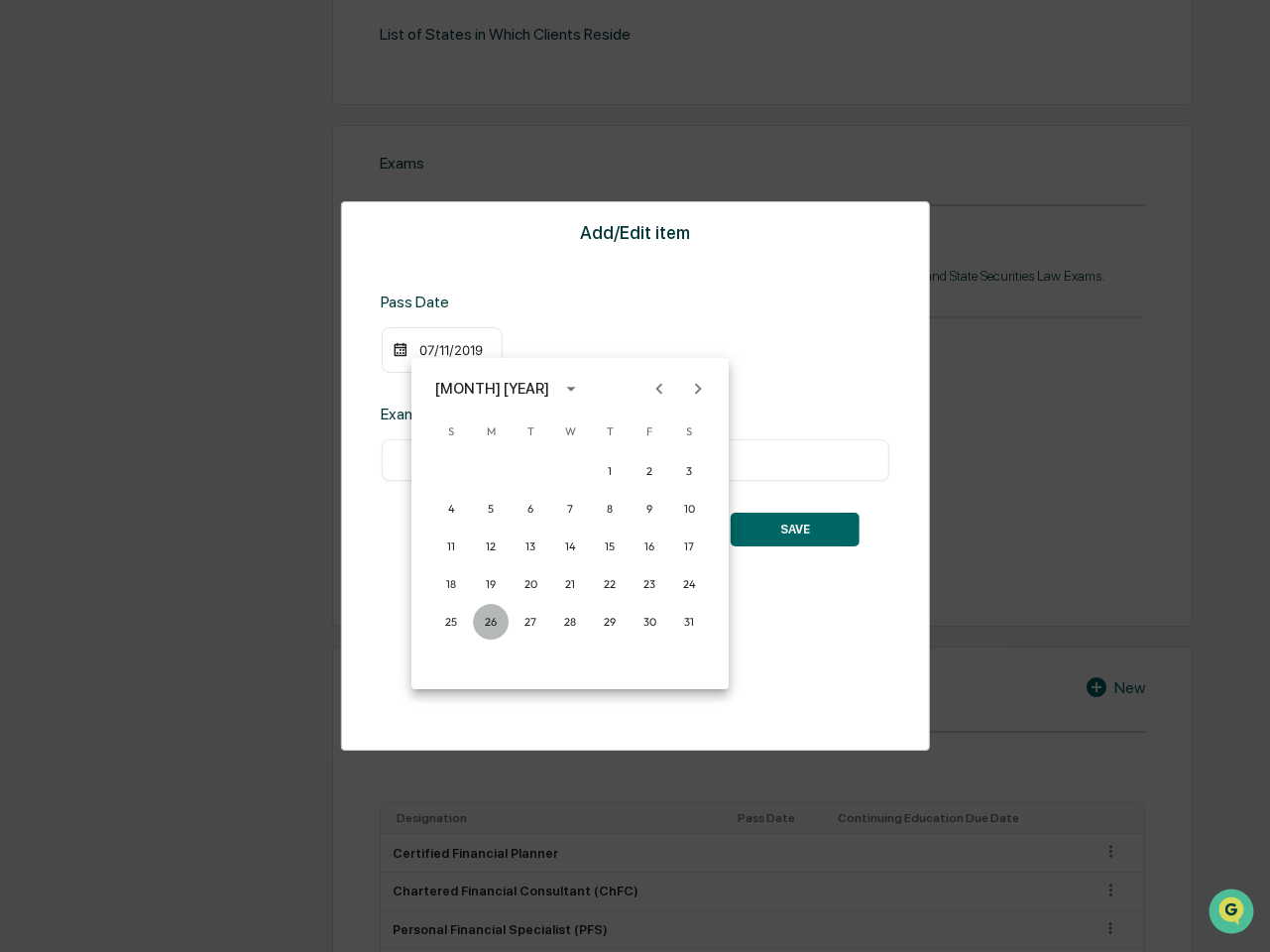 click on "26" at bounding box center [491, 622] 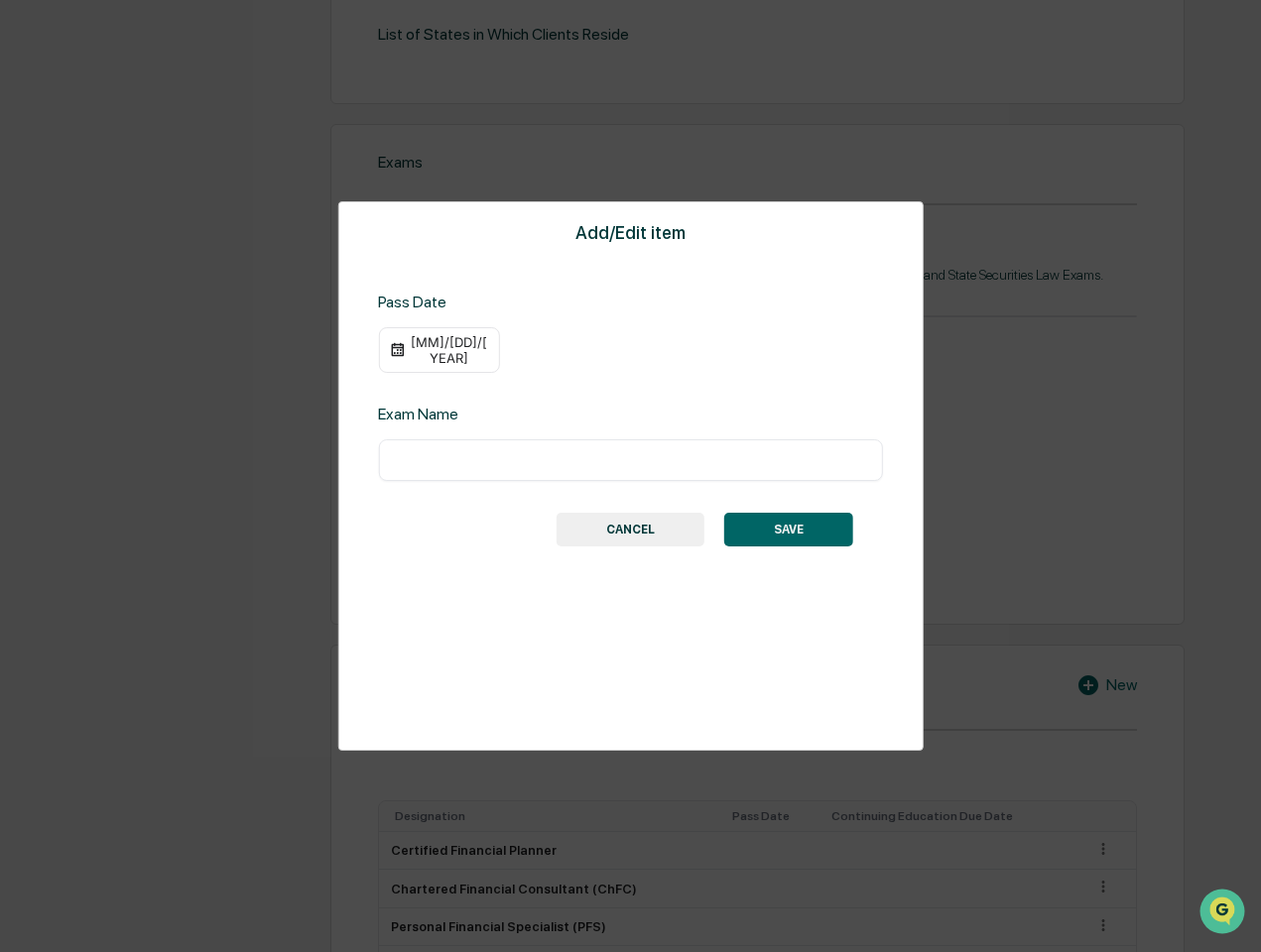 click at bounding box center [630, 460] 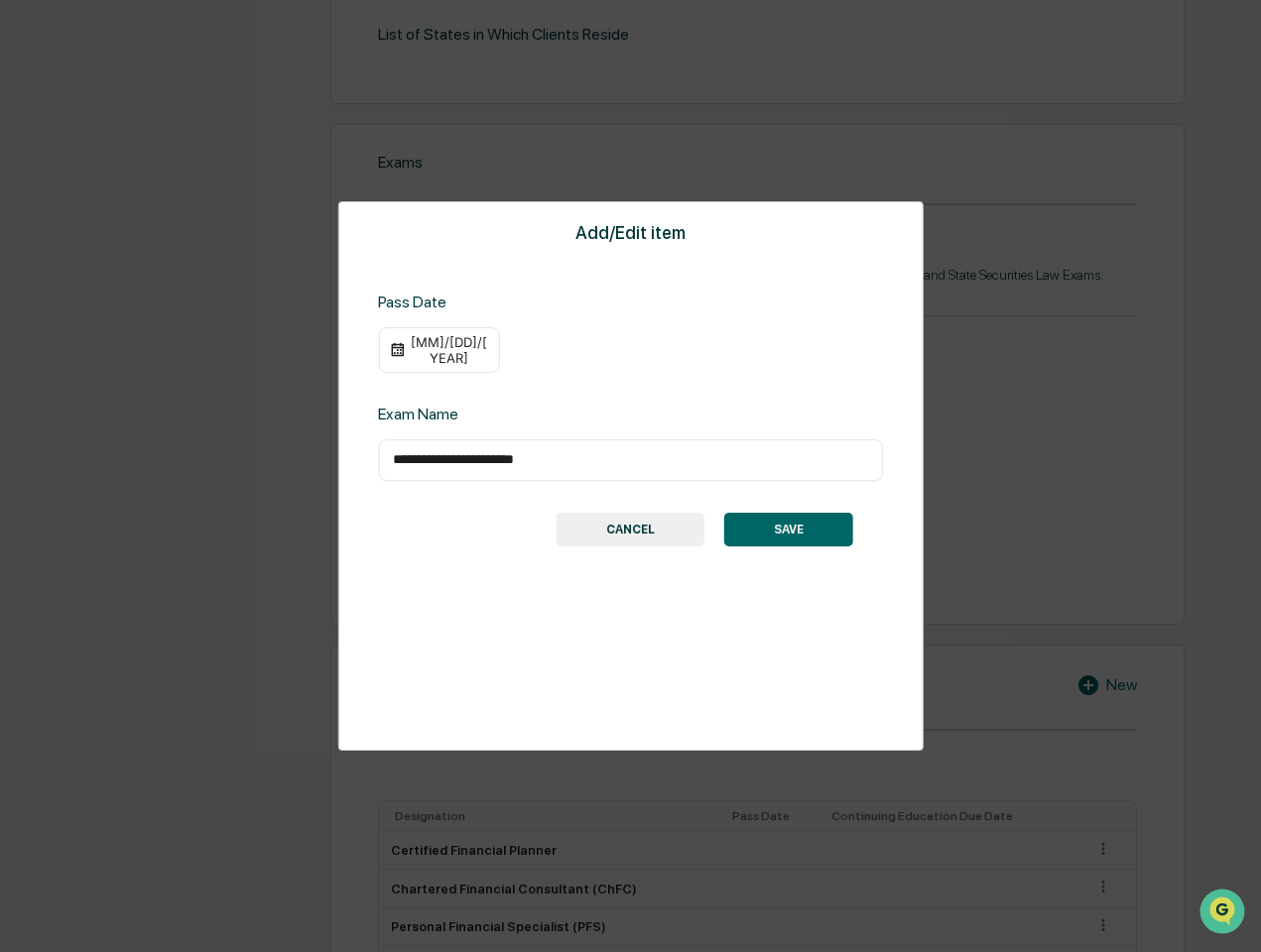 type on "**********" 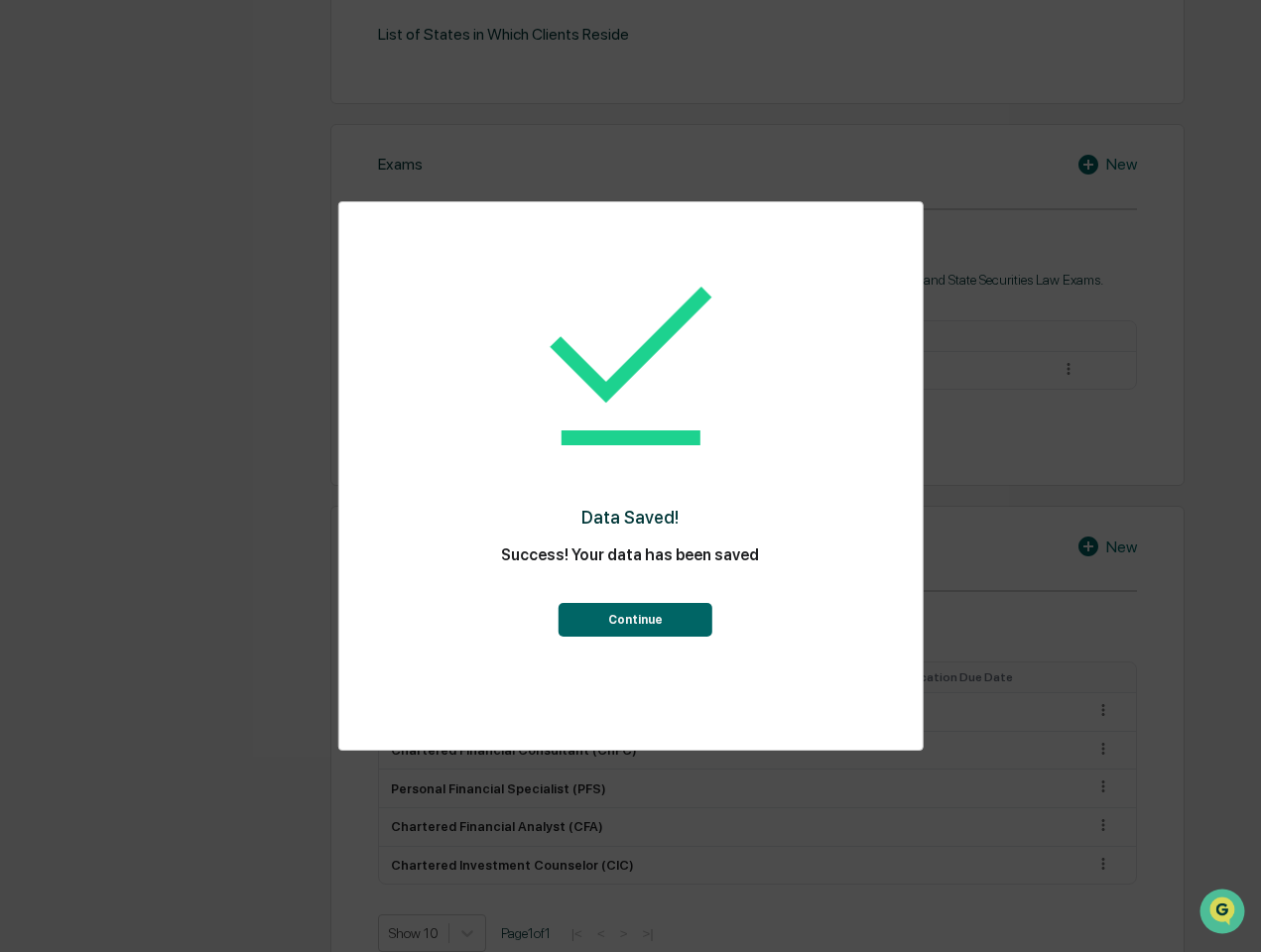 click on "Continue" at bounding box center [635, 620] 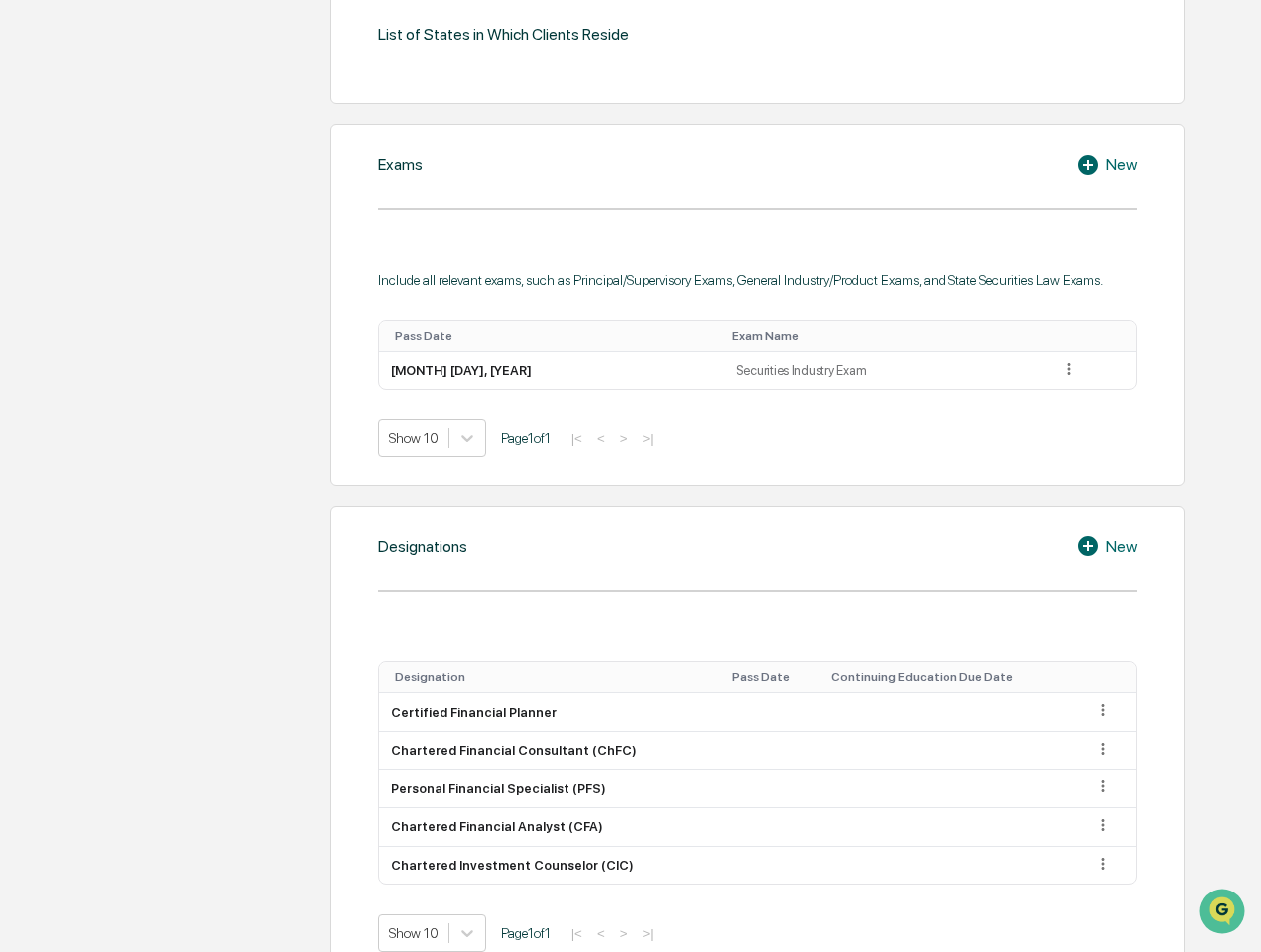 click 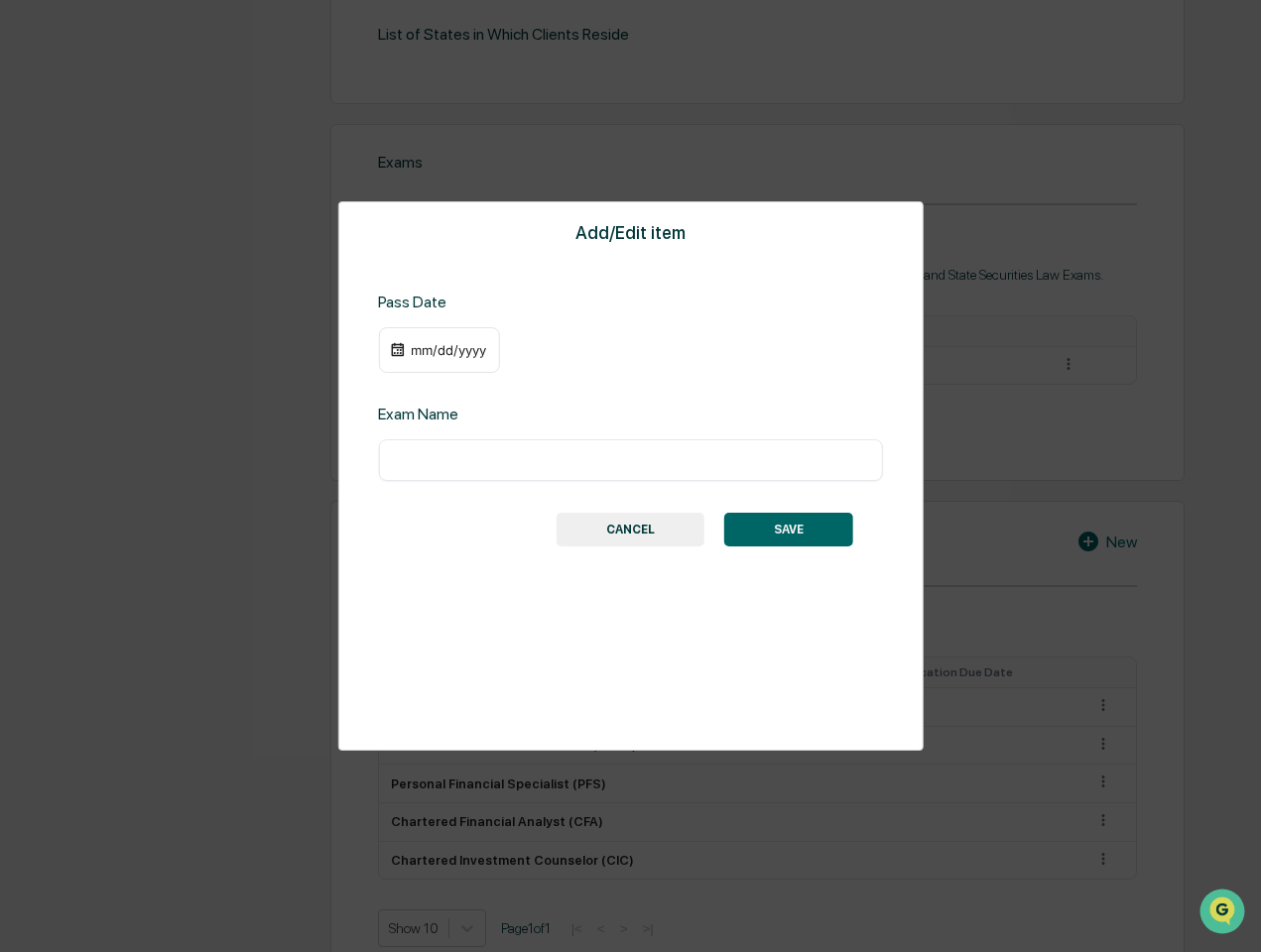 click on "mm/dd/yyyy" at bounding box center [448, 350] 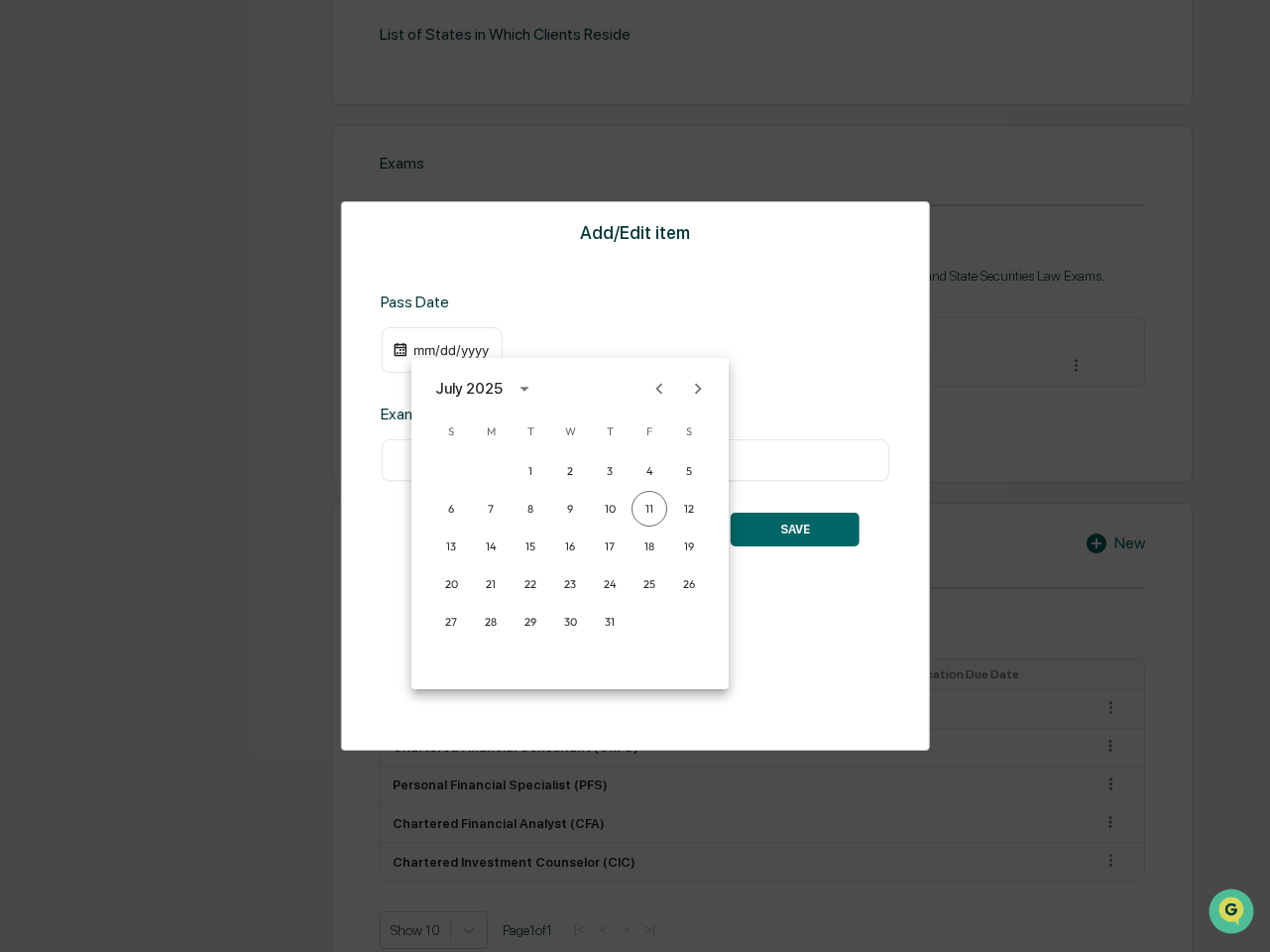 click at bounding box center [698, 389] 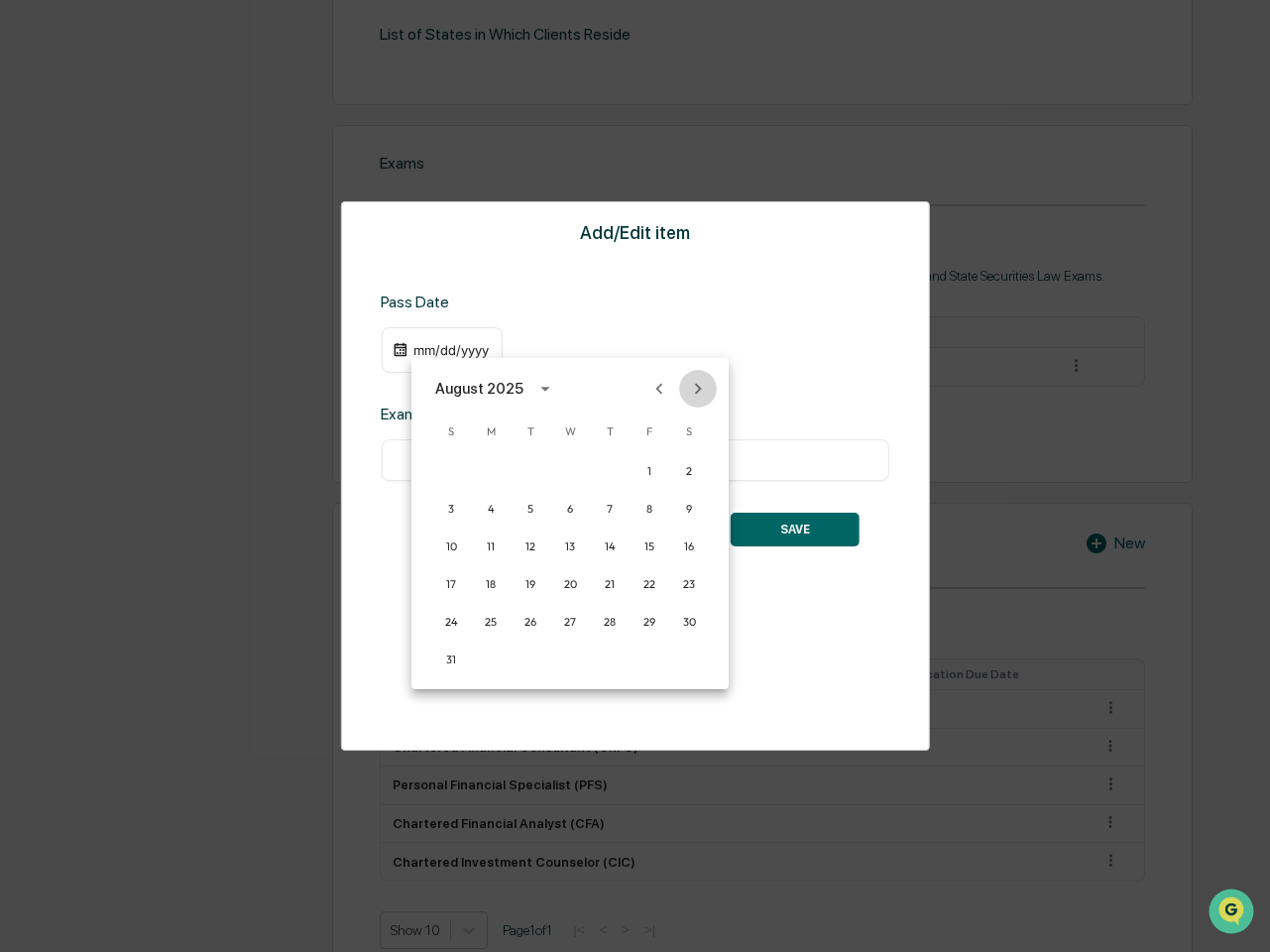 click at bounding box center [698, 389] 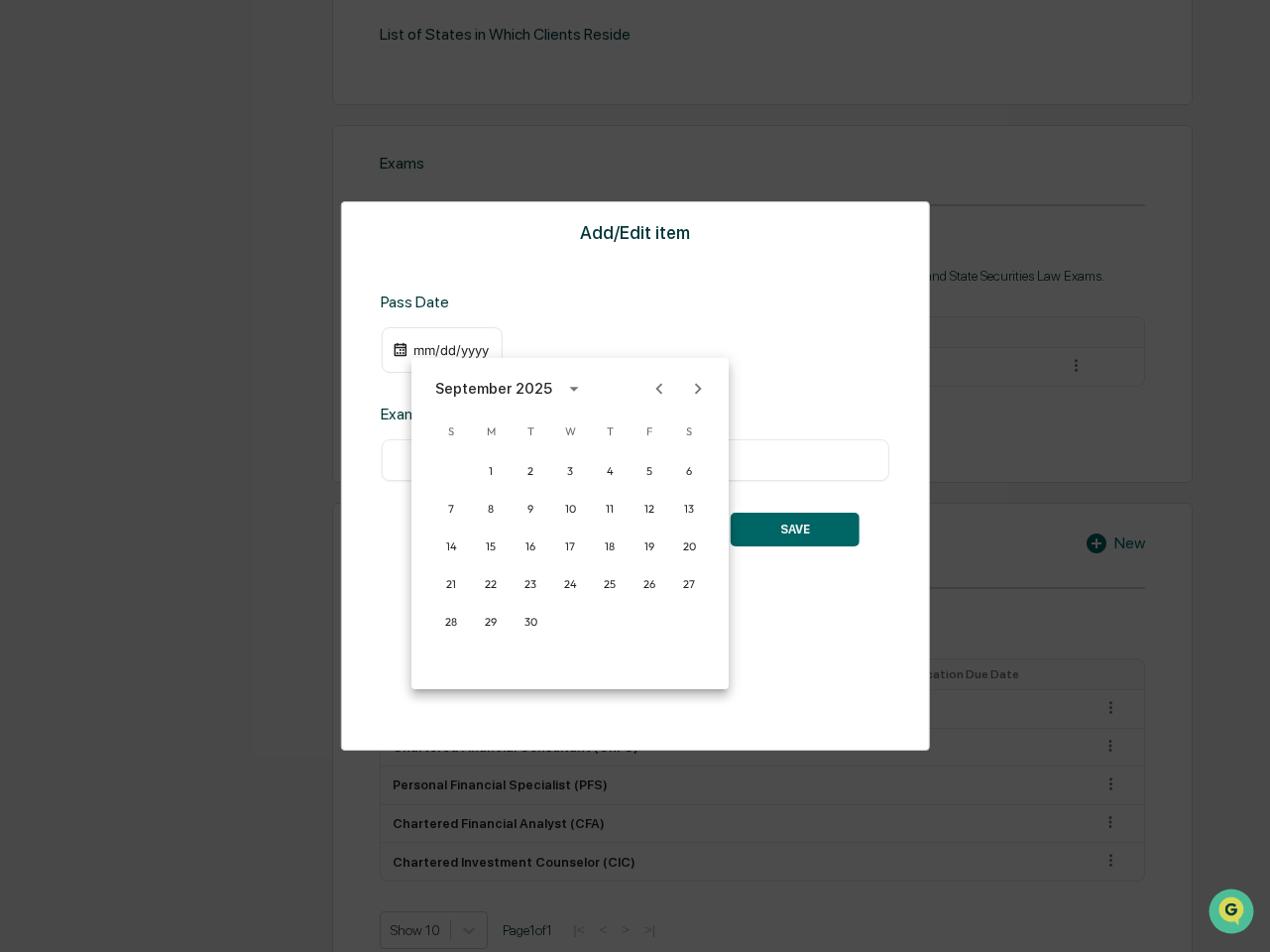 click at bounding box center (698, 389) 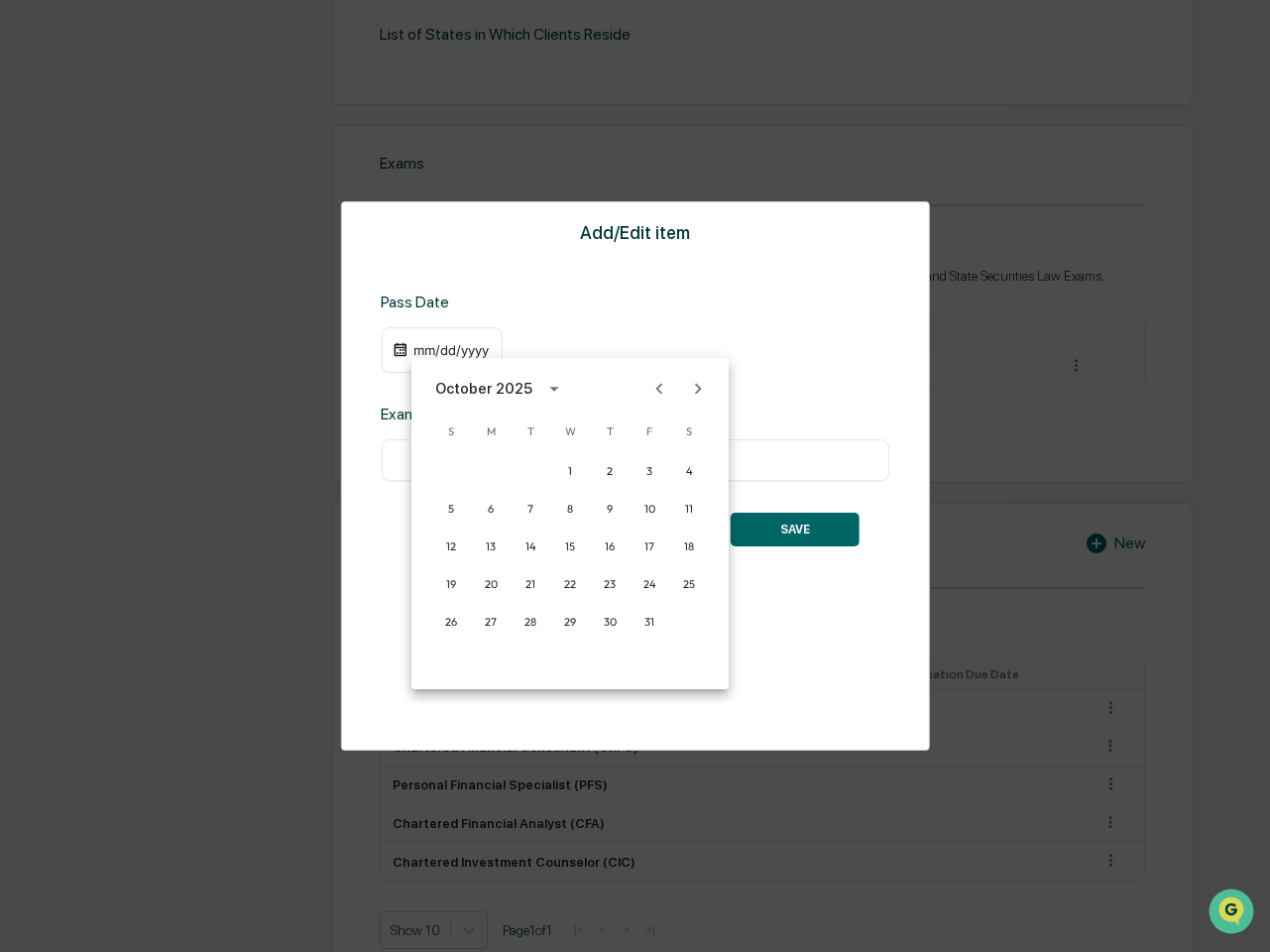 click at bounding box center [698, 389] 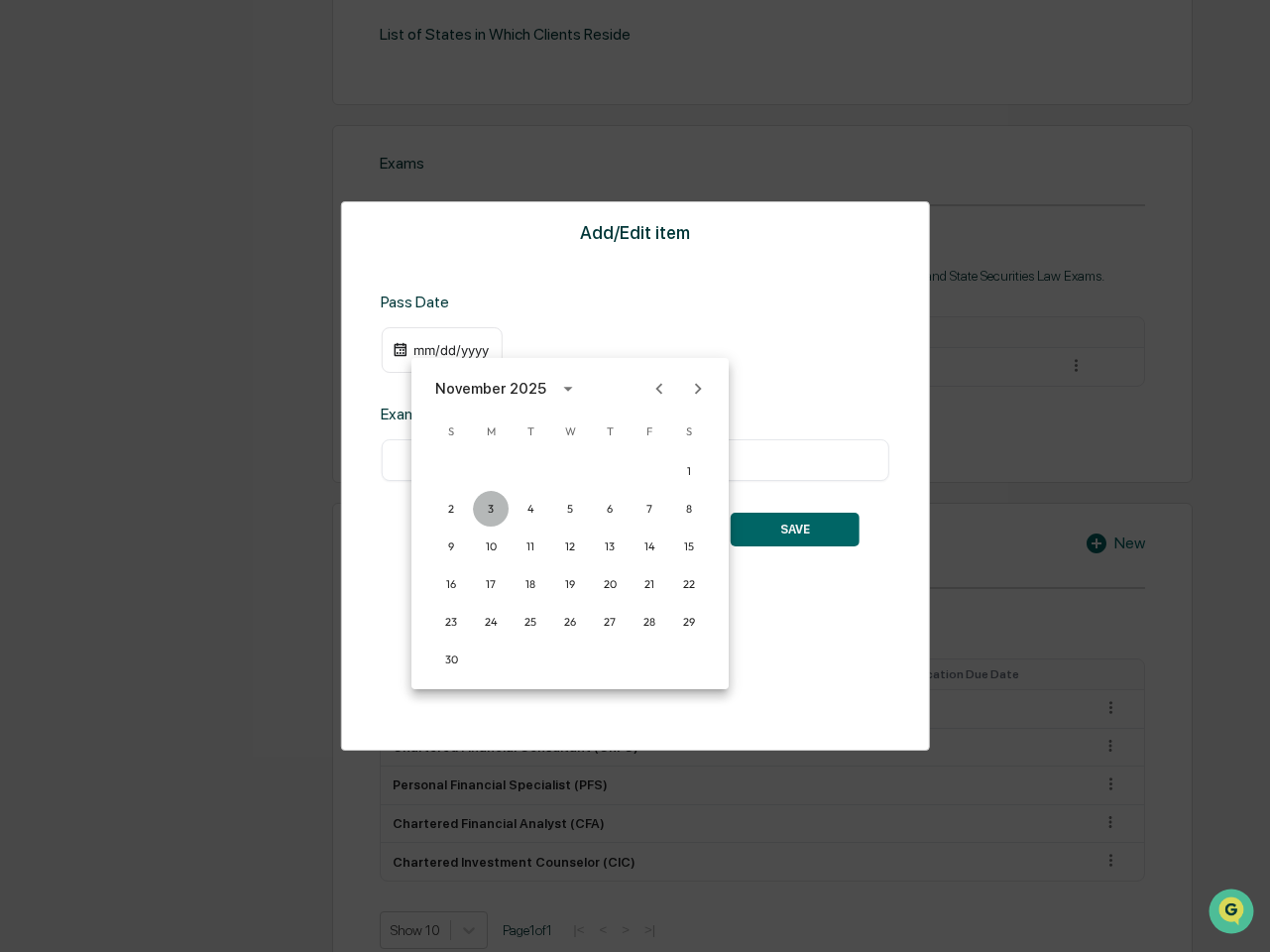 click on "3" at bounding box center [491, 509] 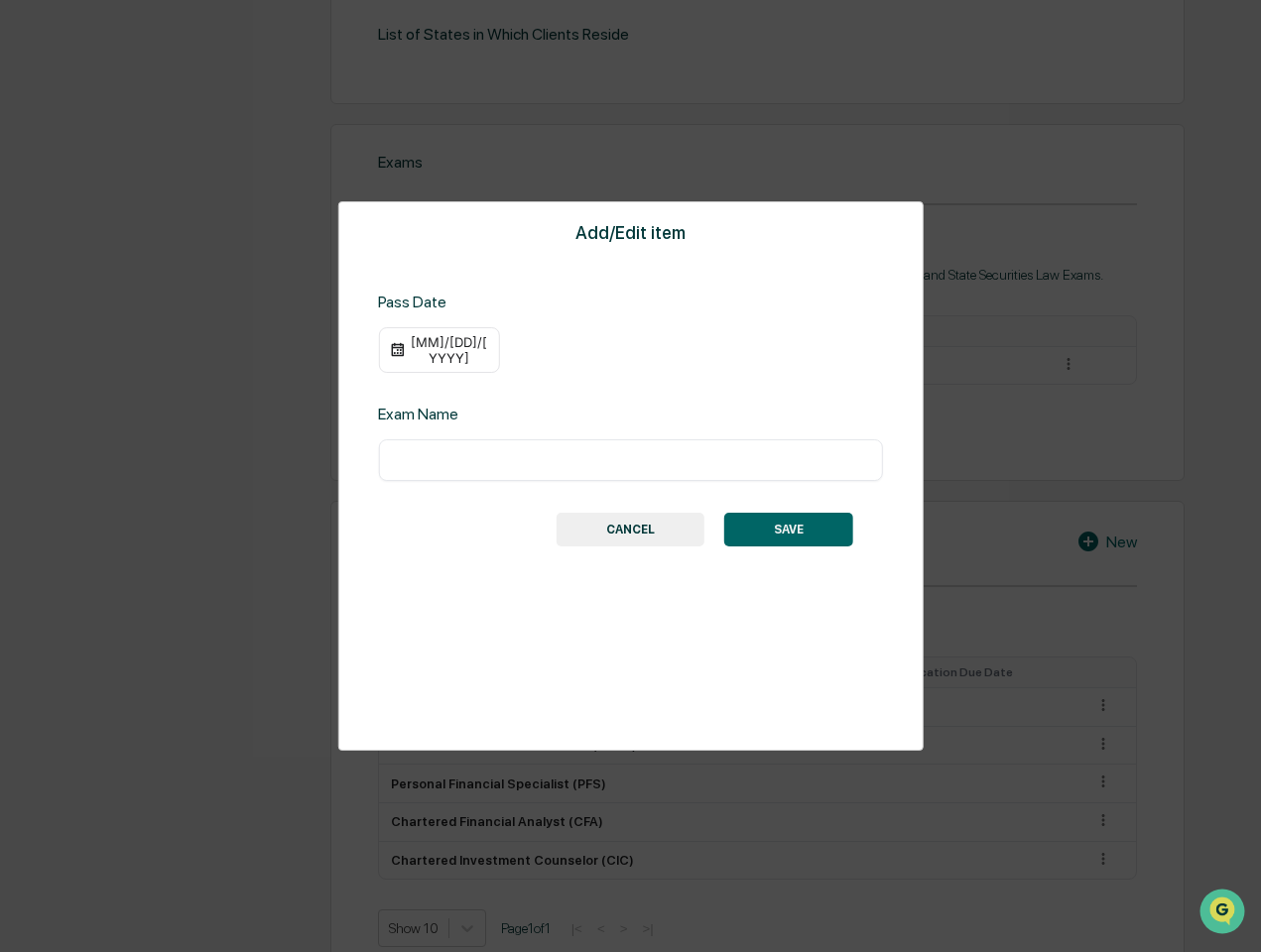 click at bounding box center (630, 460) 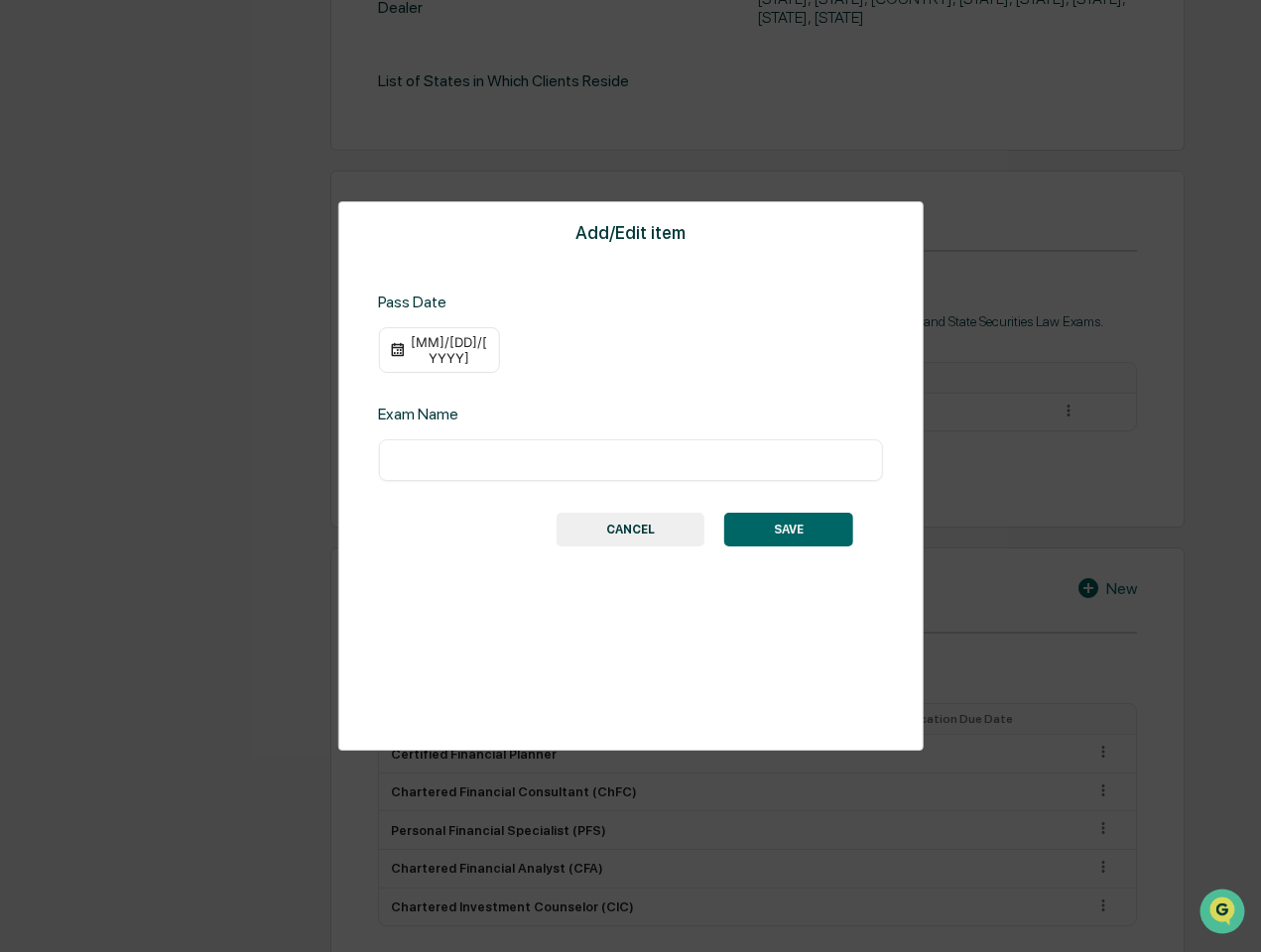 scroll, scrollTop: 793, scrollLeft: 0, axis: vertical 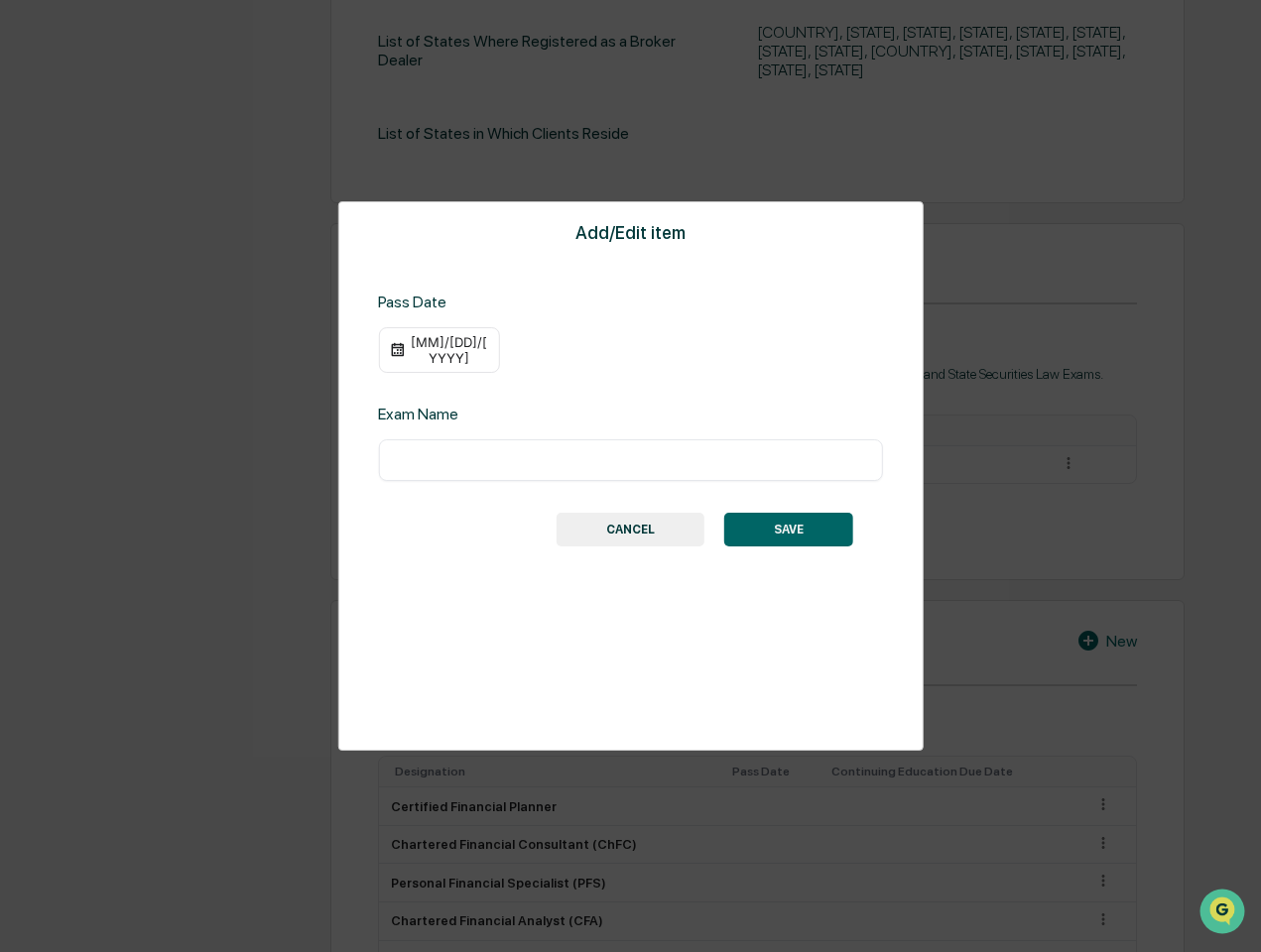 click at bounding box center [630, 460] 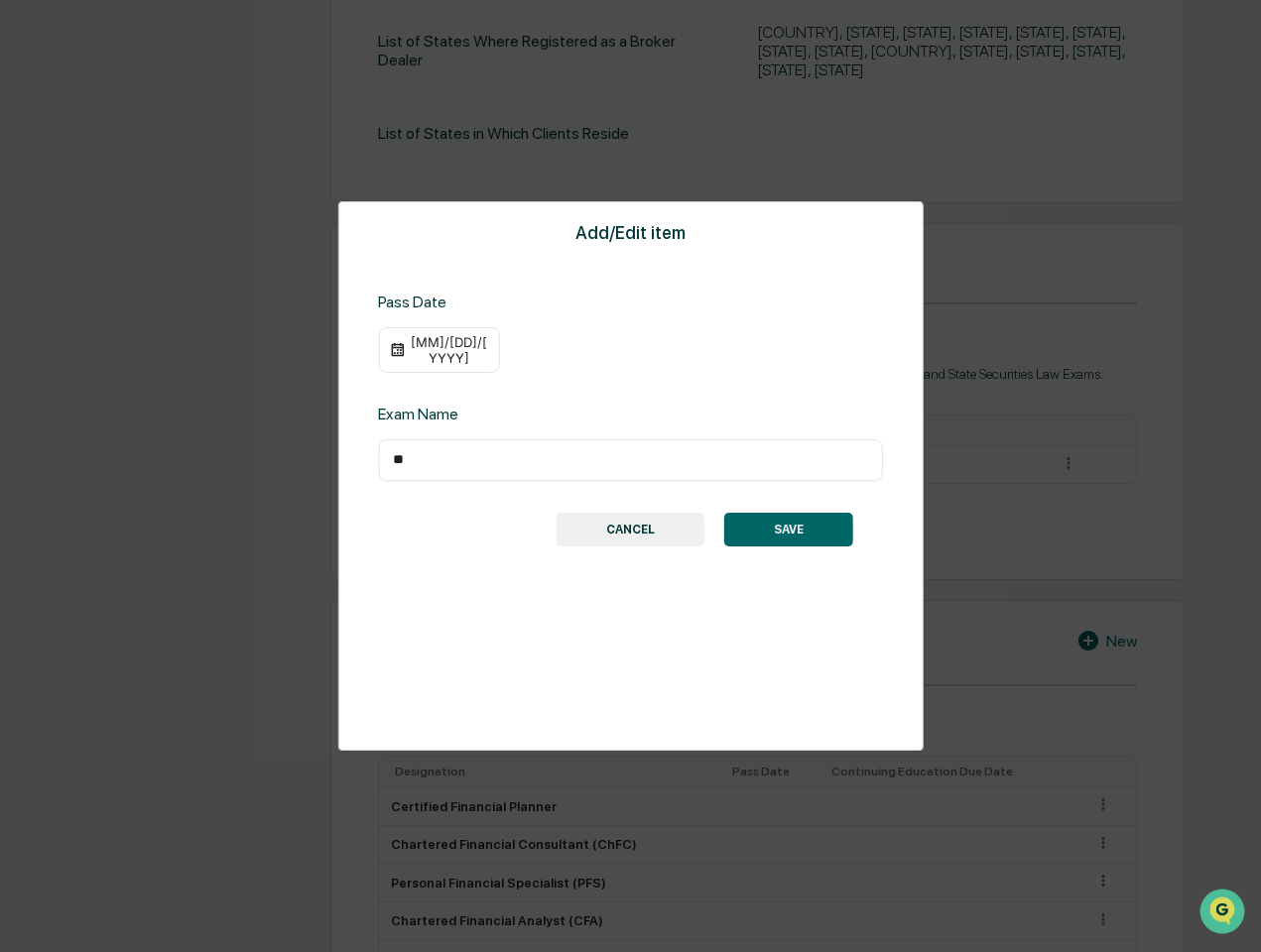type on "*" 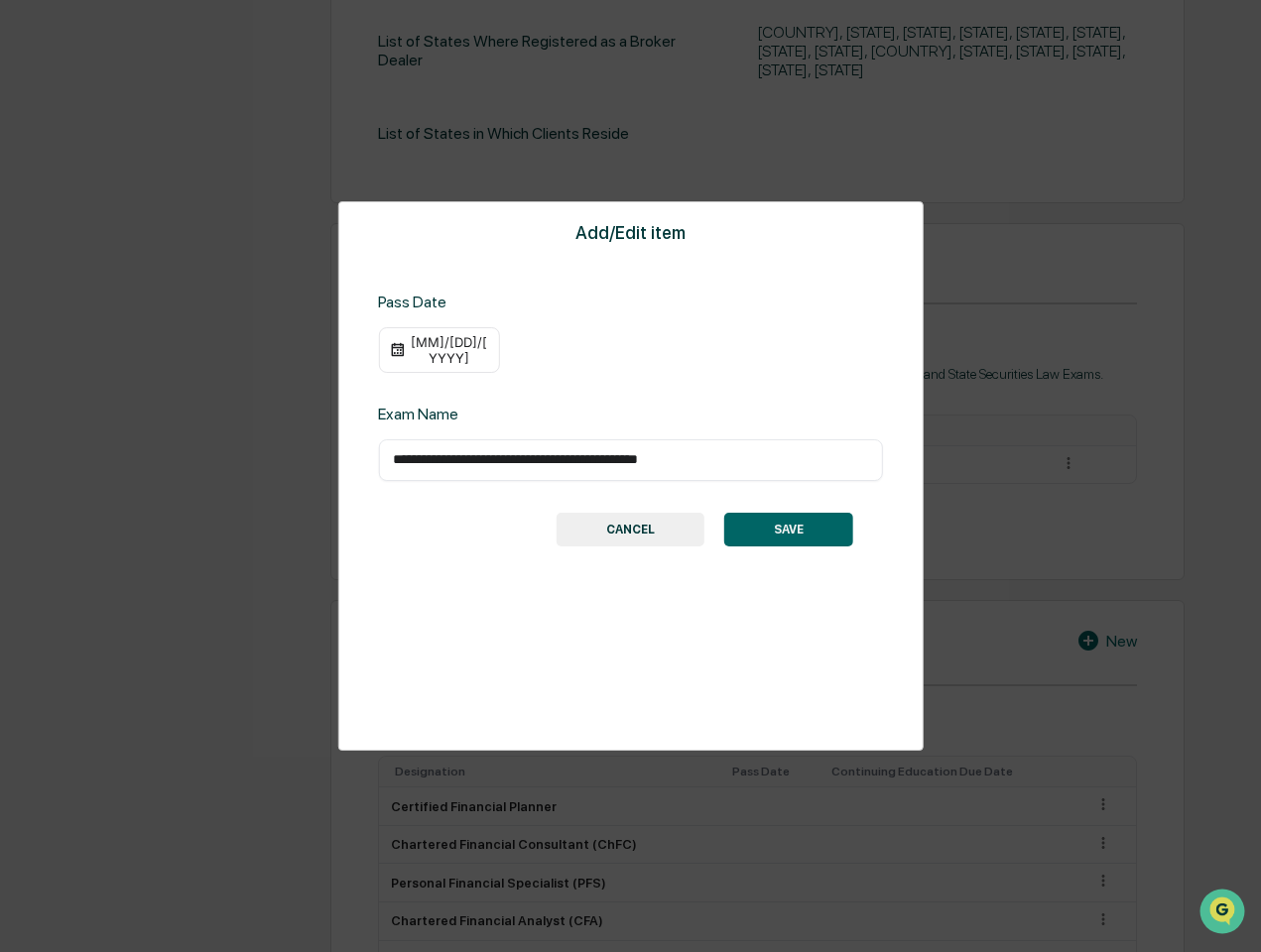 type on "**********" 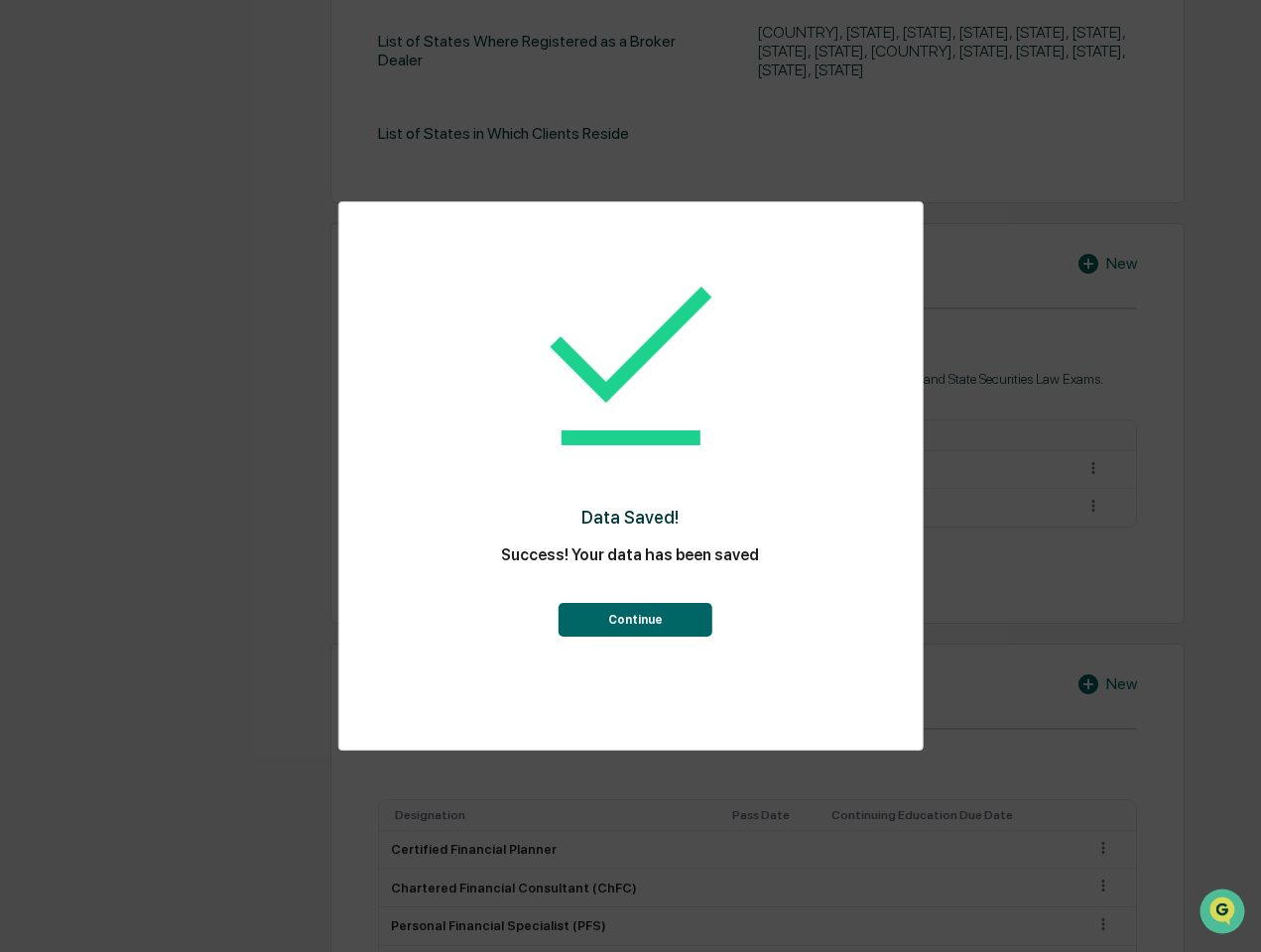 click on "Continue" at bounding box center (635, 620) 